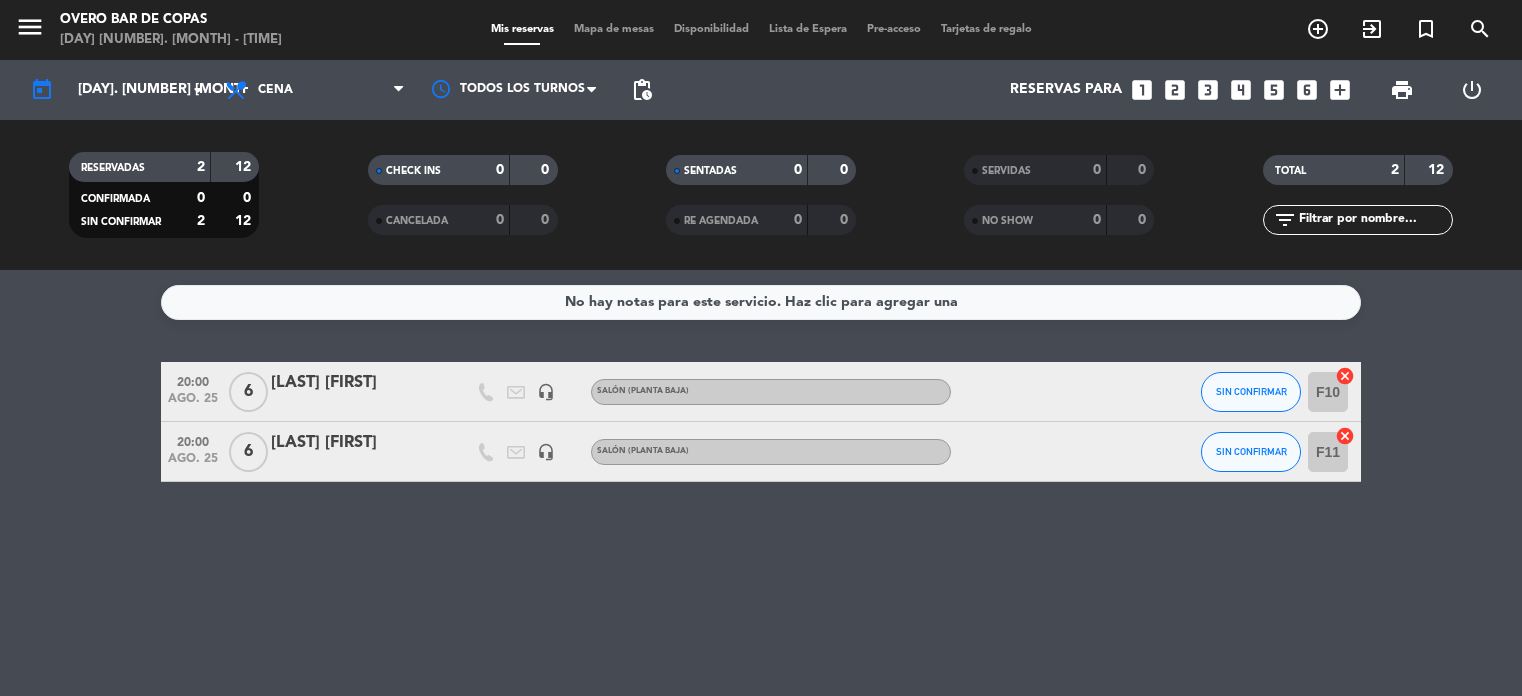 scroll, scrollTop: 0, scrollLeft: 0, axis: both 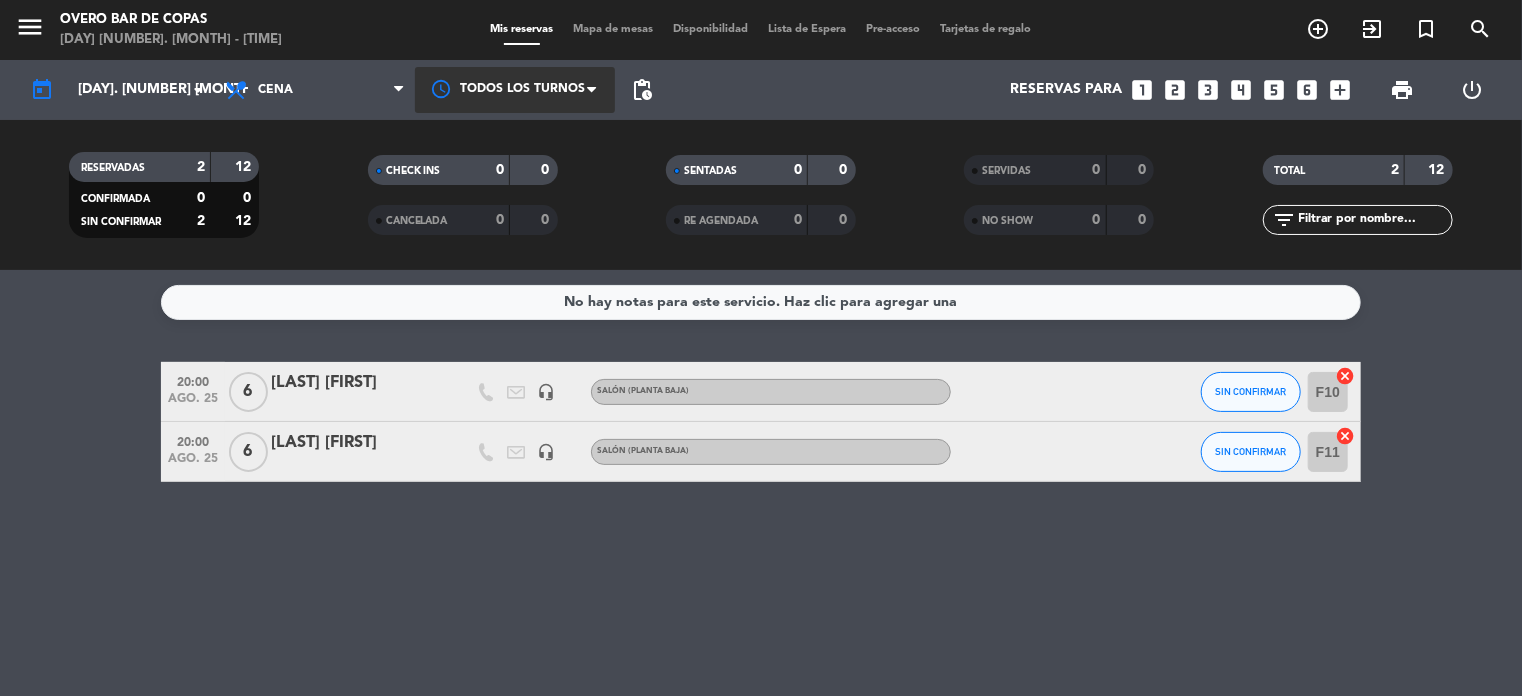 click 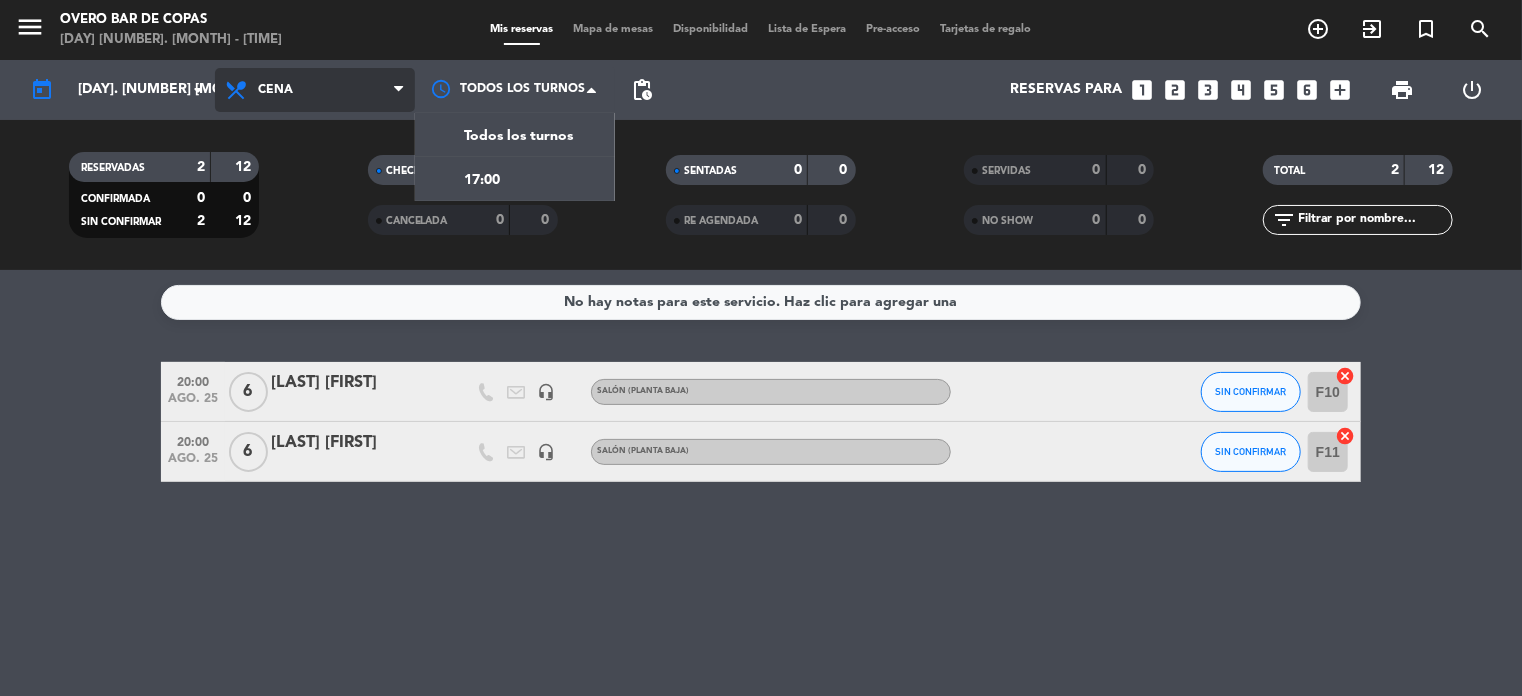 click on "Cena" at bounding box center (315, 90) 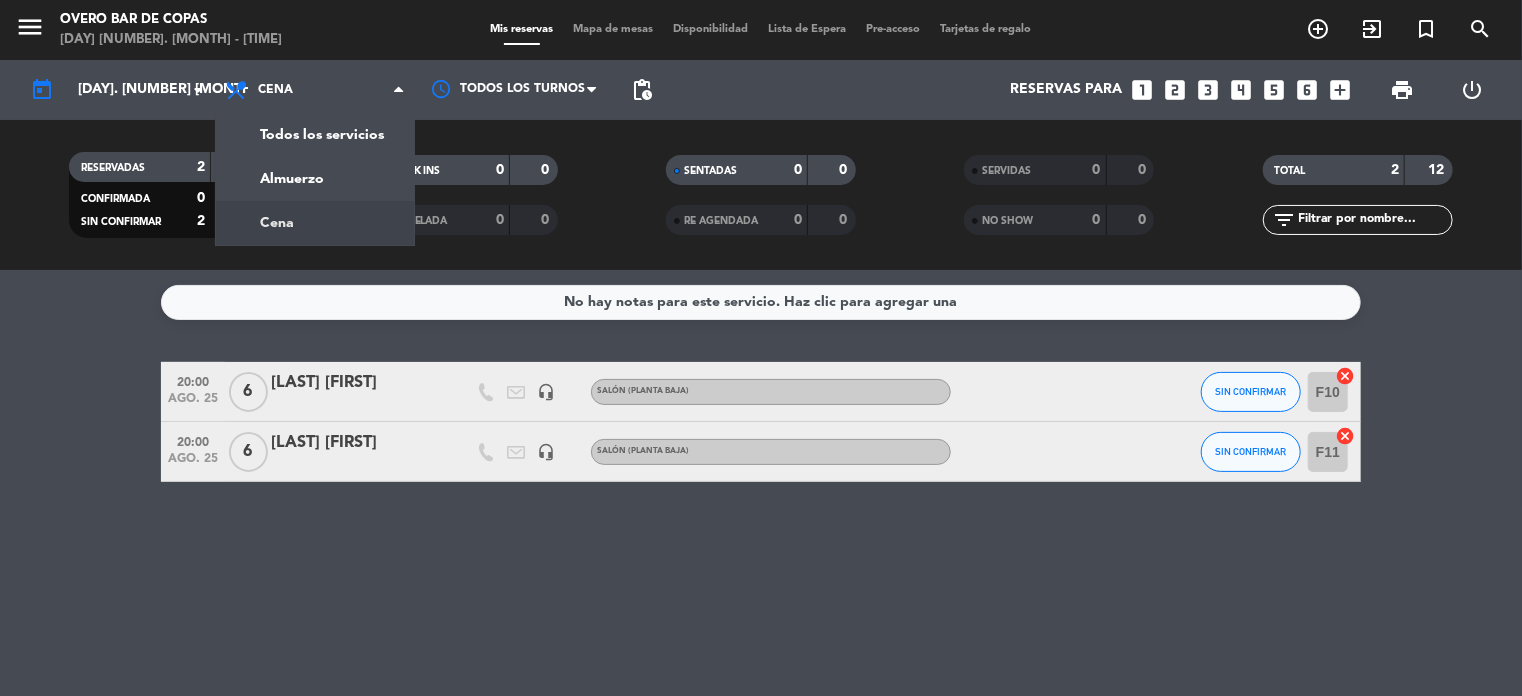 click on "Mapa de mesas" at bounding box center [614, 29] 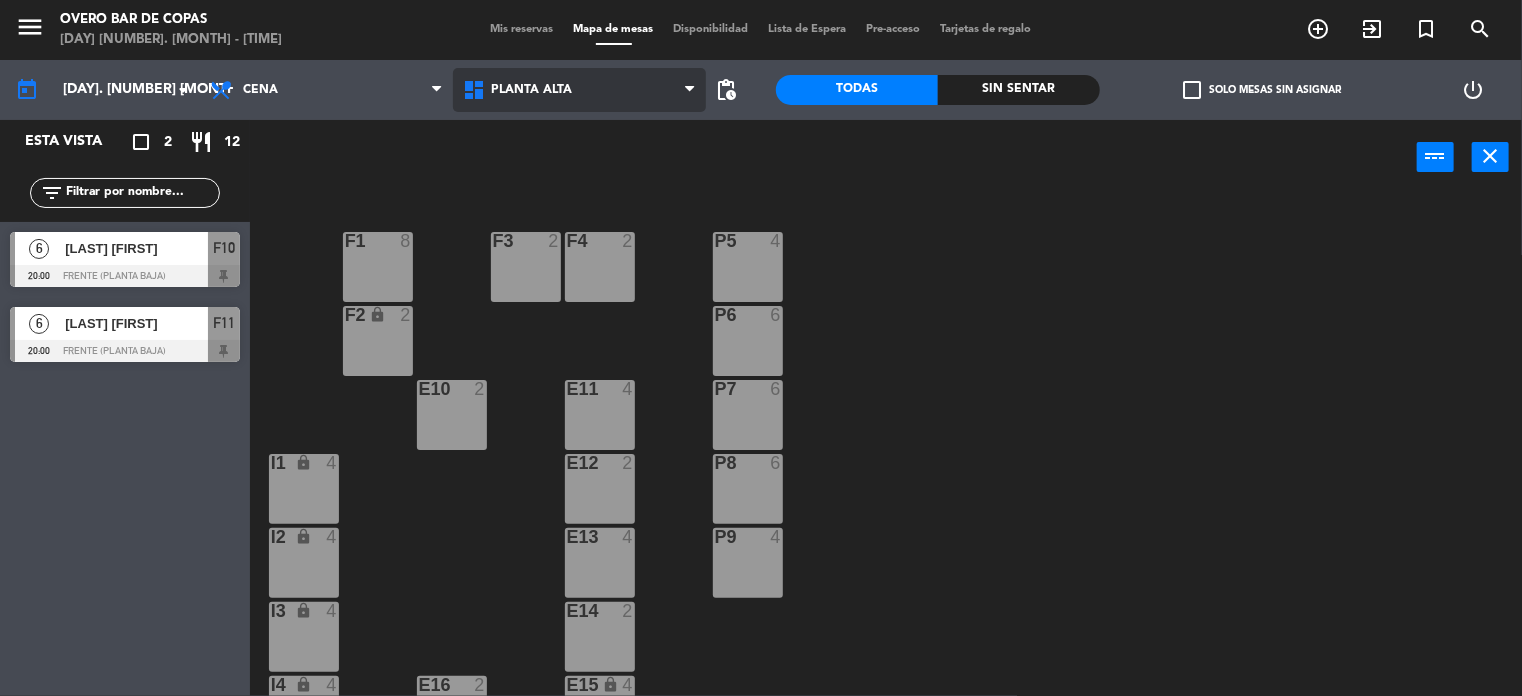 click on "Planta Alta" at bounding box center (531, 90) 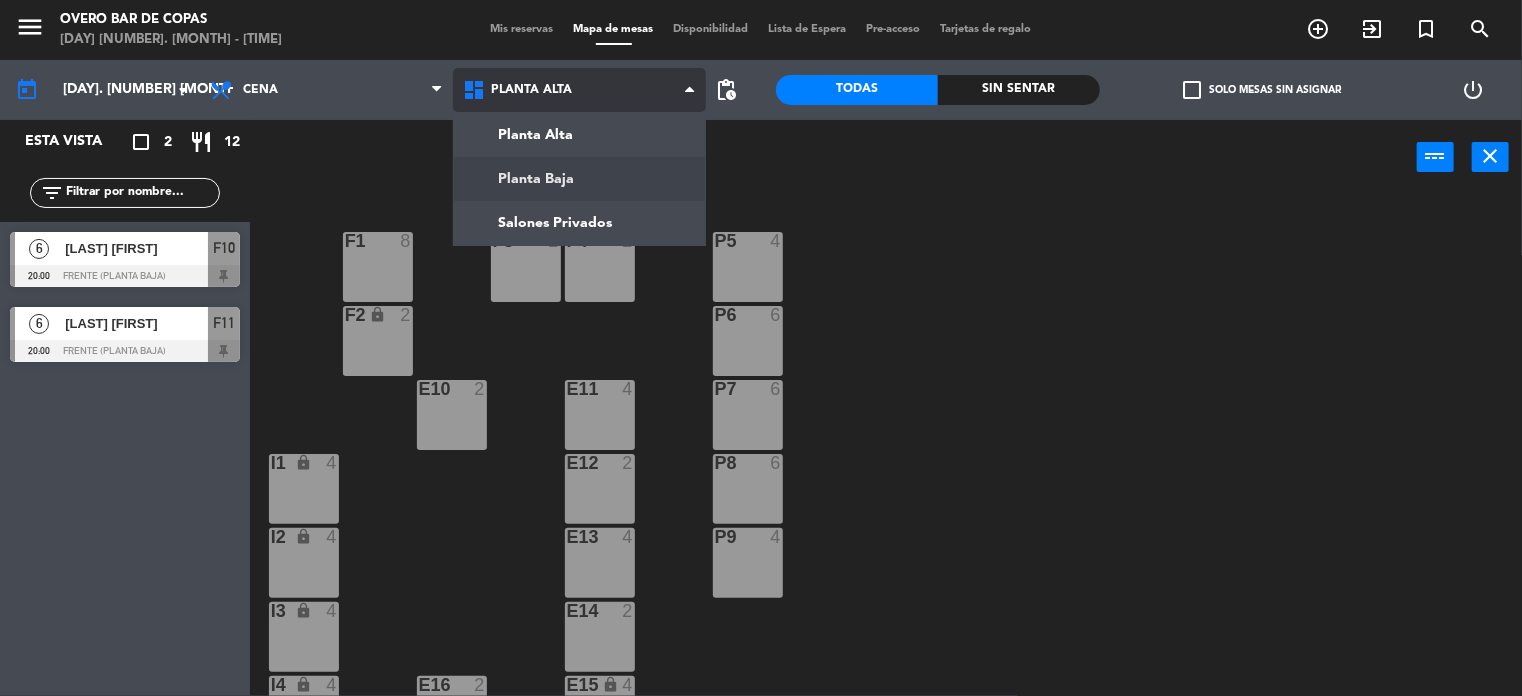 click on "menu  Overo Bar de Copas   [DAY] [NUMBER]. [MONTH] - [TIME]   Mis reservas   Mapa de mesas   Disponibilidad   Lista de Espera   Pre-acceso   Tarjetas de regalo  add_circle_outline exit_to_app turned_in_not search today    [DAY]. [NUMBER] [MONTH]  arrow_drop_down  Almuerzo  Cena  Cena  Almuerzo  Cena  Planta Alta   Planta Baja   Salones Privados   Planta Alta   Planta Alta   Planta Baja   Salones Privados  pending_actions  Todas  Sin sentar  check_box_outline_blank   Solo mesas sin asignar   power_settings_new   Esta vista   crop_square  2  restaurant  12 filter_list  6   [LAST] [FIRST]   20:00   Frente (Planta baja)  F10  6   [LAST] [FIRST]   20:00   Frente (Planta baja)  F11 power_input close P5  4  F1  8  F3  2  F4  2  P6  6  F2 lock  2  P7  6  E10  2  E11  4  P8  6  E12  2  I1 lock  4  P9  4  E13  4  I2 lock  4  E14  2  I3 lock  4  E16  2  E15 lock  4  I4 lock  4  T17  4  T18  4" 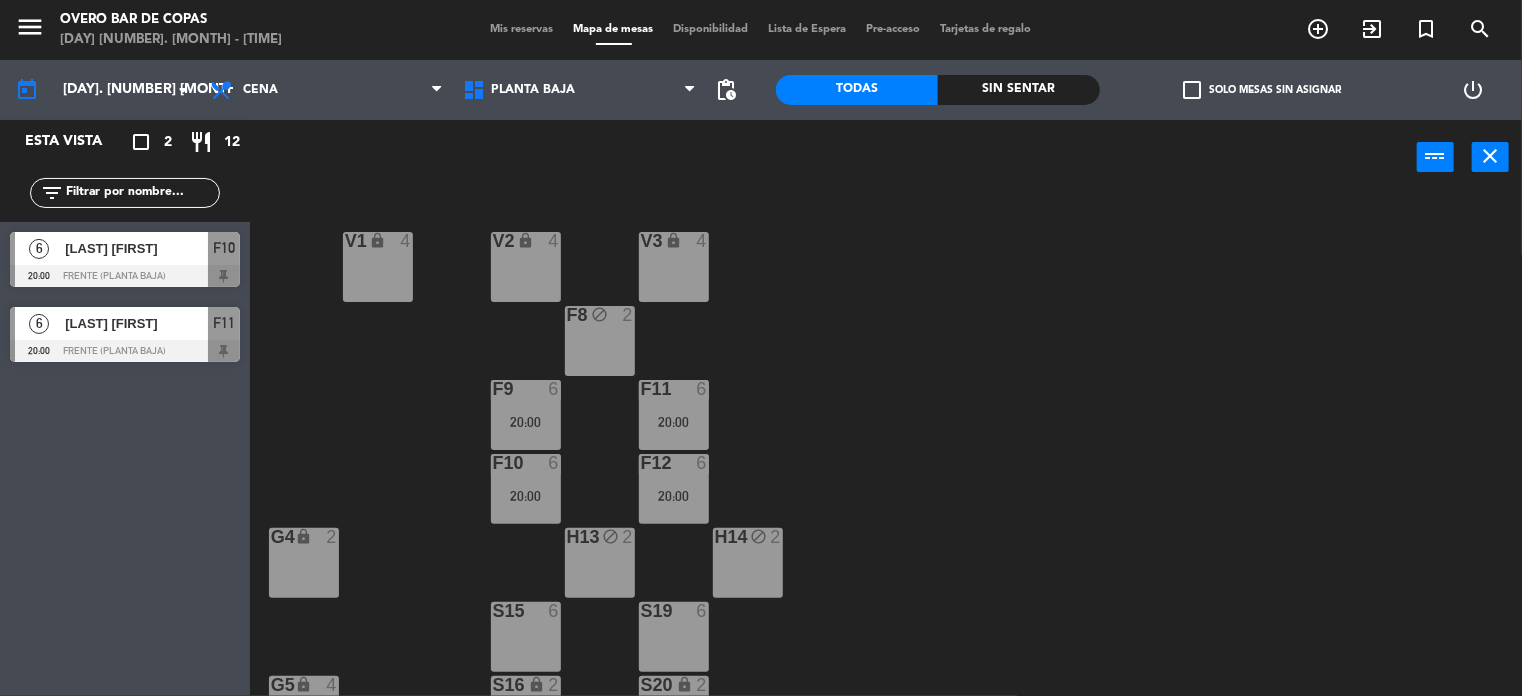 scroll, scrollTop: 270, scrollLeft: 0, axis: vertical 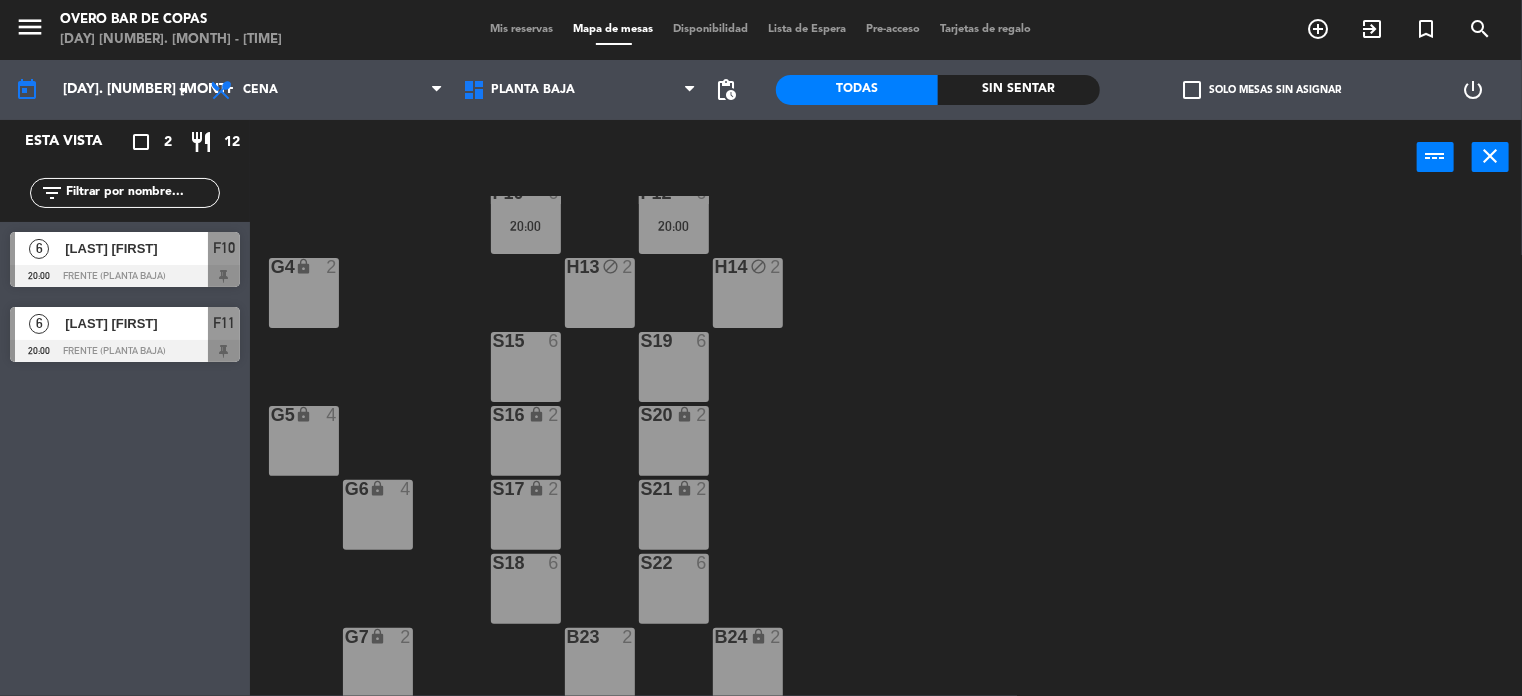 click on "6" at bounding box center (554, 341) 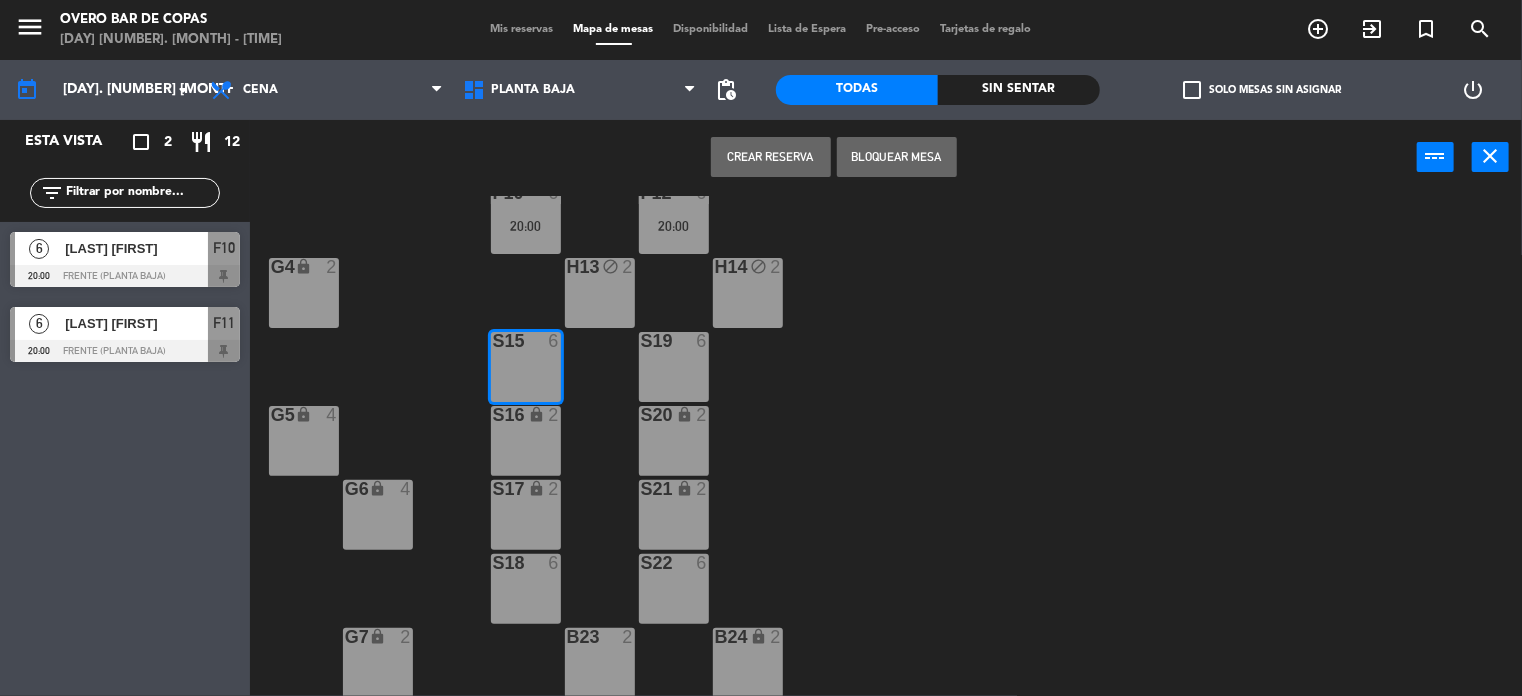 click on "lock" at bounding box center [536, 414] 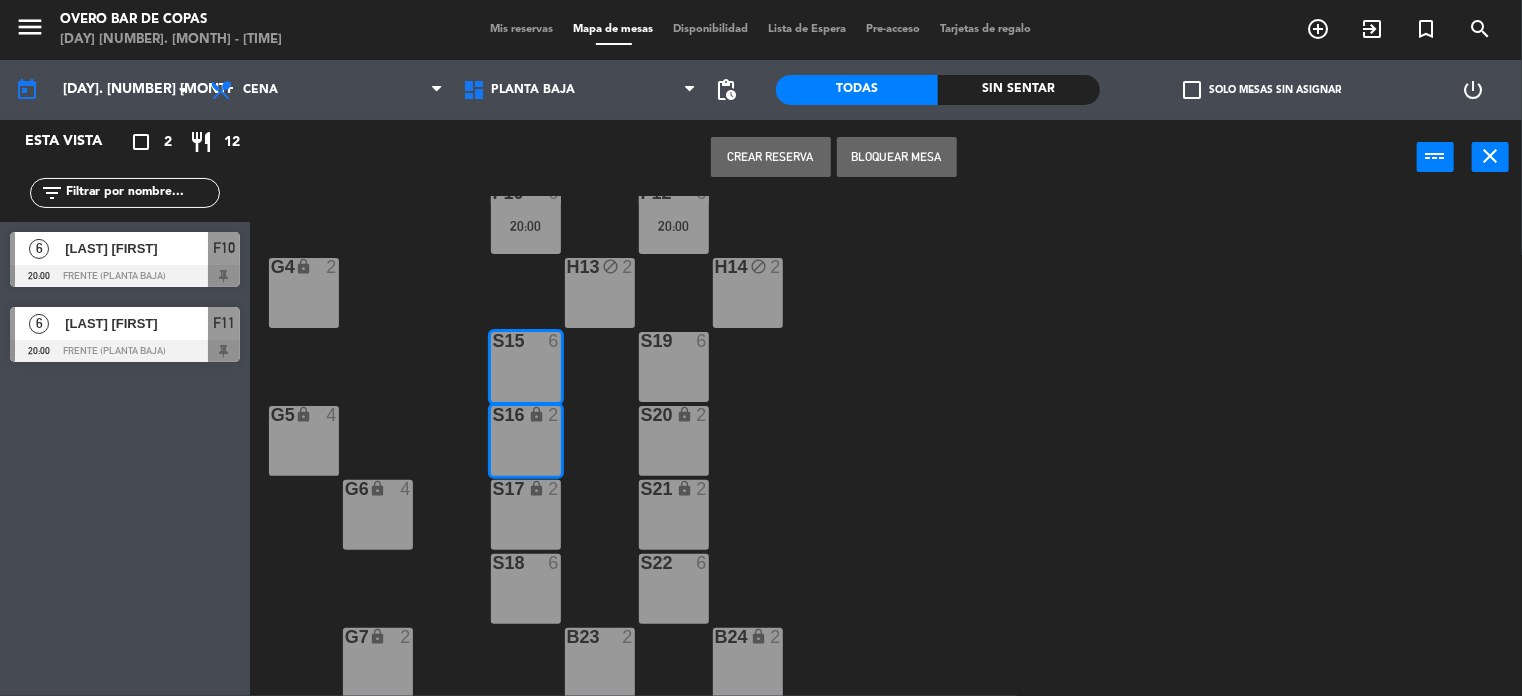 click on "S17 lock  2" at bounding box center (526, 515) 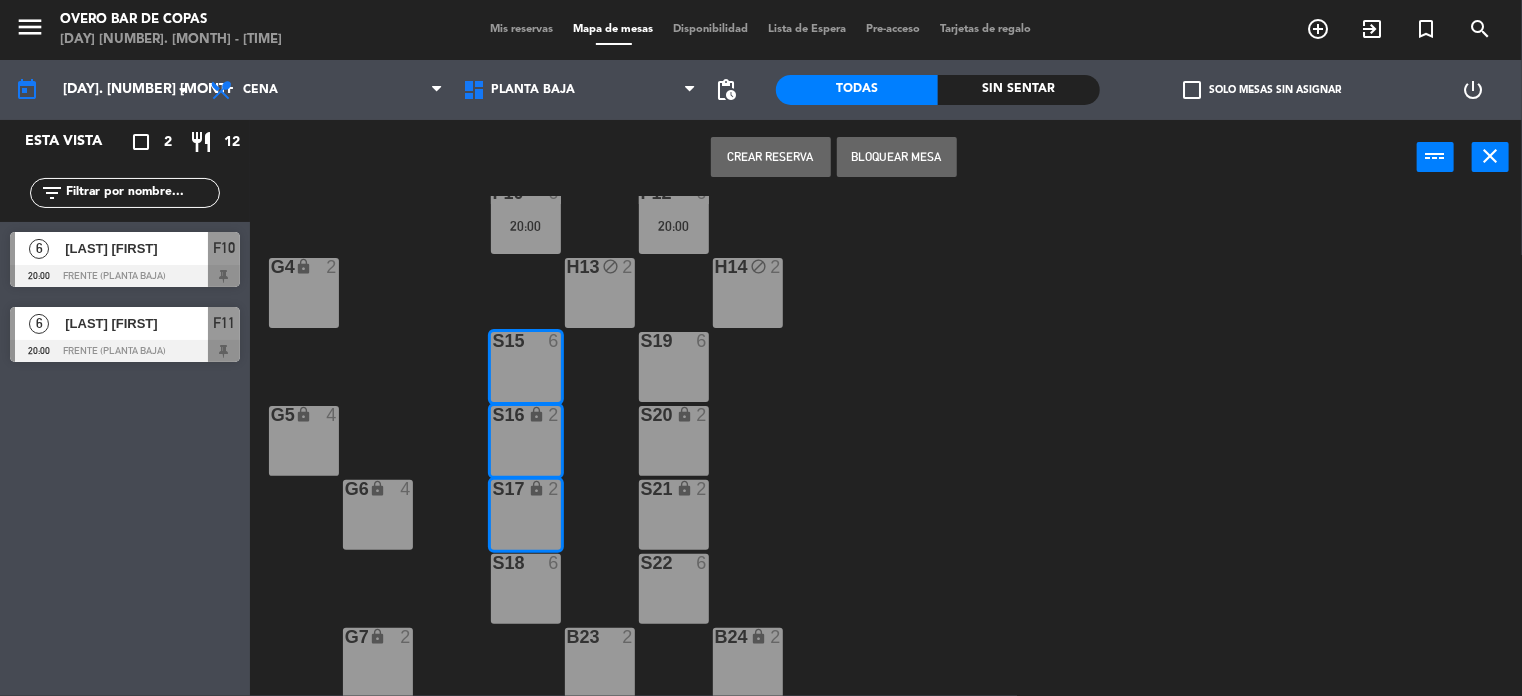 click on "S18" at bounding box center (526, 589) 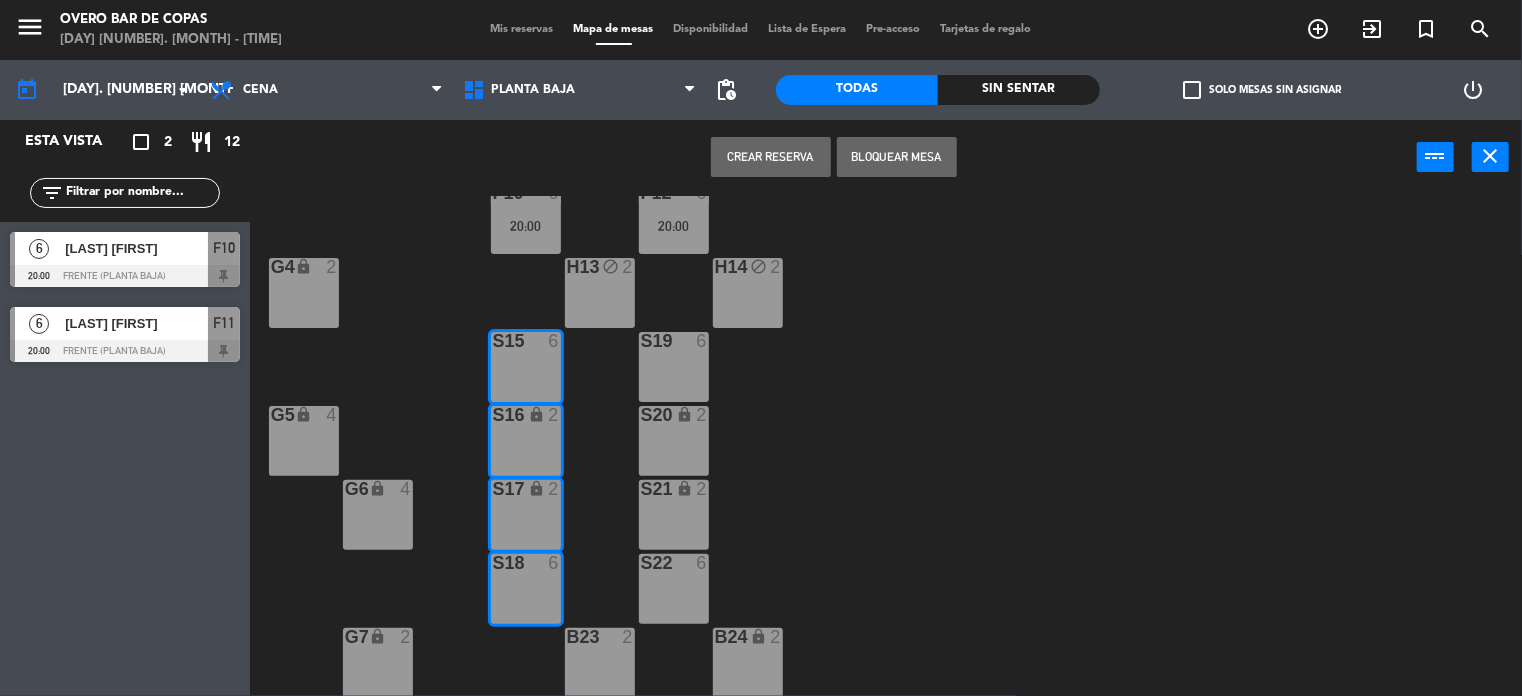 click on "Crear Reserva" at bounding box center (771, 157) 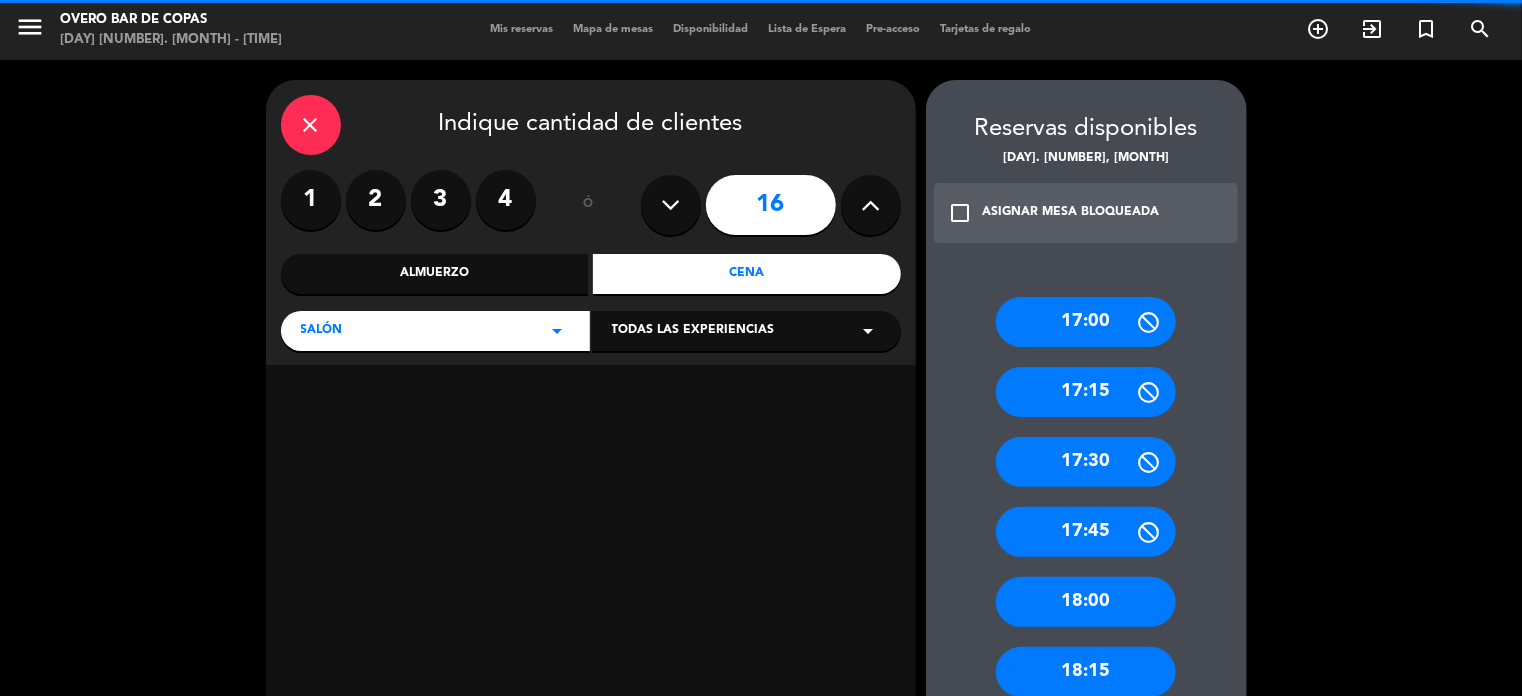 click at bounding box center [670, 205] 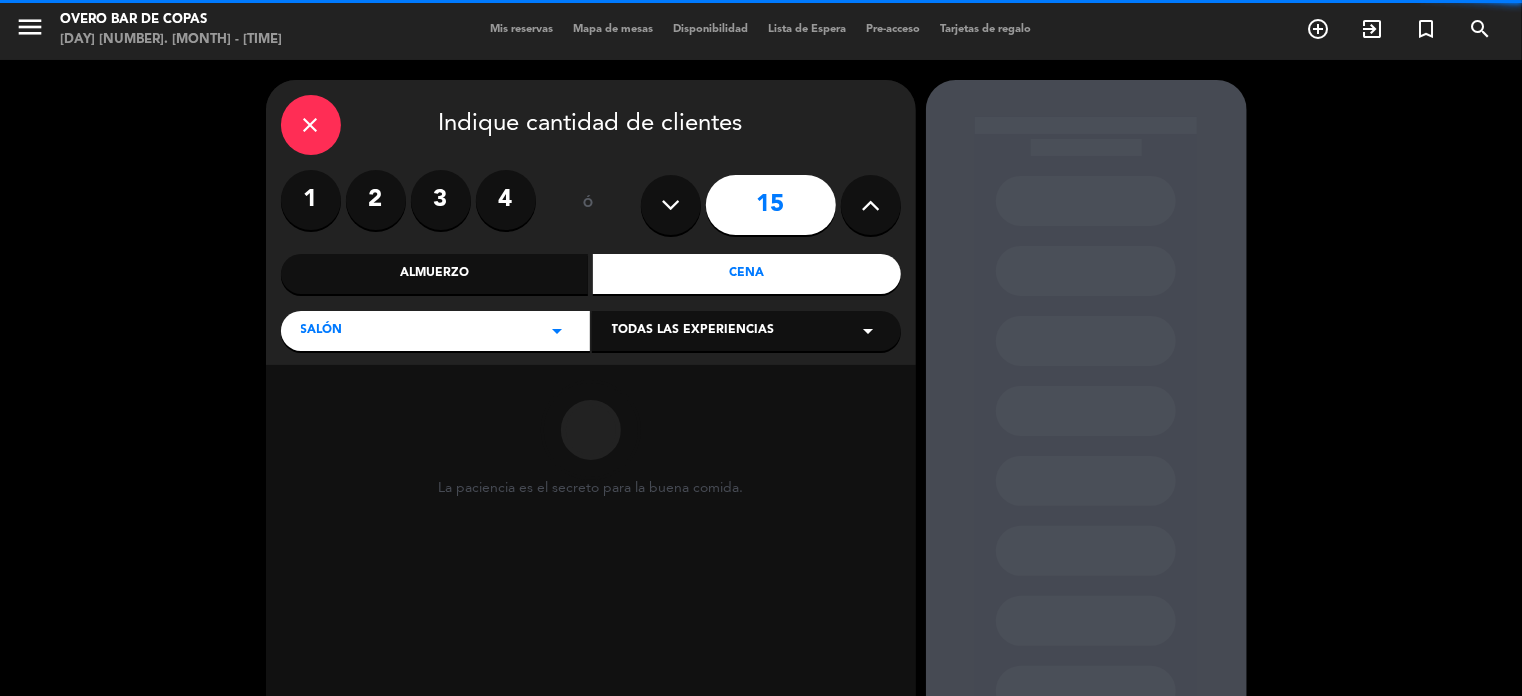 click at bounding box center (670, 205) 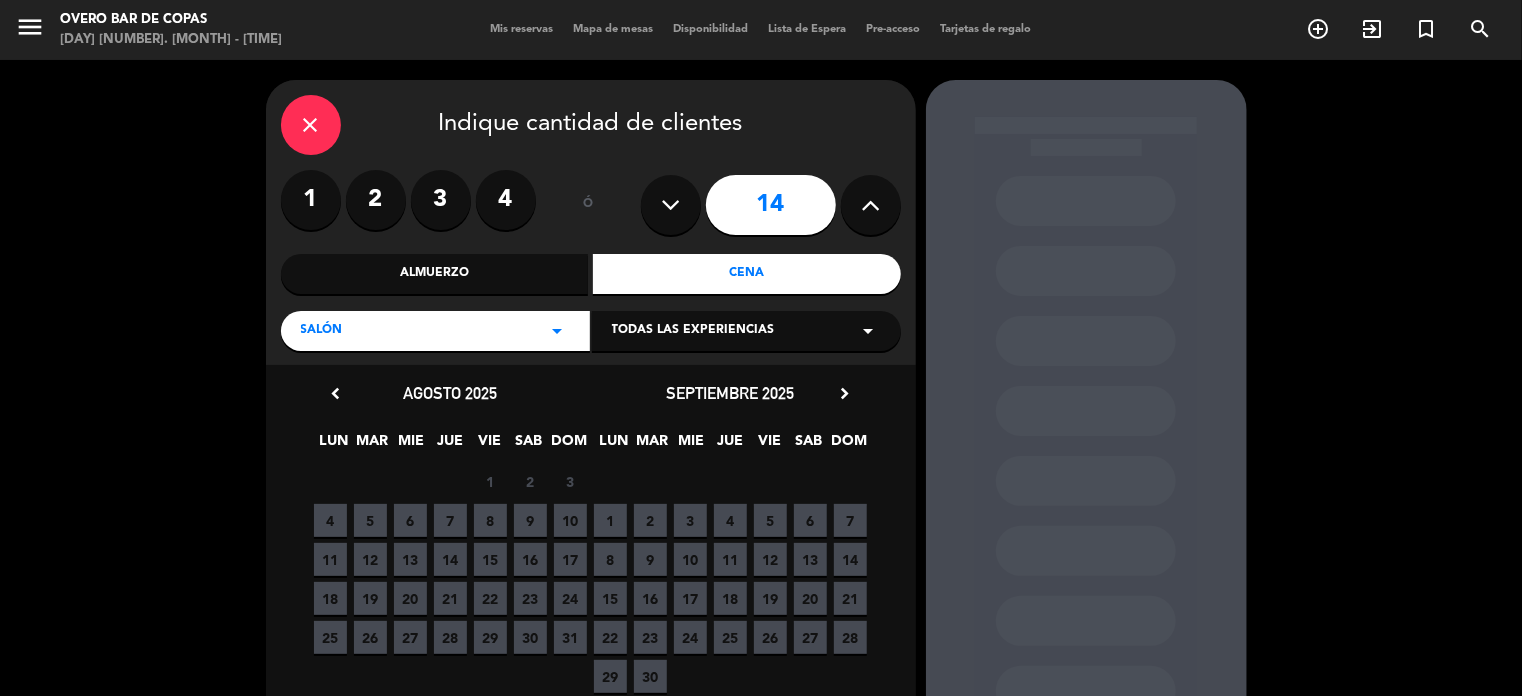 click on "25" at bounding box center [330, 637] 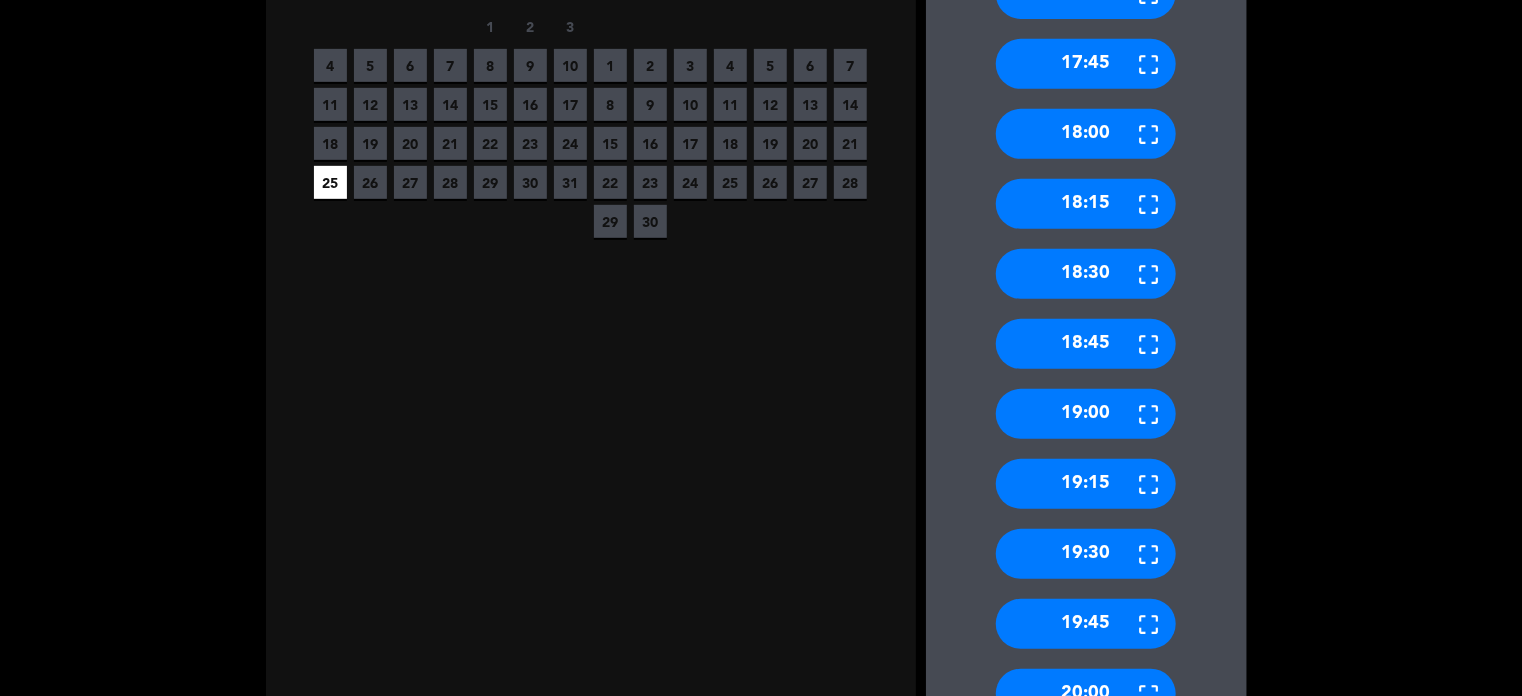 scroll, scrollTop: 570, scrollLeft: 0, axis: vertical 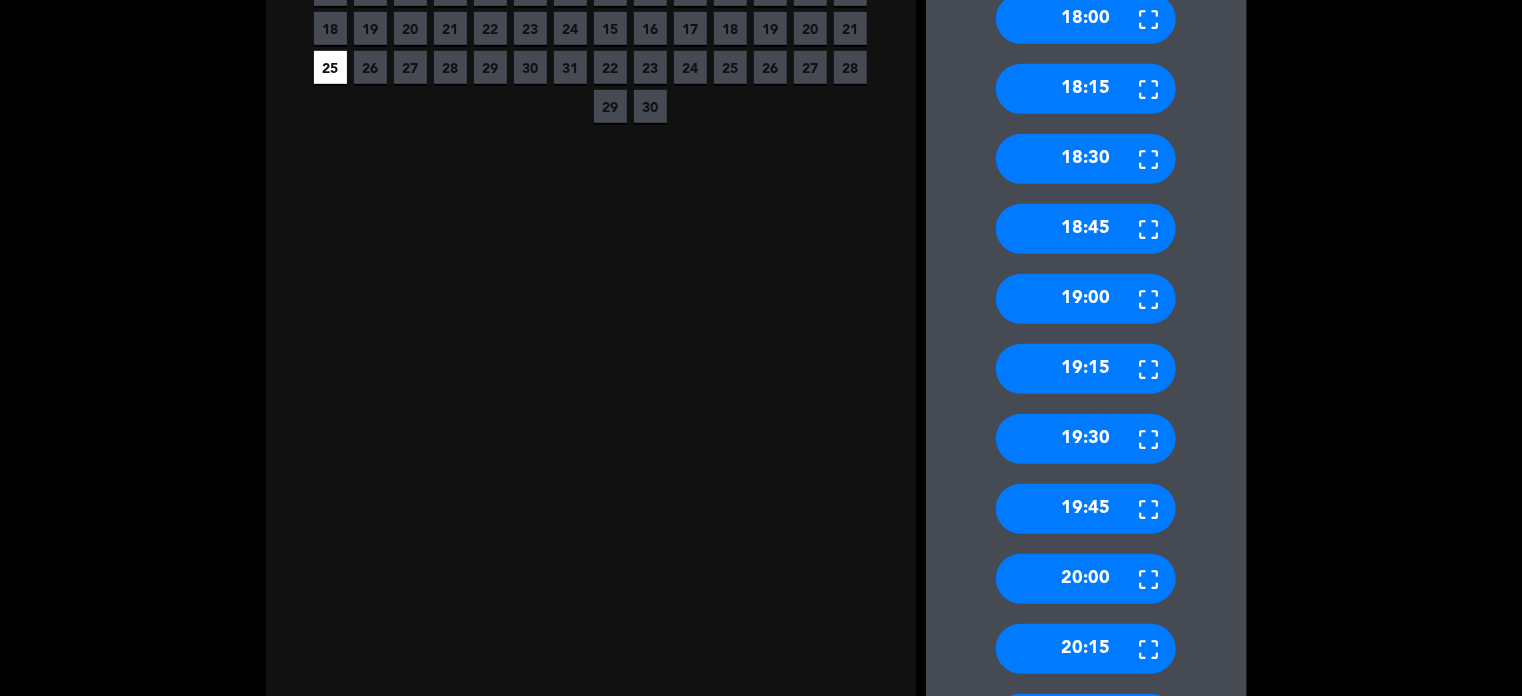 click on "20:00" at bounding box center (1086, 579) 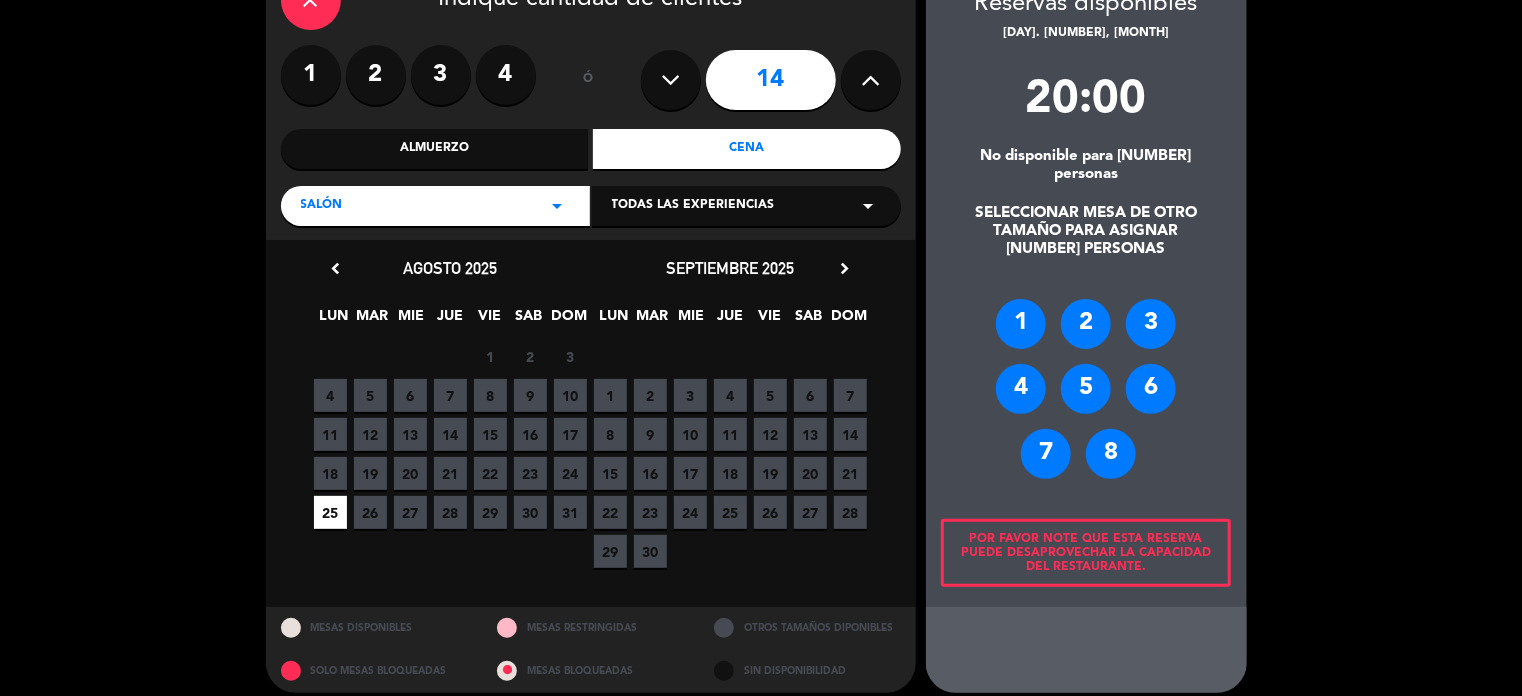 click on "2" at bounding box center (1086, 324) 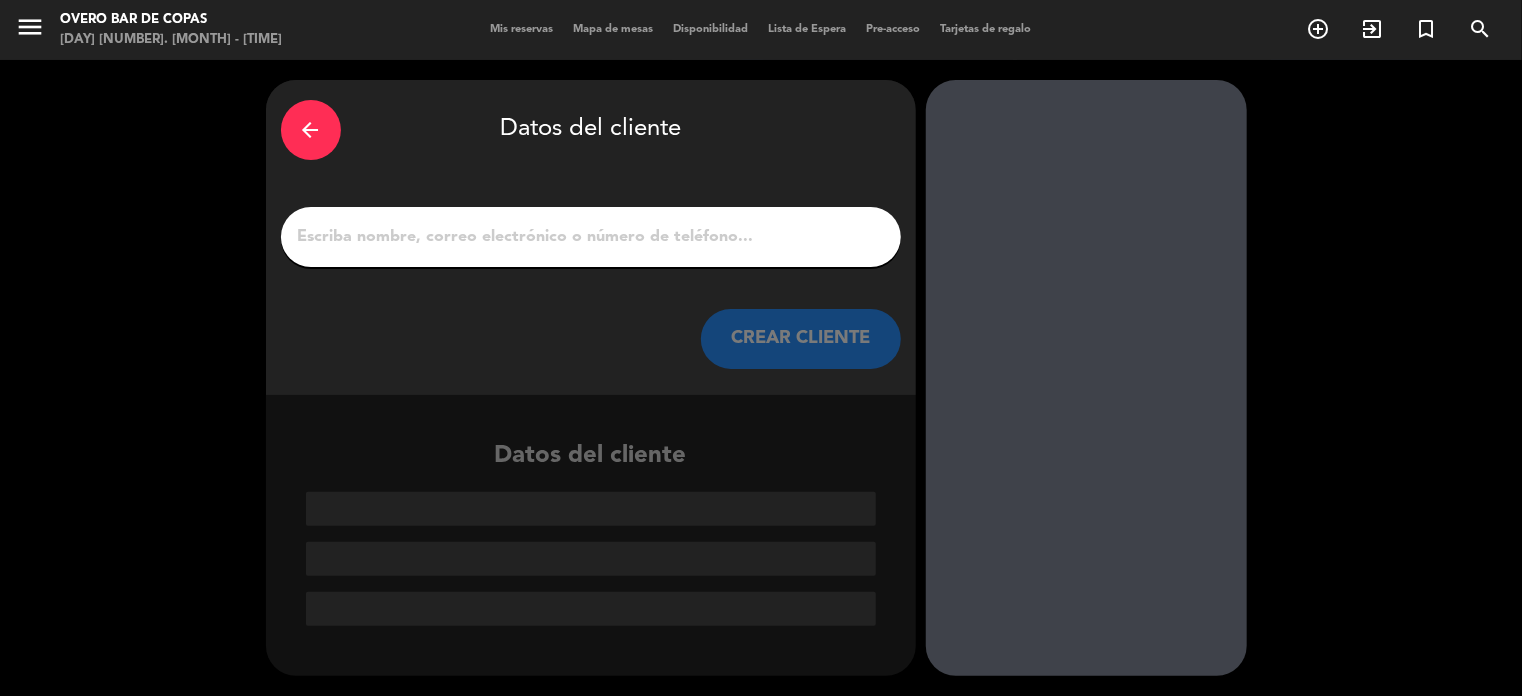 scroll, scrollTop: 0, scrollLeft: 0, axis: both 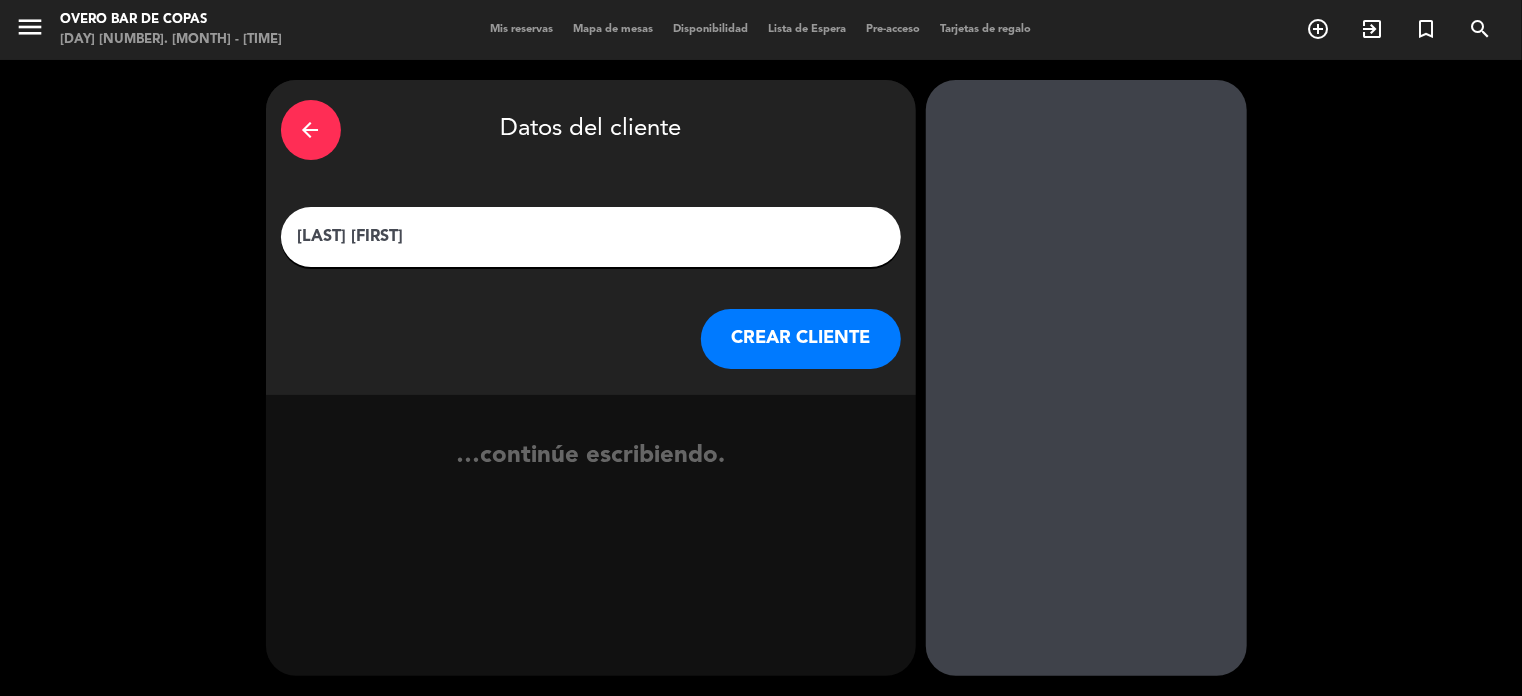 type on "[LAST] [FIRST]" 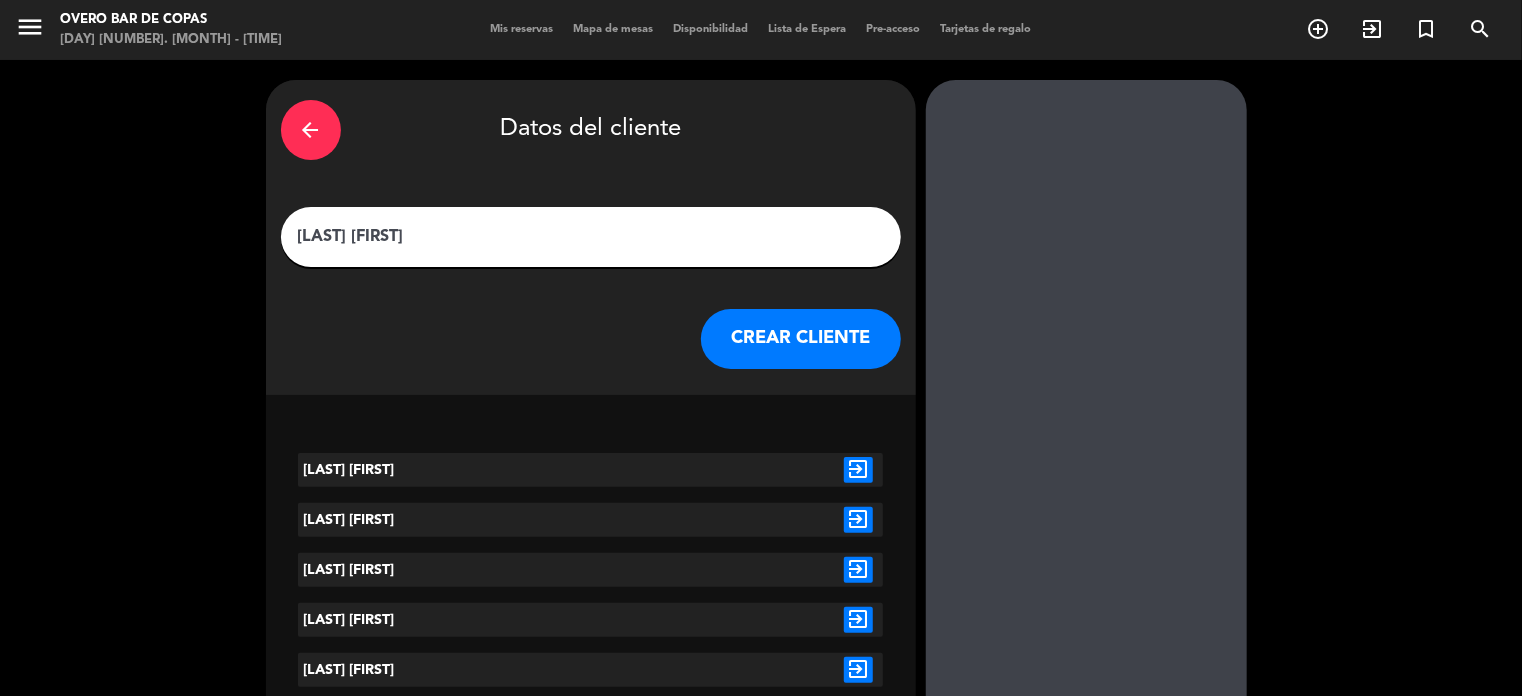 click on "exit_to_app" at bounding box center (858, 470) 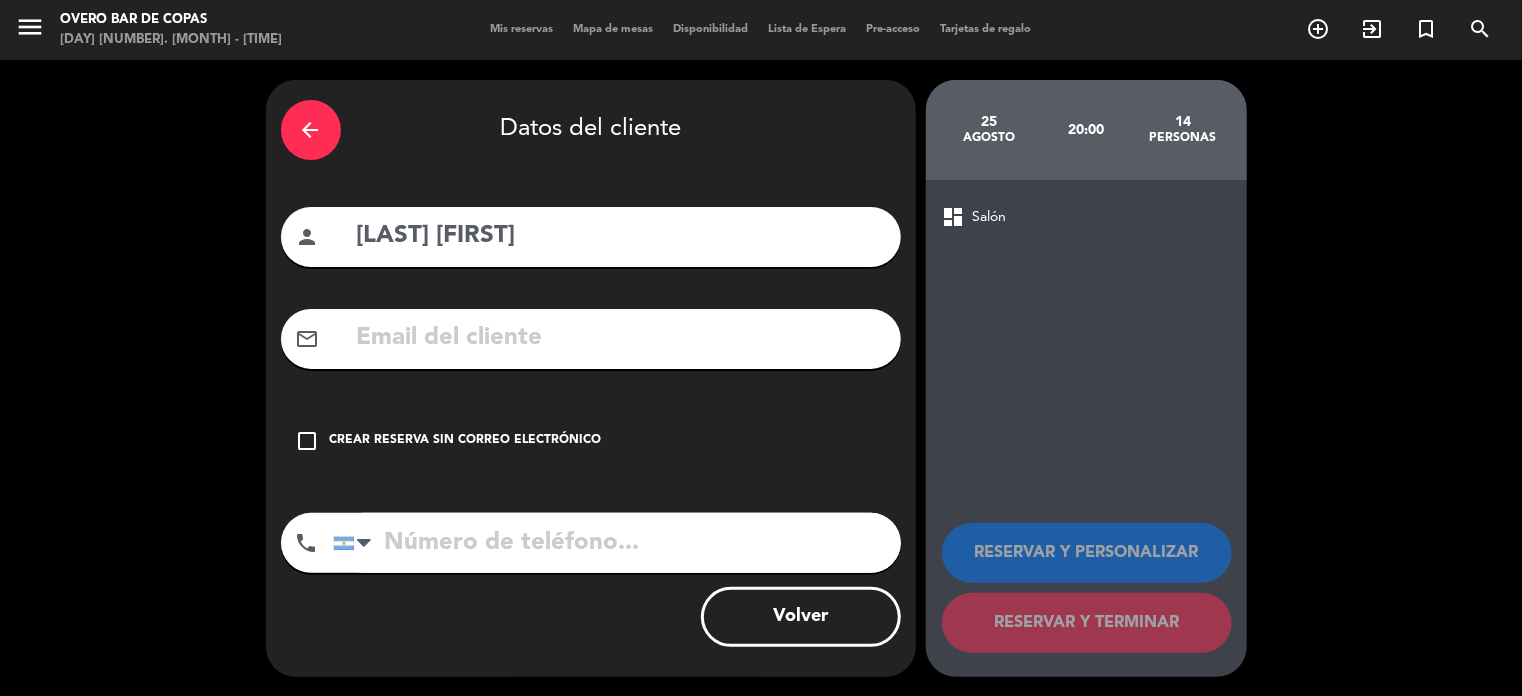 click on "Crear reserva sin correo electrónico" at bounding box center [466, 441] 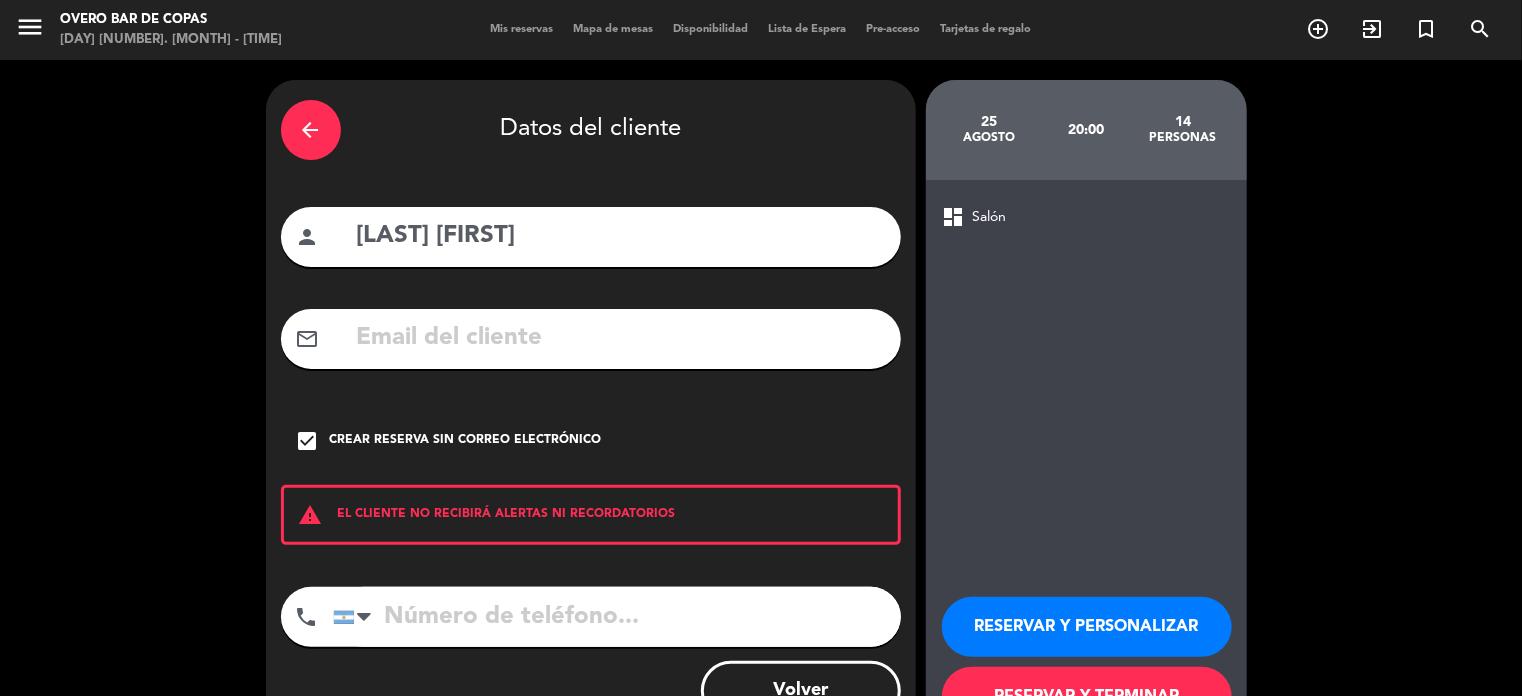click on "RESERVAR Y PERSONALIZAR" at bounding box center [1087, 627] 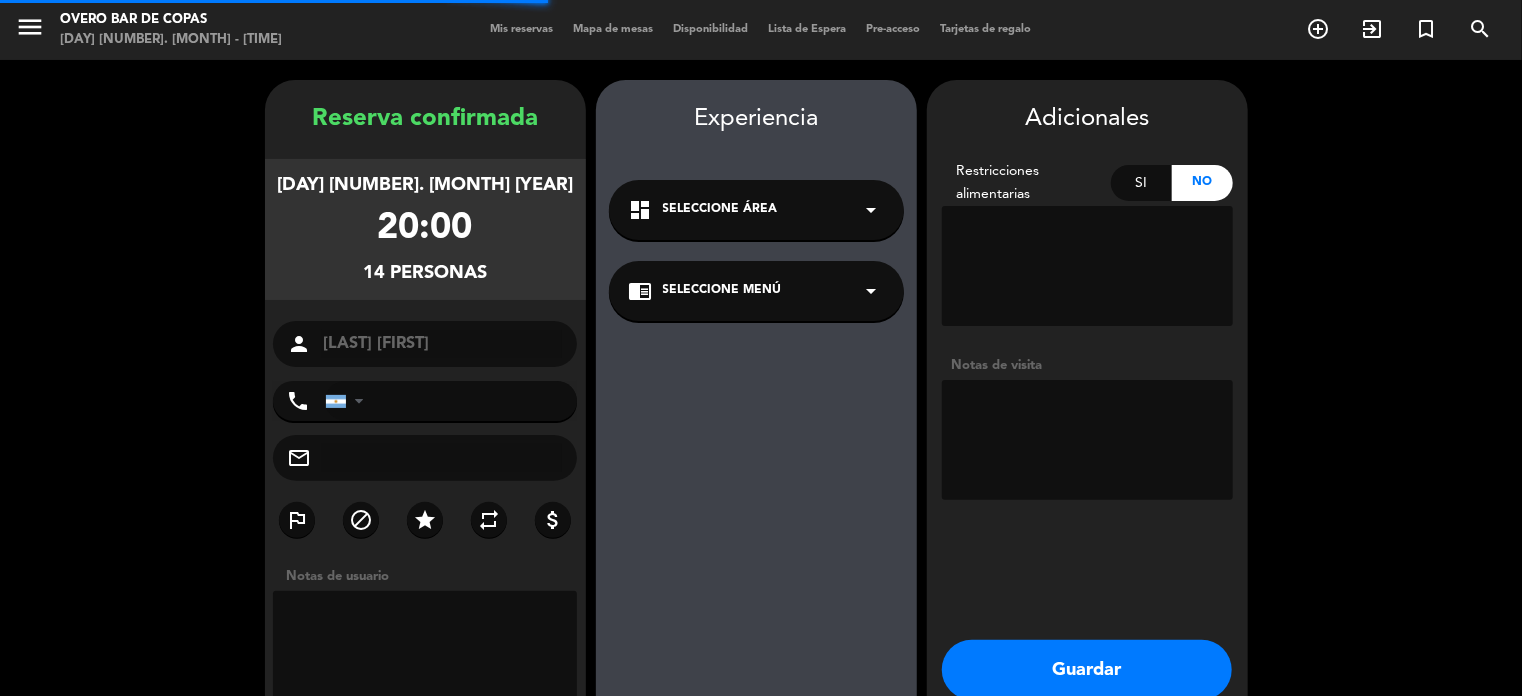 scroll, scrollTop: 80, scrollLeft: 0, axis: vertical 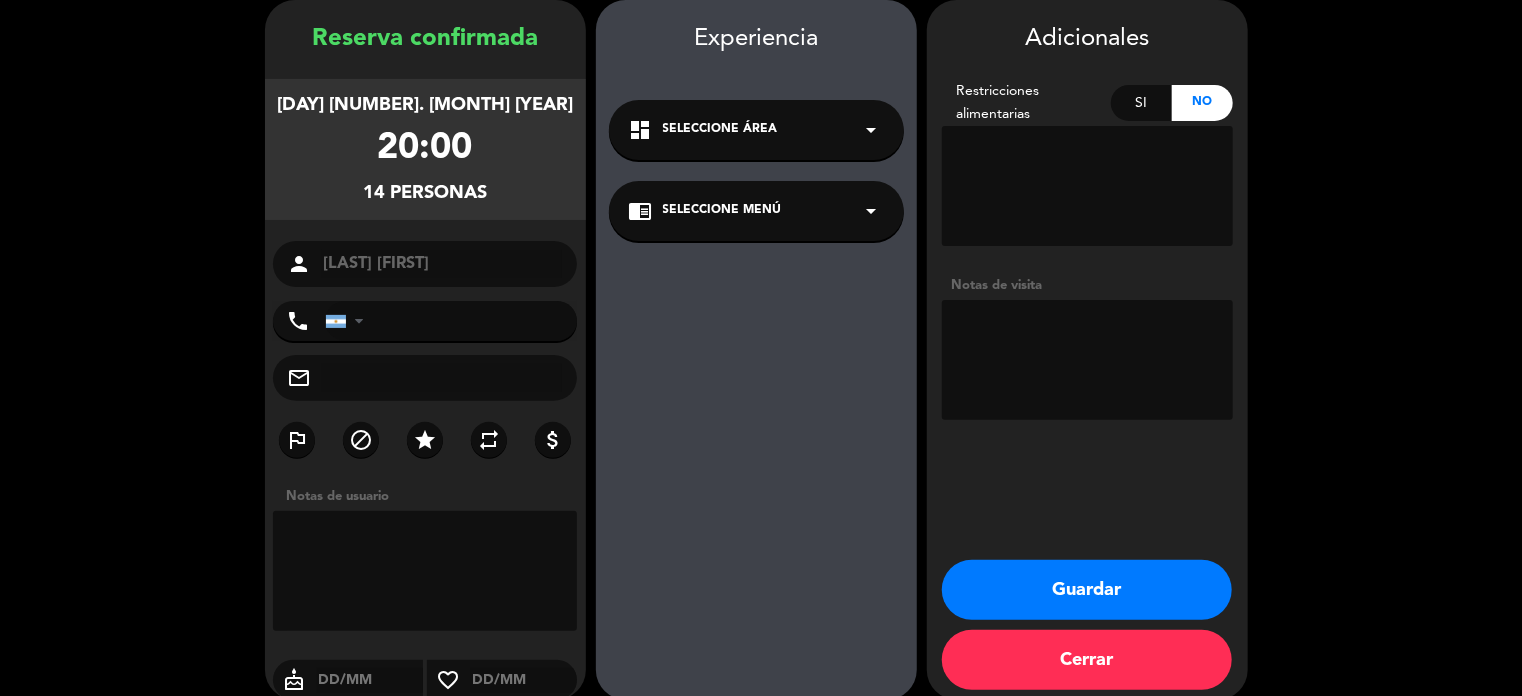 click on "Seleccione Menú" at bounding box center [722, 211] 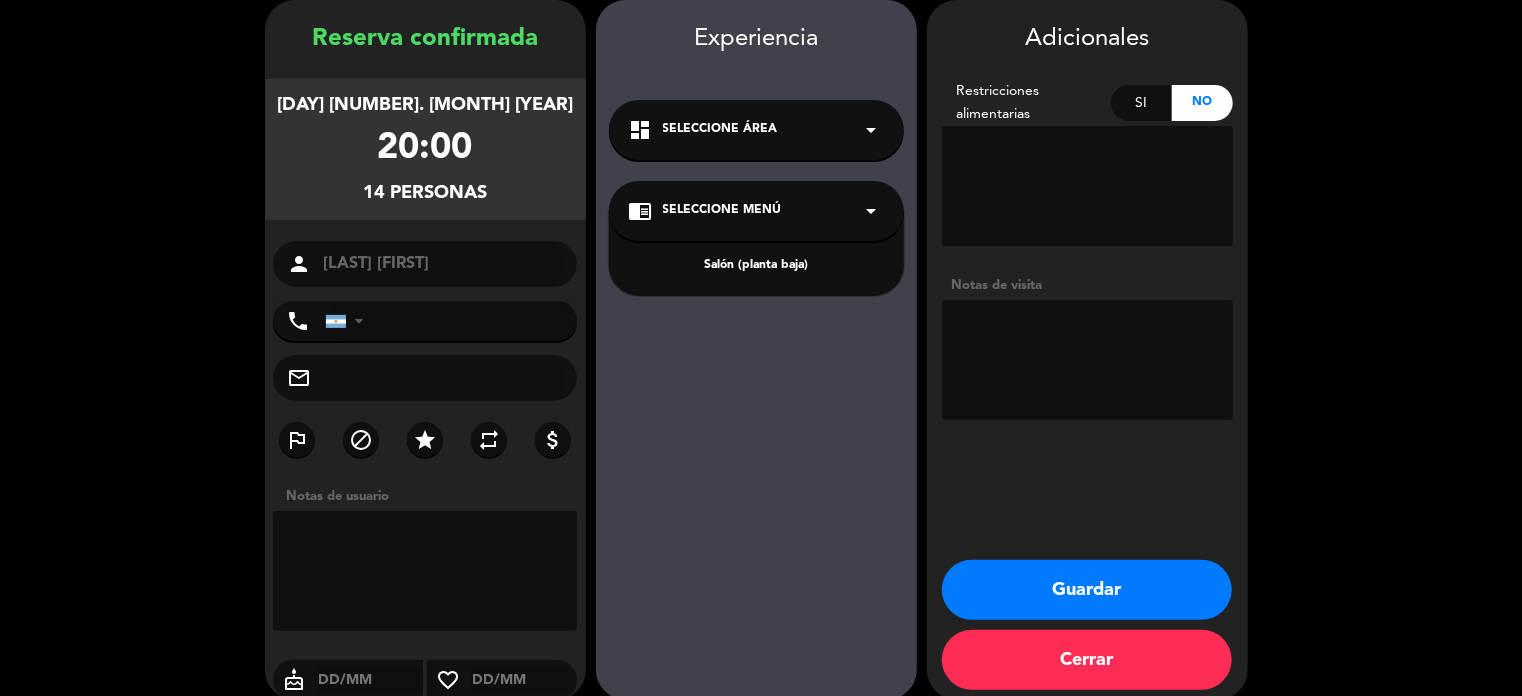 click on "Salón (planta baja)" at bounding box center [756, 266] 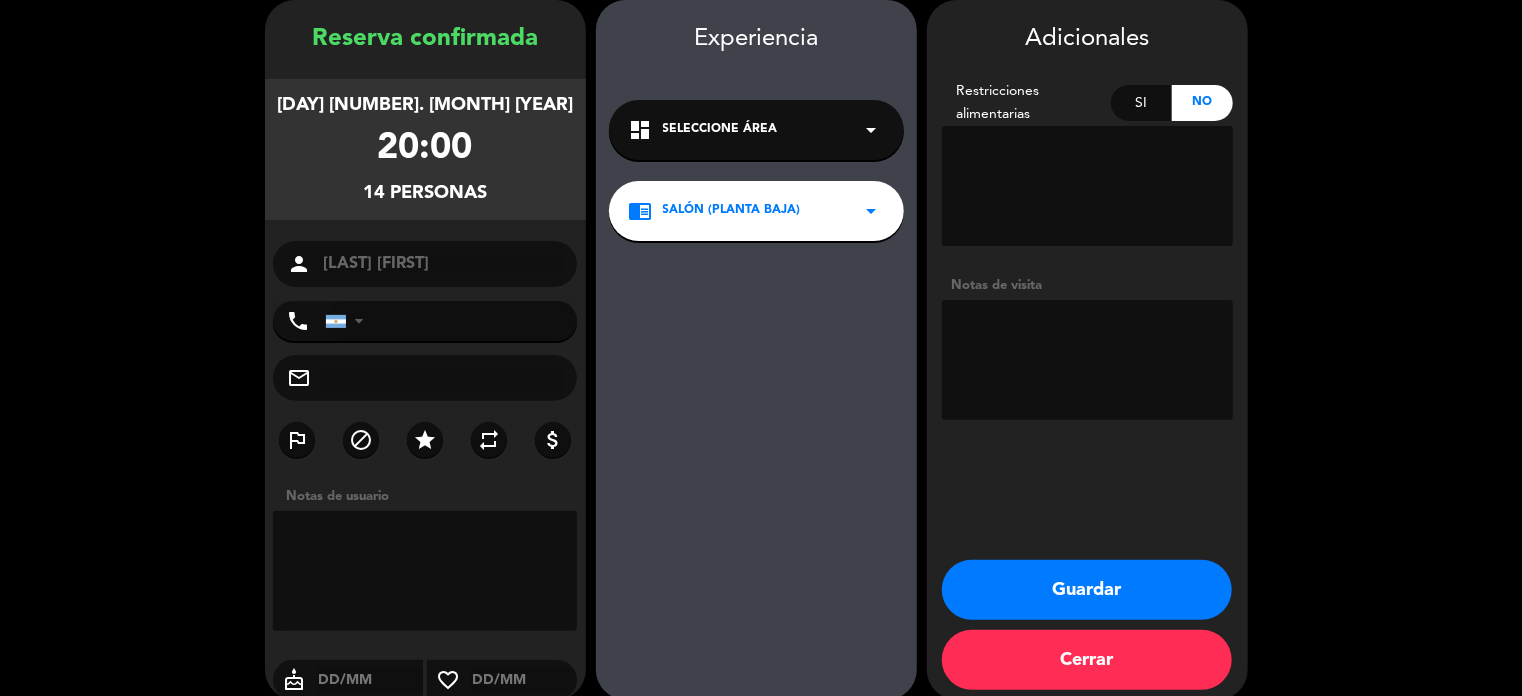 click on "Guardar" at bounding box center [1087, 590] 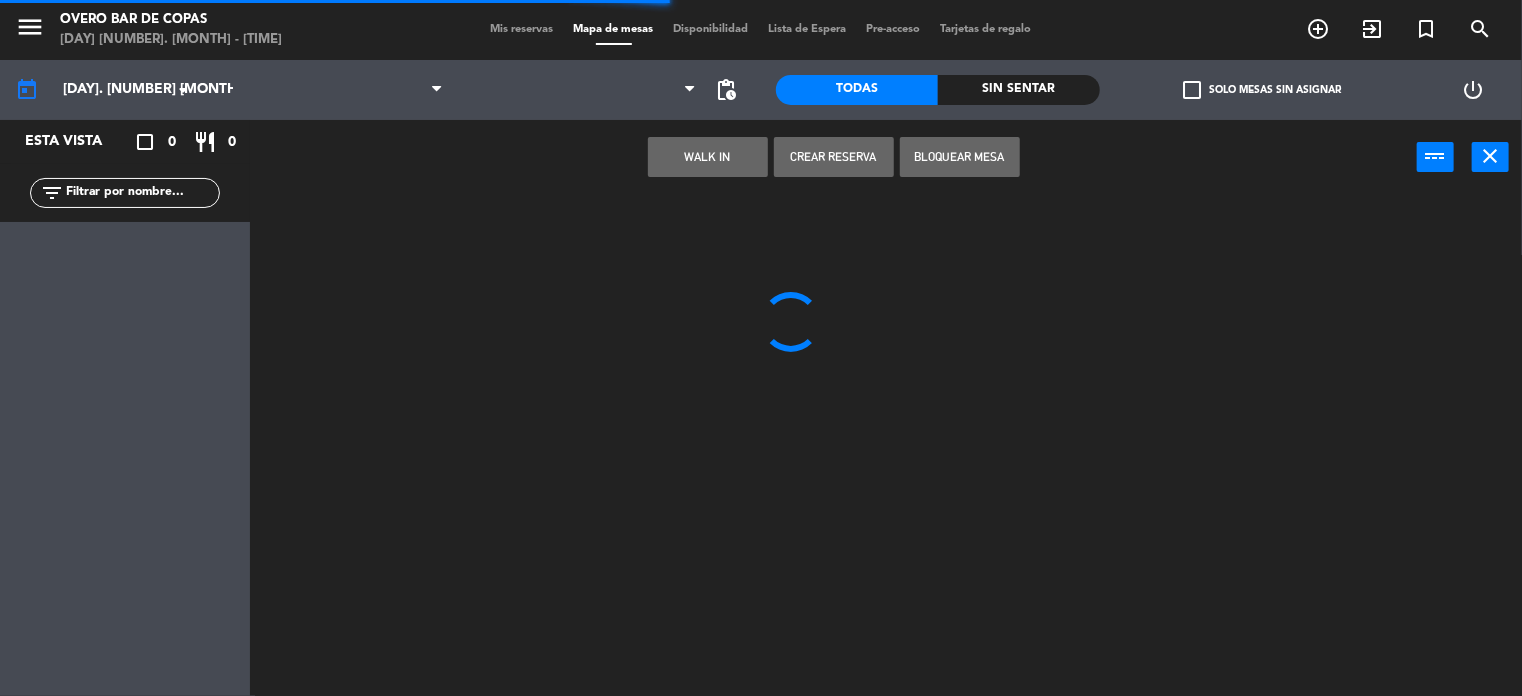 scroll, scrollTop: 0, scrollLeft: 0, axis: both 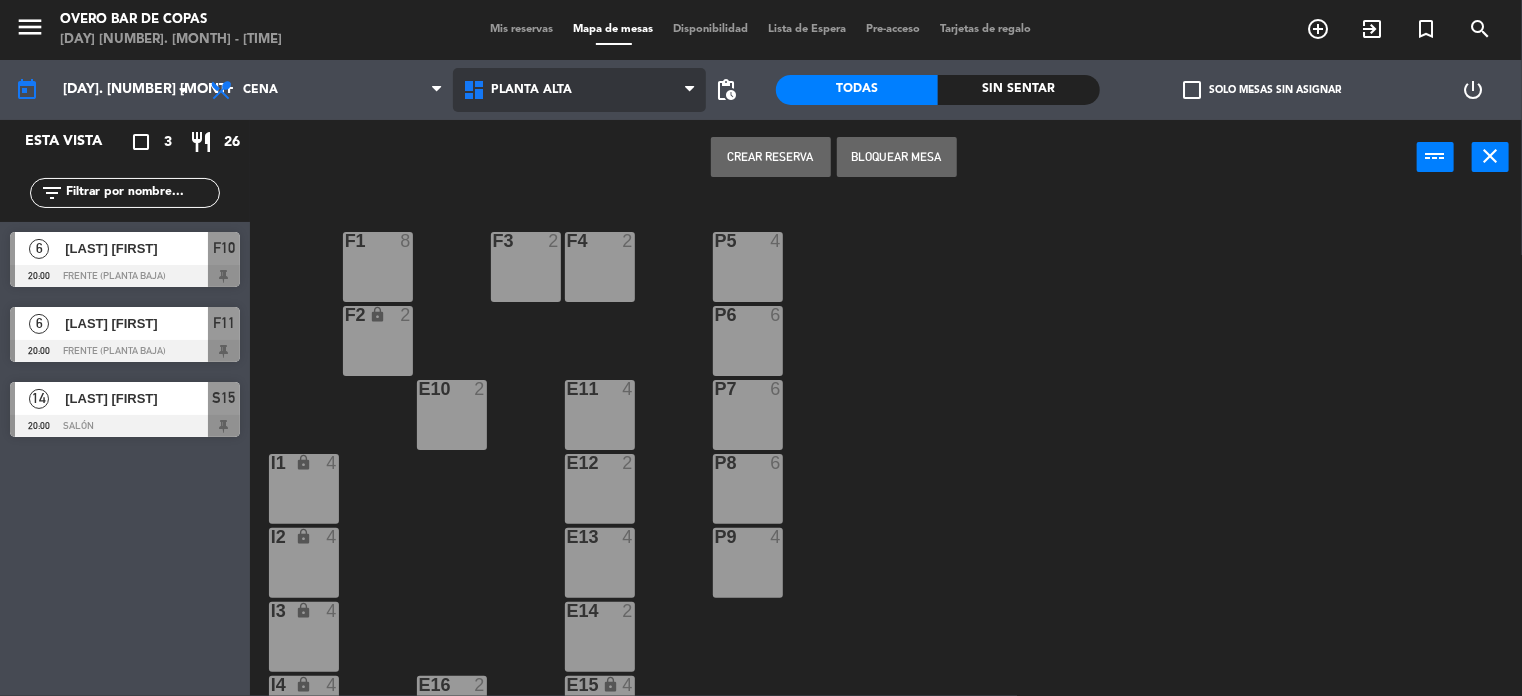 click on "Planta Alta" at bounding box center (579, 90) 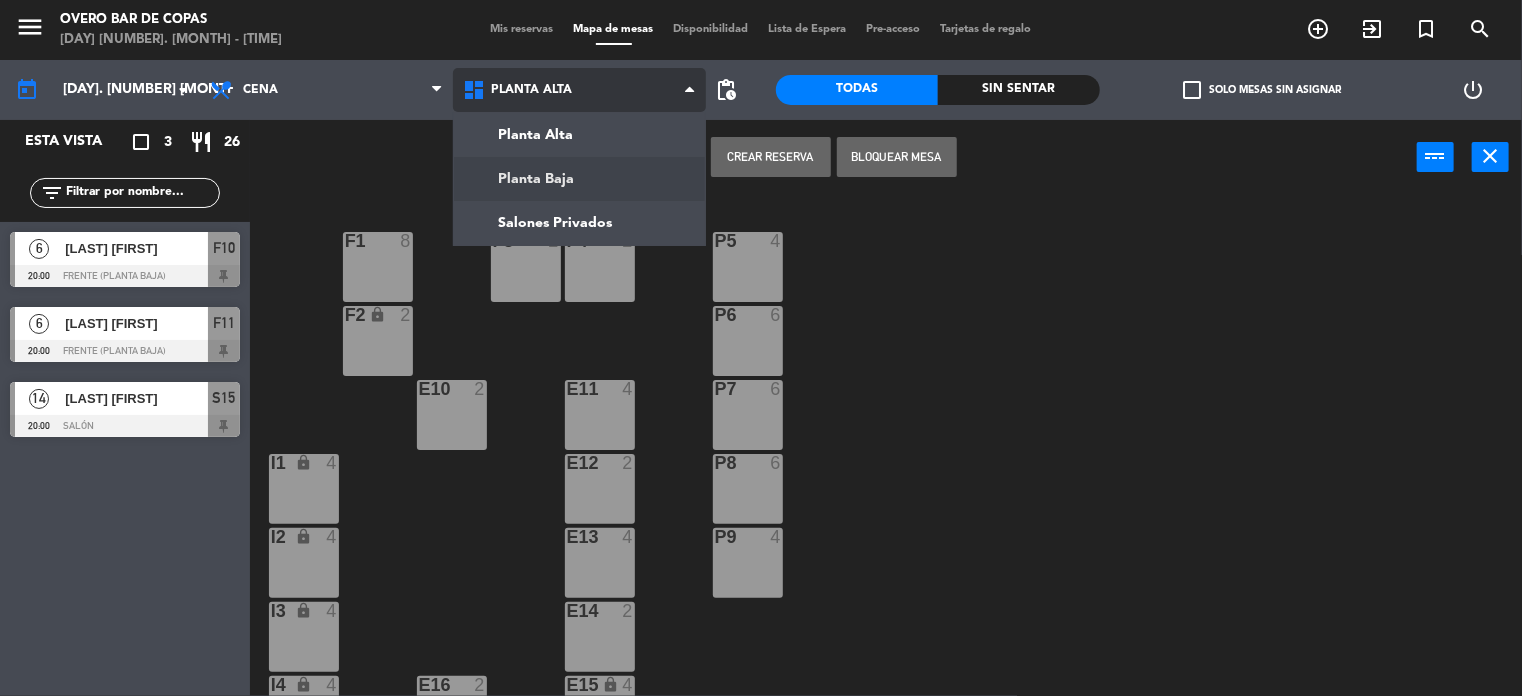click on "menu  Overo Bar de Copas   [DAY] [NUMBER]. [MONTH] - [TIME]   Mis reservas   Mapa de mesas   Disponibilidad   Lista de Espera   Pre-acceso   Tarjetas de regalo  add_circle_outline exit_to_app turned_in_not search today    [DAY]. [NUMBER] [MONTH]  arrow_drop_down  Almuerzo  Cena  Cena  Almuerzo  Cena  Planta Alta   Planta Baja   Salones Privados   Planta Alta   Planta Alta   Planta Baja   Salones Privados  pending_actions  Todas  Sin sentar  check_box_outline_blank   Solo mesas sin asignar   power_settings_new   Esta vista   crop_square  3  restaurant  26 filter_list  6   [LAST] [FIRST]   20:00   Frente (Planta baja)  F10  6   [LAST] [FIRST]   20:00   Frente (Planta baja)  F11  14   [LAST] [FIRST]   20:00   Salón  S15  Crear Reserva   Bloquear Mesa  power_input close P5  4  F1  8  F3  2  F4  2  P6  6  F2 lock  2  P7  6  E10  2  E11  4  P8  6  E12  2  I1 lock  4  P9  4  E13  4  I2 lock  4  E14  2  I3 lock  4  E16  2  E15 lock  4  I4 lock  4  T17  4  T18  4" 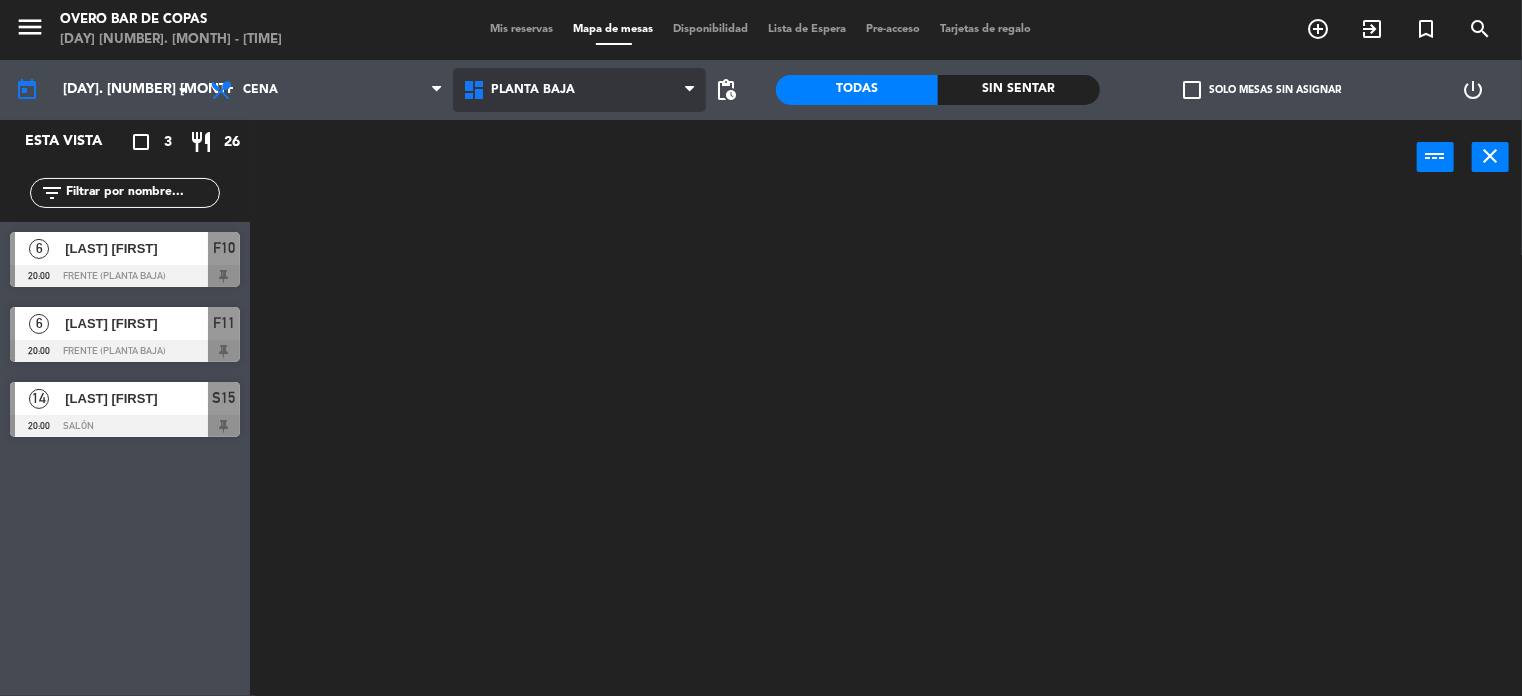 click on "Planta Baja" at bounding box center (579, 90) 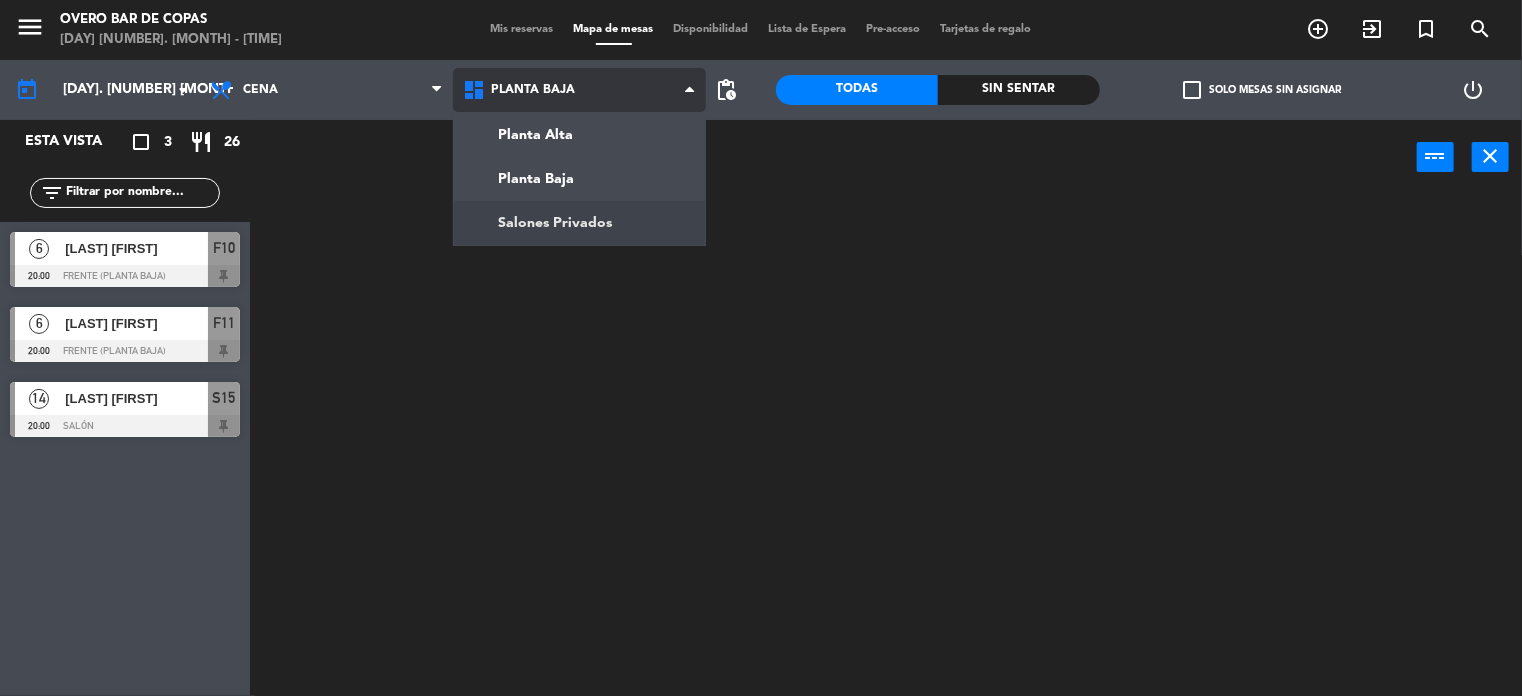 click on "menu  Overo Bar de Copas   [DAY] [NUMBER]. [MONTH] - [TIME]   Mis reservas   Mapa de mesas   Disponibilidad   Lista de Espera   Pre-acceso   Tarjetas de regalo  add_circle_outline exit_to_app turned_in_not search today    [DAY]. [NUMBER] [MONTH]  arrow_drop_down  Almuerzo  Cena  Cena  Almuerzo  Cena  Planta Alta   Planta Baja   Salones Privados   Planta Baja   Planta Alta   Planta Baja   Salones Privados  pending_actions  Todas  Sin sentar  check_box_outline_blank   Solo mesas sin asignar   power_settings_new   Esta vista   crop_square  3  restaurant  26 filter_list  6   [LAST] [FIRST]   20:00   Frente (Planta baja)  F10  6   [LAST] [FIRST]   20:00   Frente (Planta baja)  F11  14   [LAST] [FIRST]   20:00   Salón  S15 power_input close" 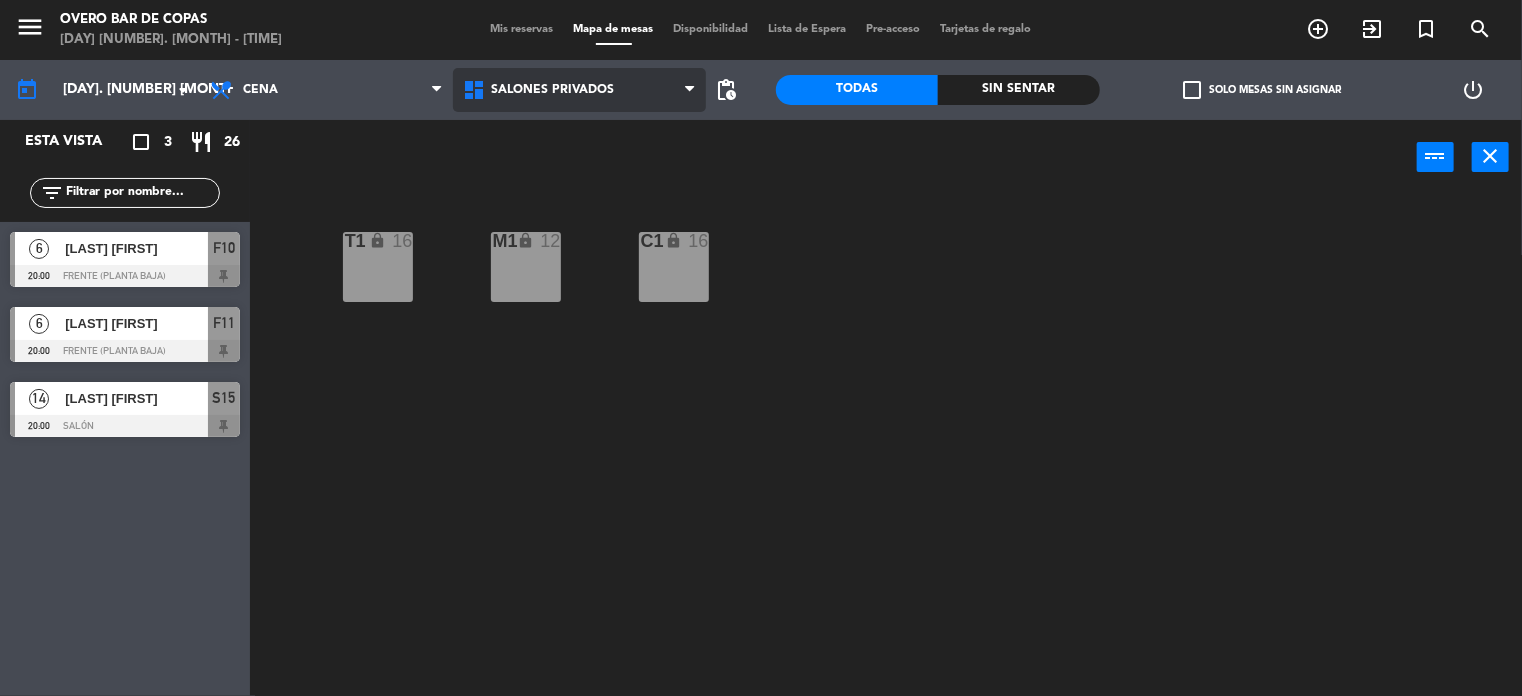 click on "Salones Privados" at bounding box center [579, 90] 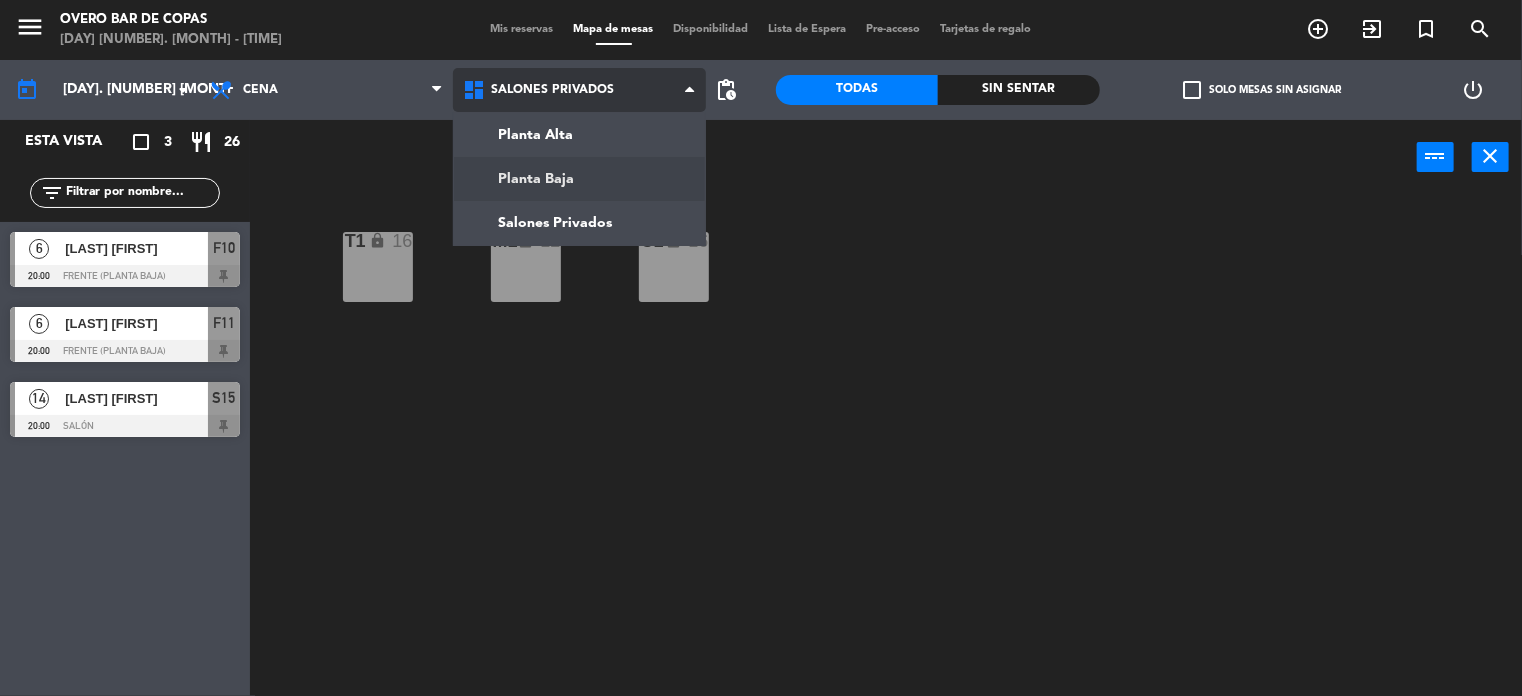 click on "menu  Overo Bar de Copas   [DAY] [NUMBER]. [MONTH] - [TIME]   Mis reservas   Mapa de mesas   Disponibilidad   Lista de Espera   Pre-acceso   Tarjetas de regalo  add_circle_outline exit_to_app turned_in_not search today    [DAY]. [NUMBER] [MONTH]  arrow_drop_down  Almuerzo  Cena  Cena  Almuerzo  Cena  Planta Alta   Planta Baja   Salones Privados   Salones Privados   Planta Alta   Planta Baja   Salones Privados  pending_actions  Todas  Sin sentar  check_box_outline_blank   Solo mesas sin asignar   power_settings_new   Esta vista   crop_square  3  restaurant  26 filter_list  6   [LAST] [FIRST]   20:00   Frente (Planta baja)  F10  6   [LAST] [FIRST]   20:00   Frente (Planta baja)  F11  14   [LAST] [FIRST]   20:00   Salón  S15 power_input close T1 lock  16  M1 lock  12  C1 lock  16" 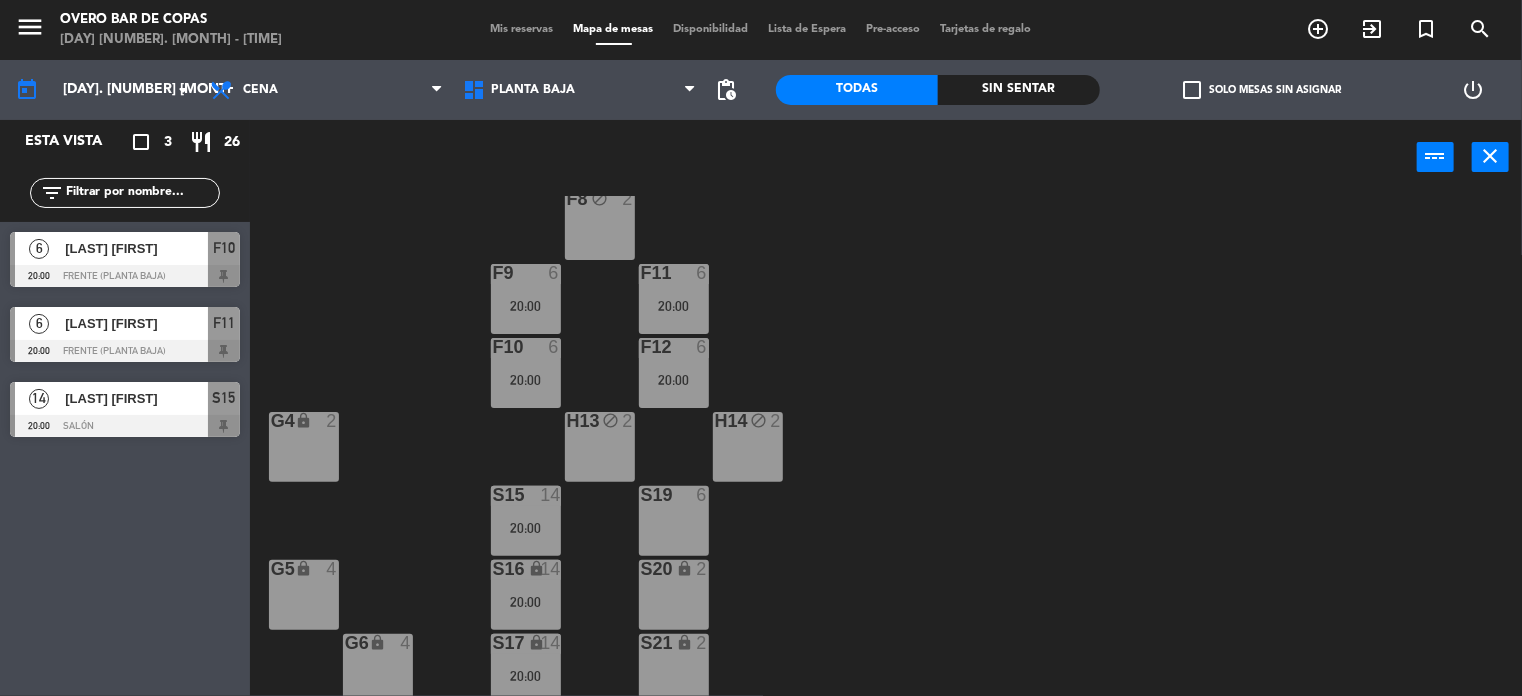 scroll, scrollTop: 270, scrollLeft: 0, axis: vertical 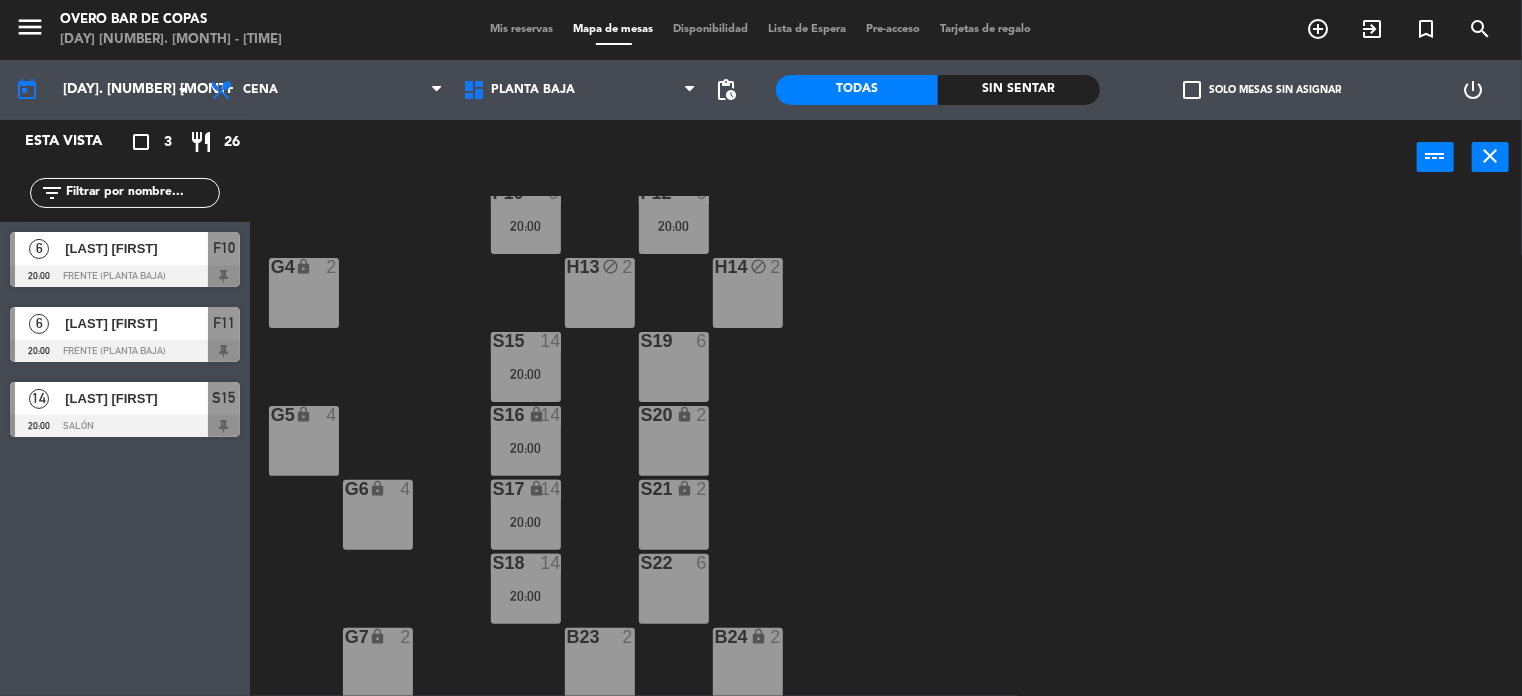 click on "S19" at bounding box center (674, 367) 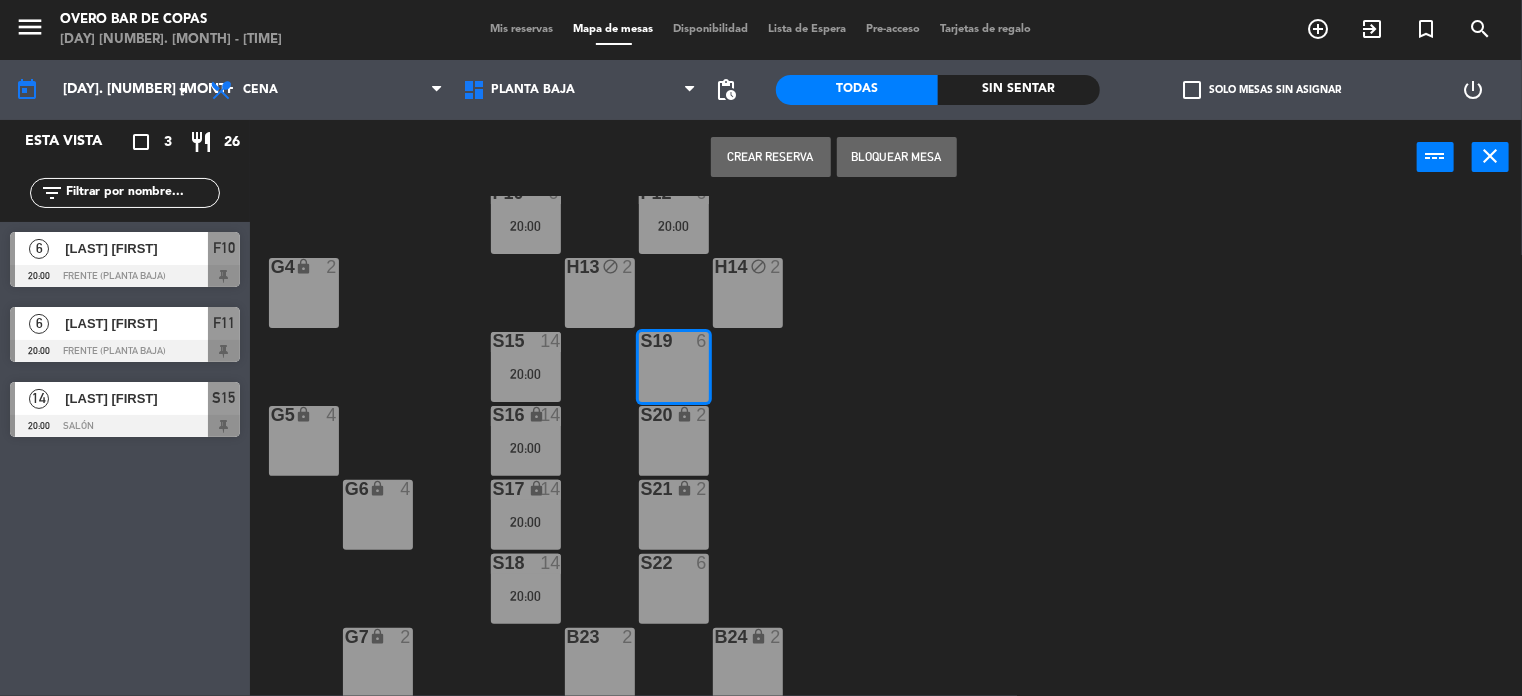 click on "lock" at bounding box center (684, 414) 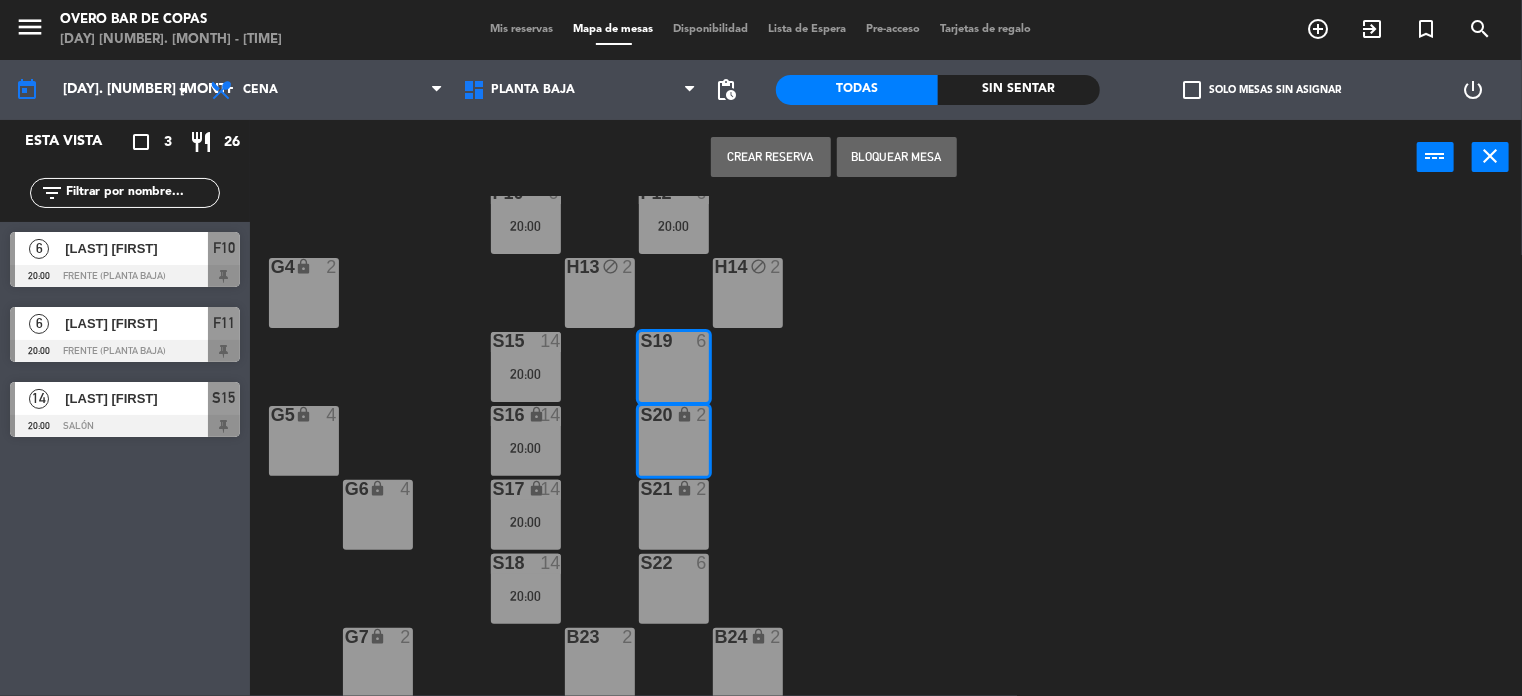 click on "lock" at bounding box center [684, 488] 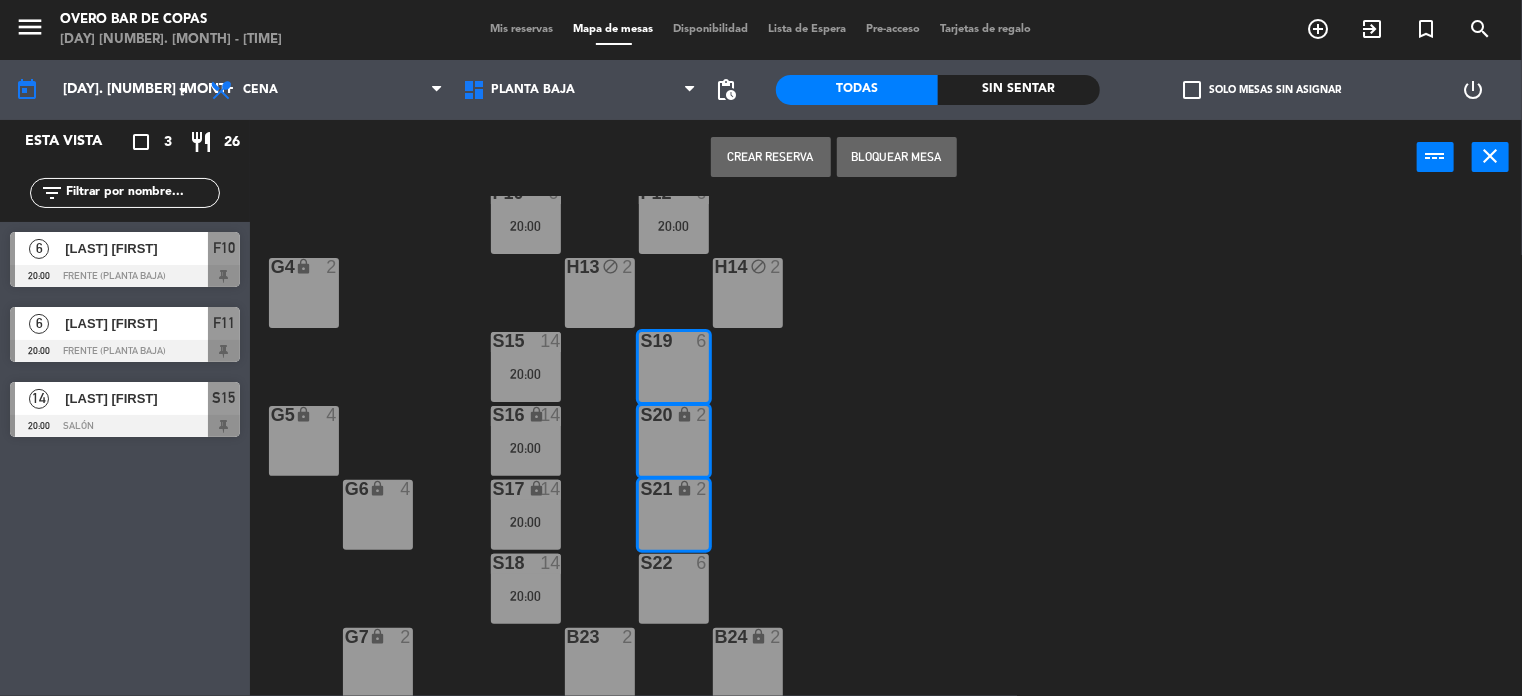 click at bounding box center (673, 563) 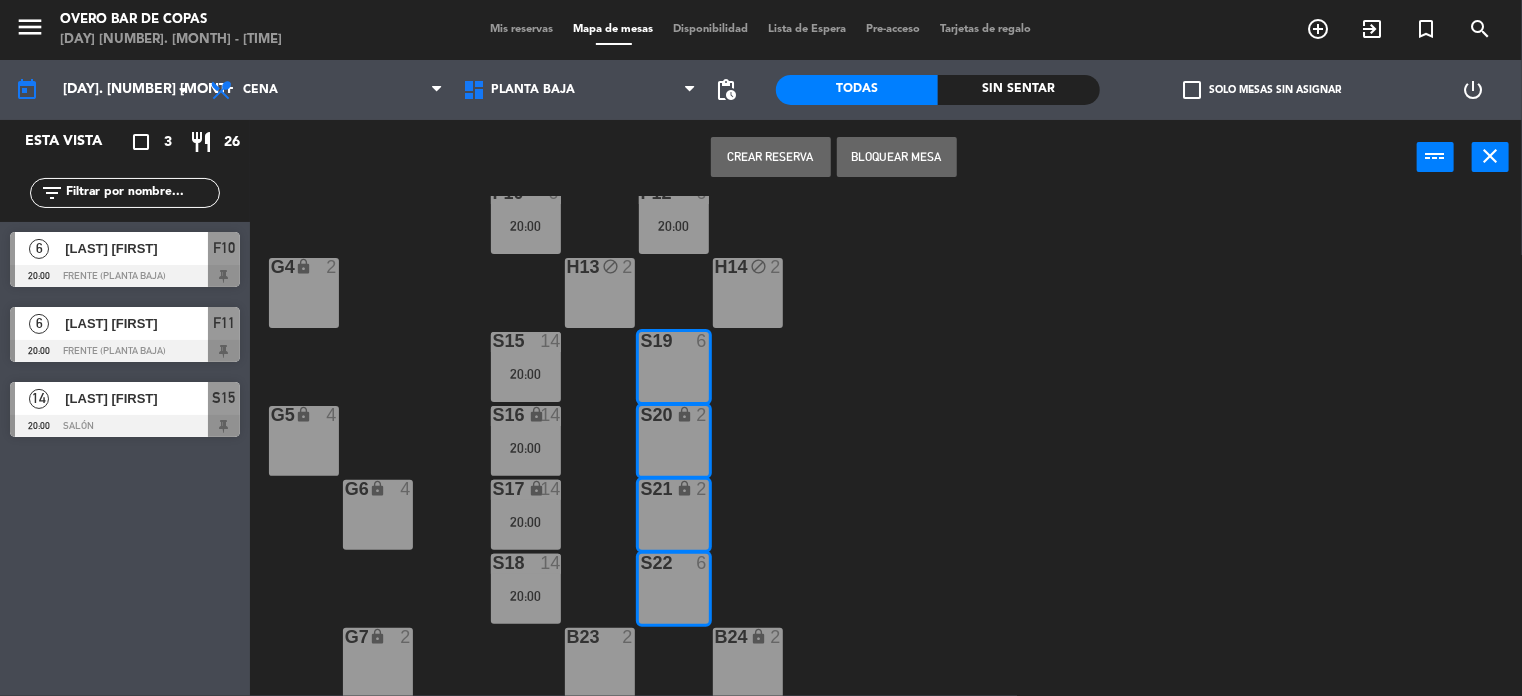 click on "Crear Reserva" at bounding box center (771, 157) 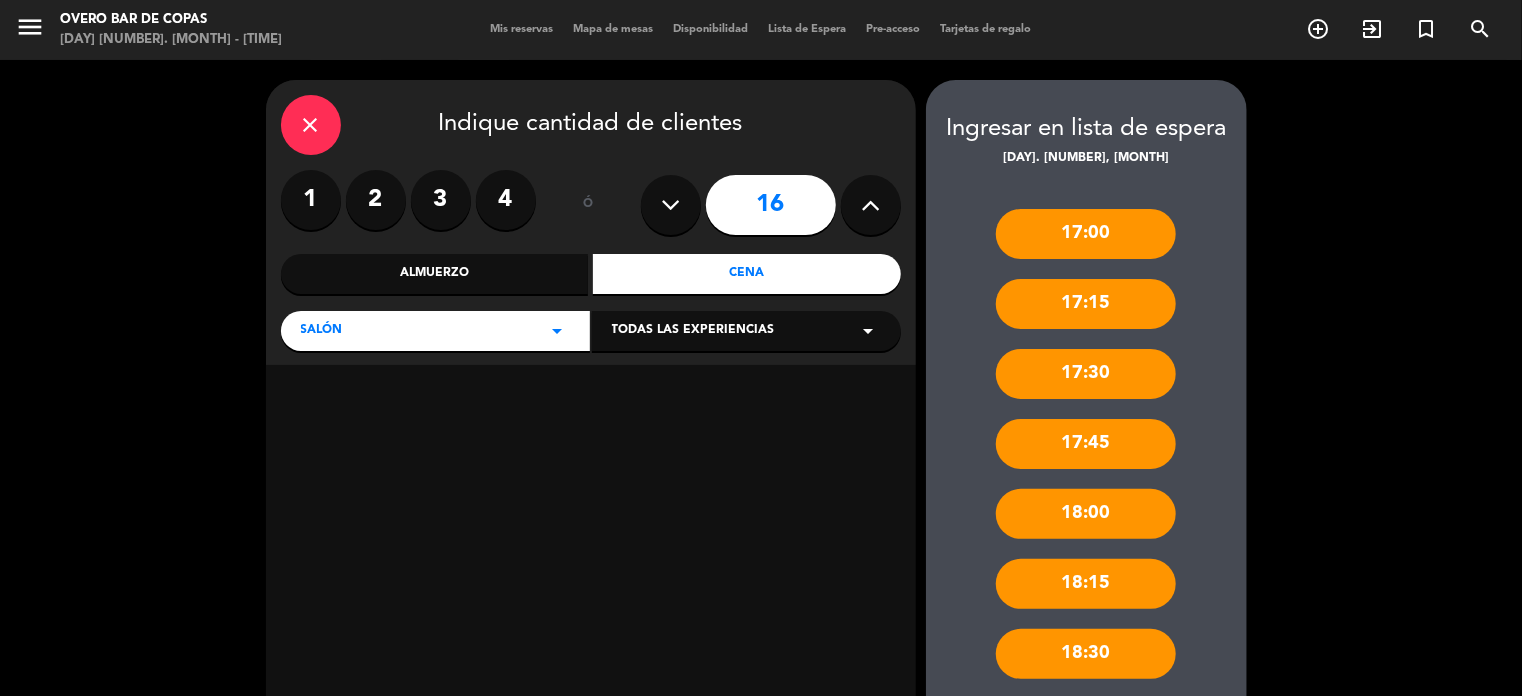 click at bounding box center [670, 205] 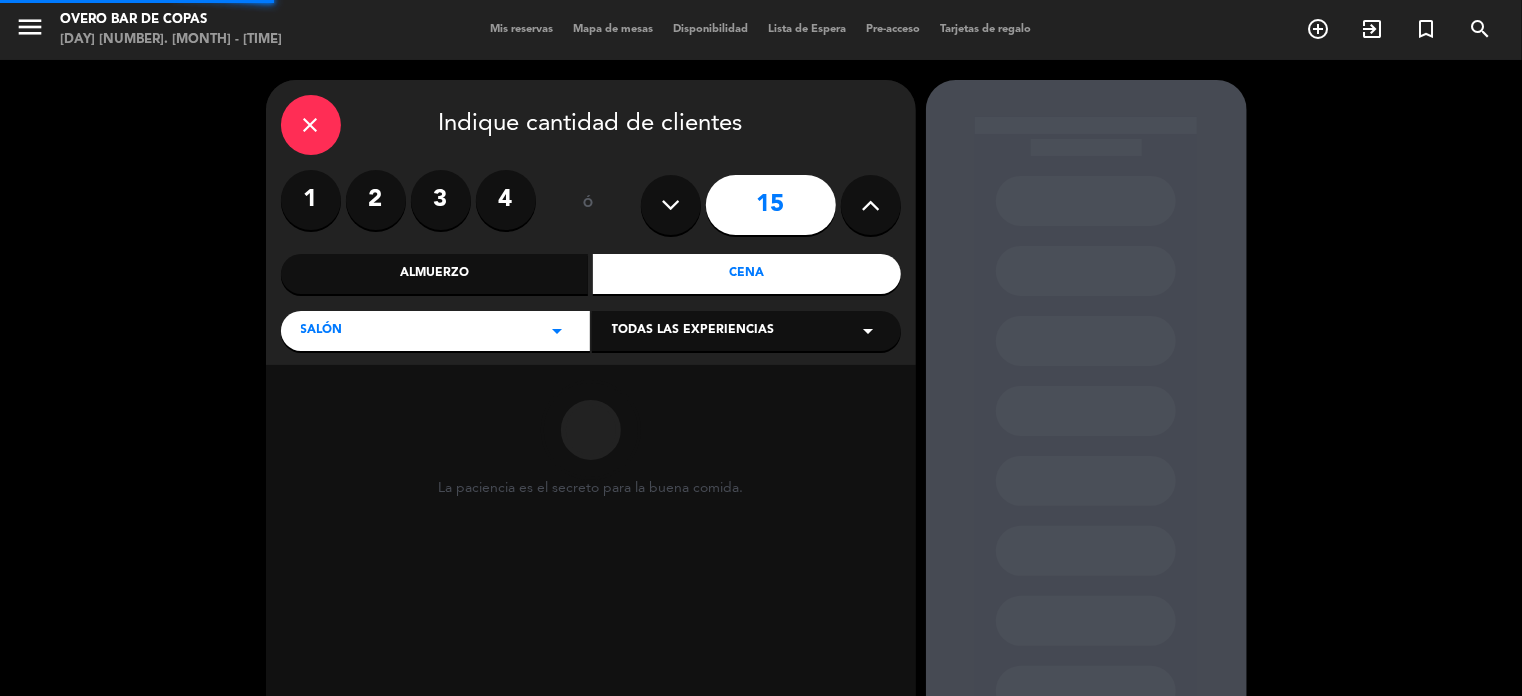 click at bounding box center (670, 205) 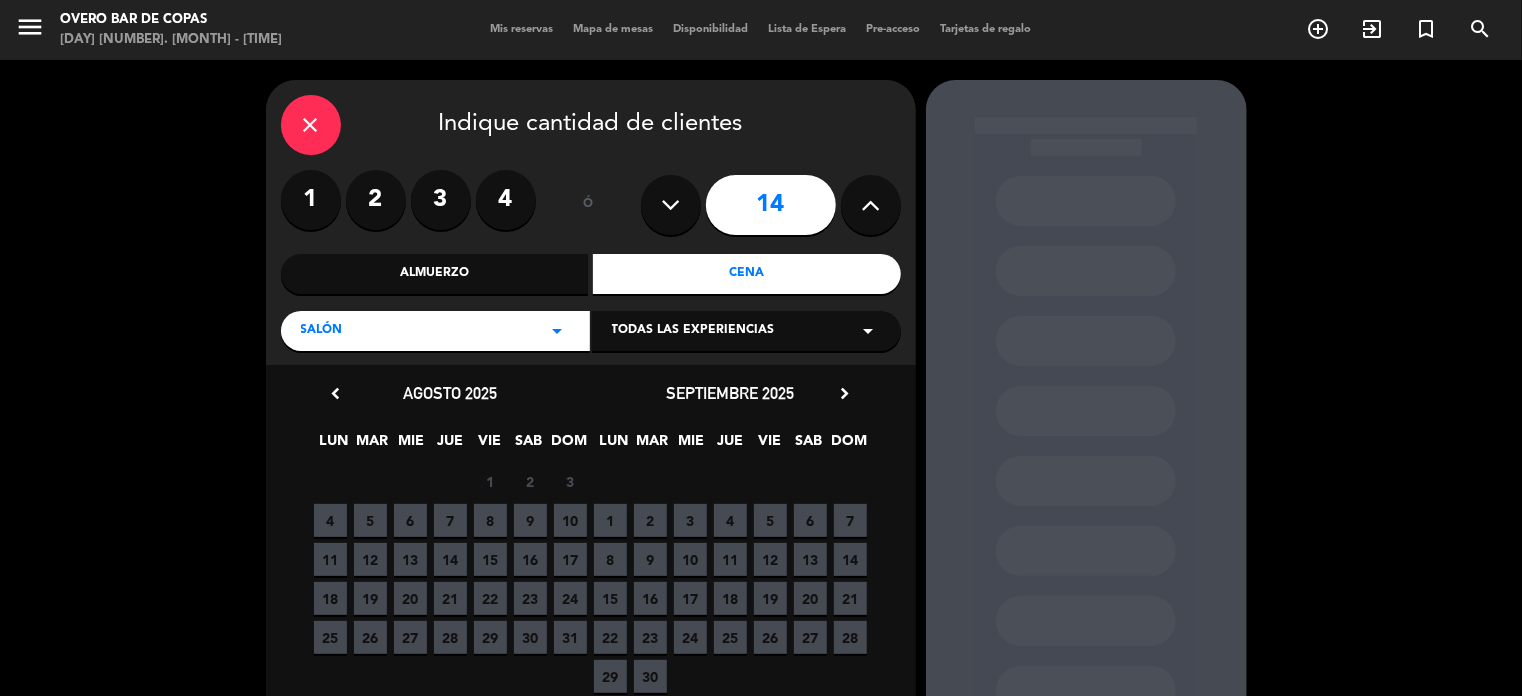 click on "25" at bounding box center [330, 637] 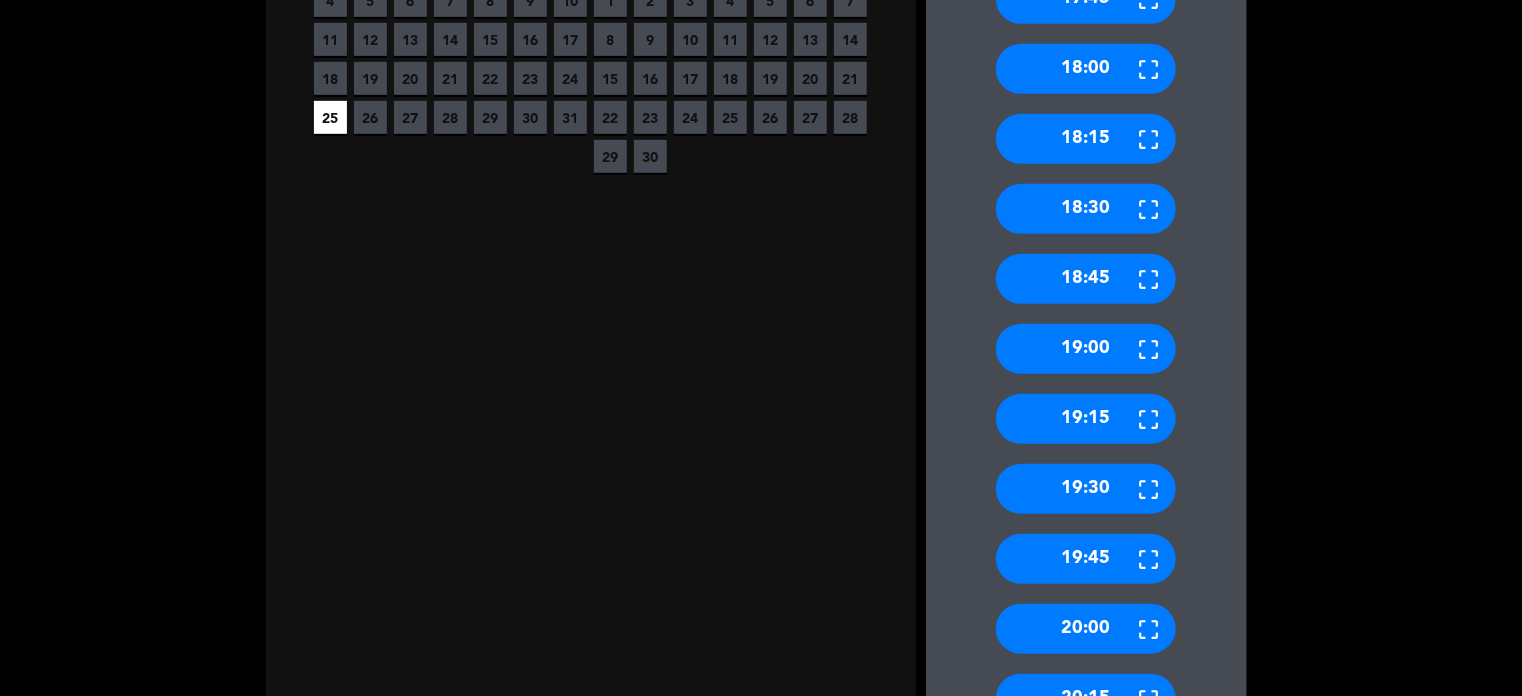 scroll, scrollTop: 533, scrollLeft: 0, axis: vertical 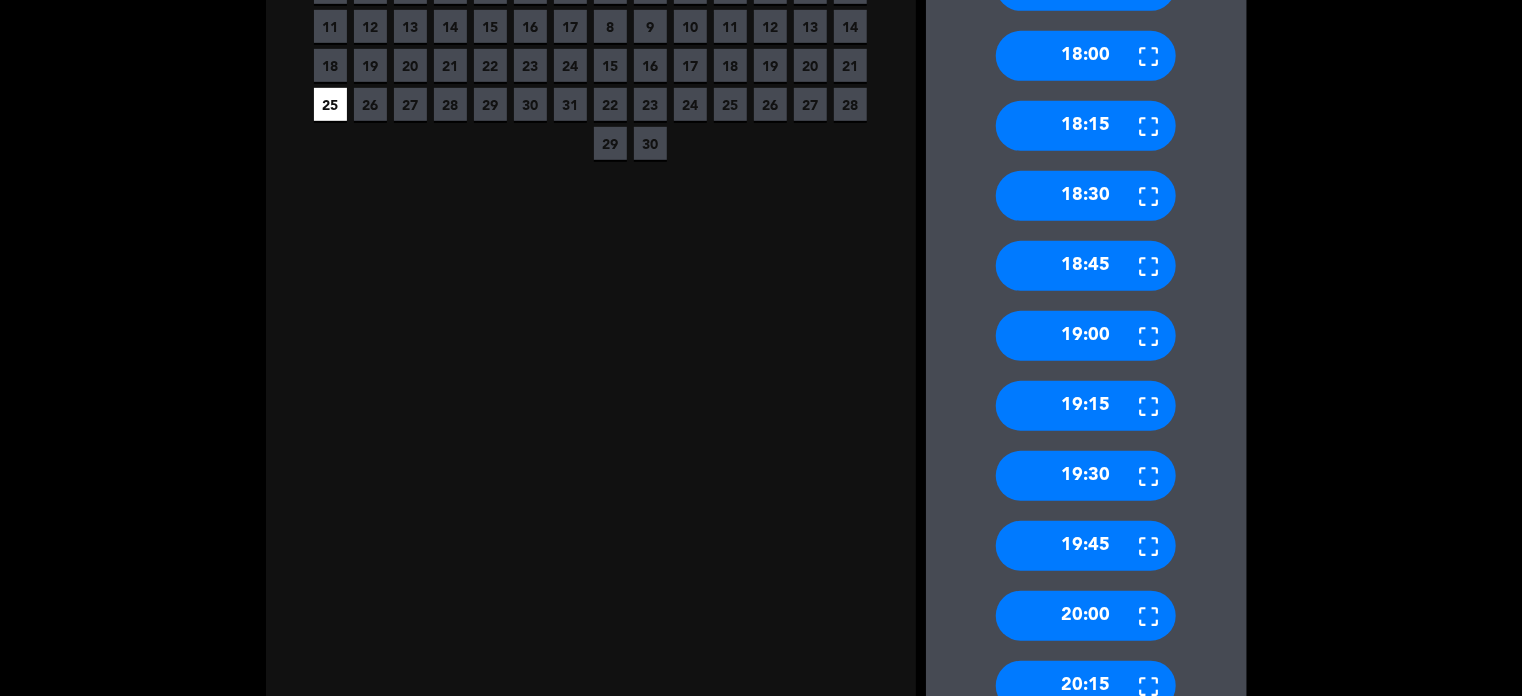 click on "20:00" at bounding box center (1086, 616) 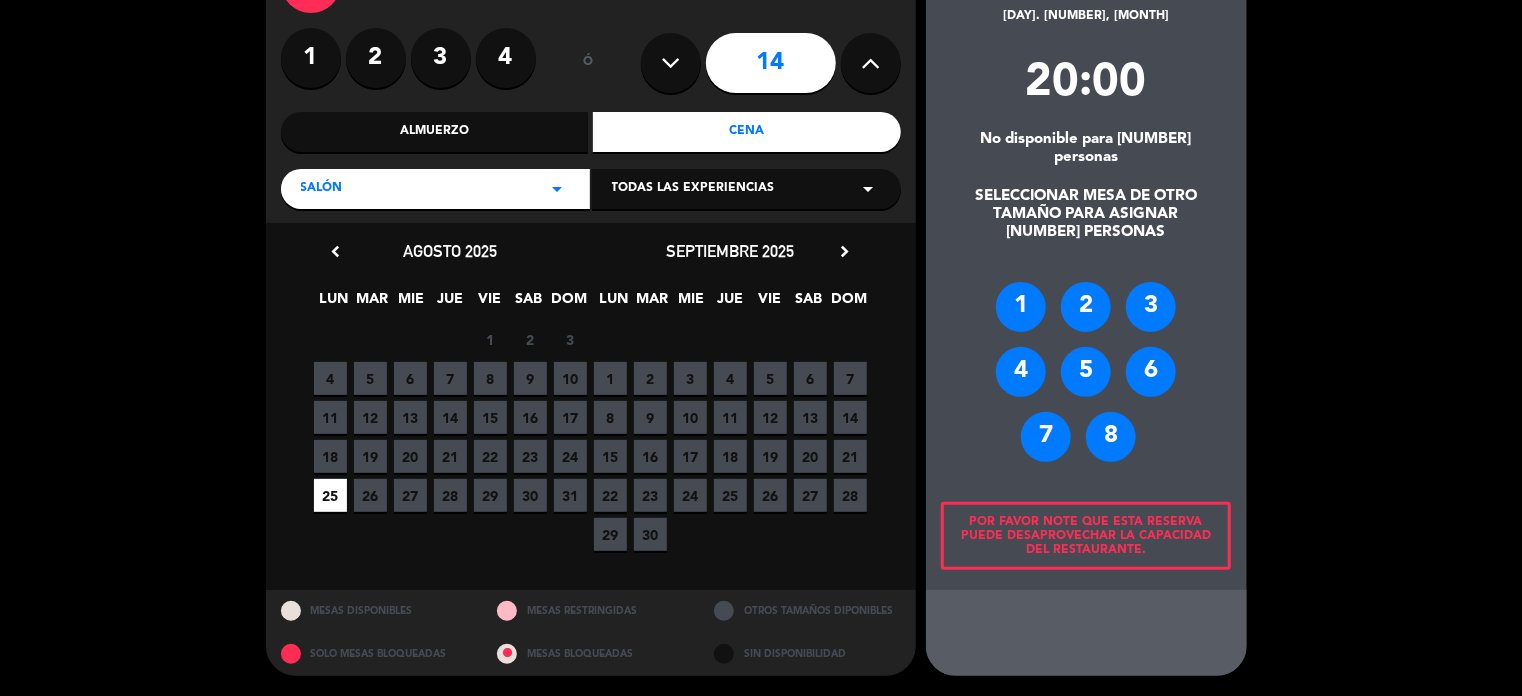scroll, scrollTop: 125, scrollLeft: 0, axis: vertical 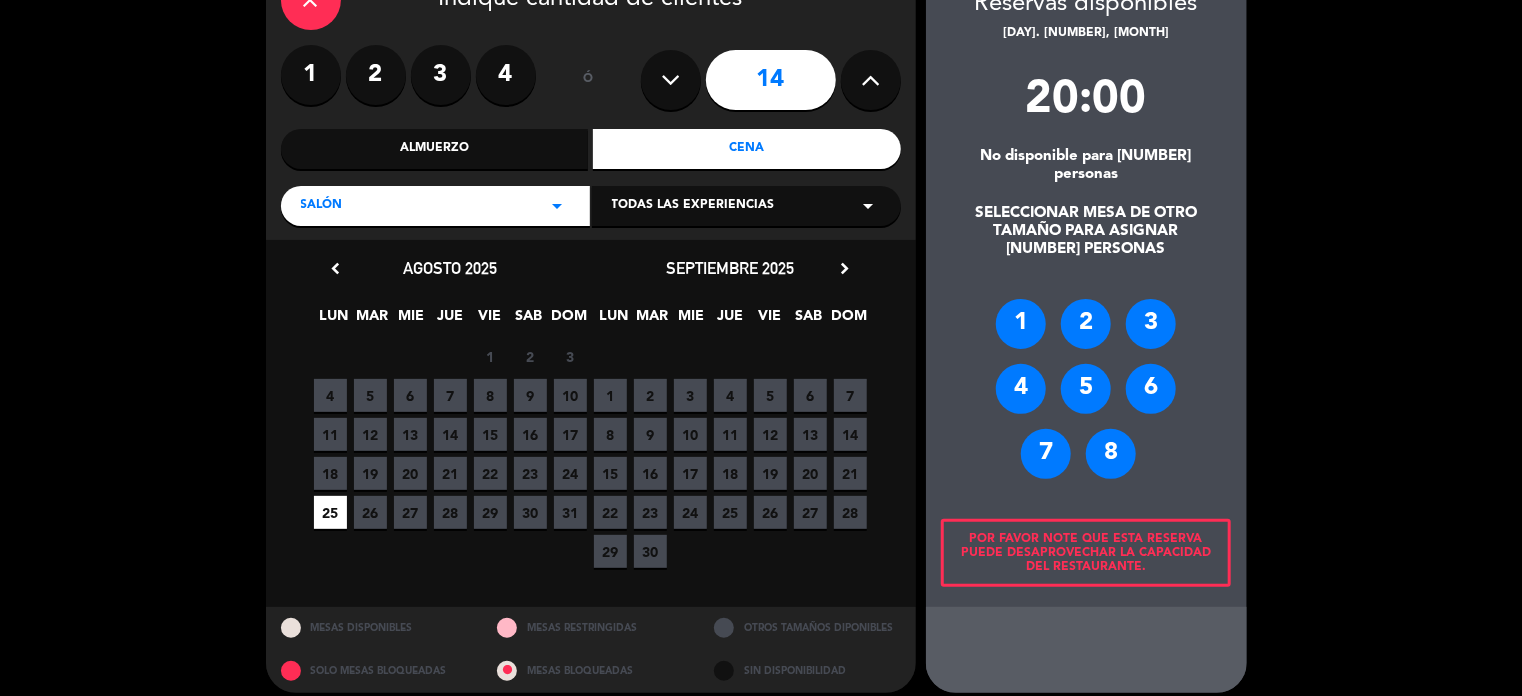 click on "2" at bounding box center [1086, 324] 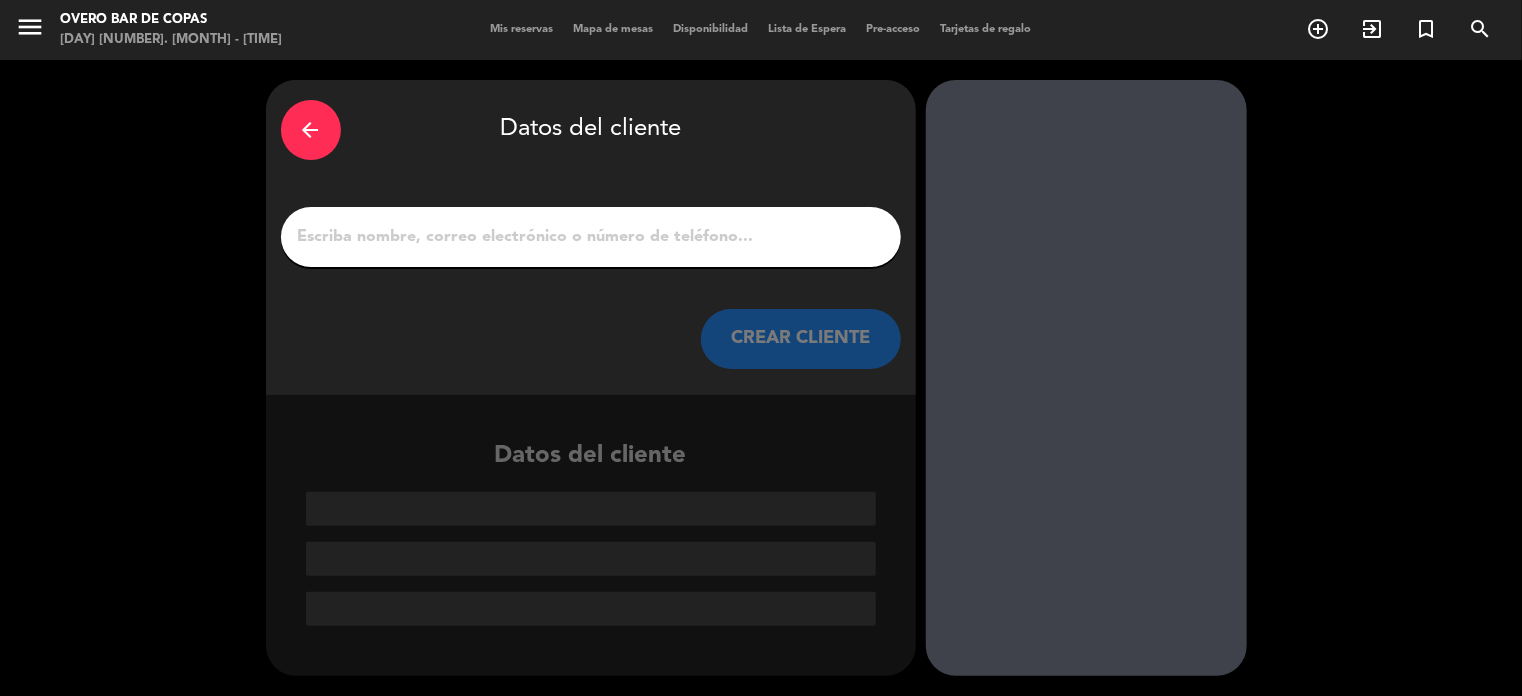 scroll, scrollTop: 0, scrollLeft: 0, axis: both 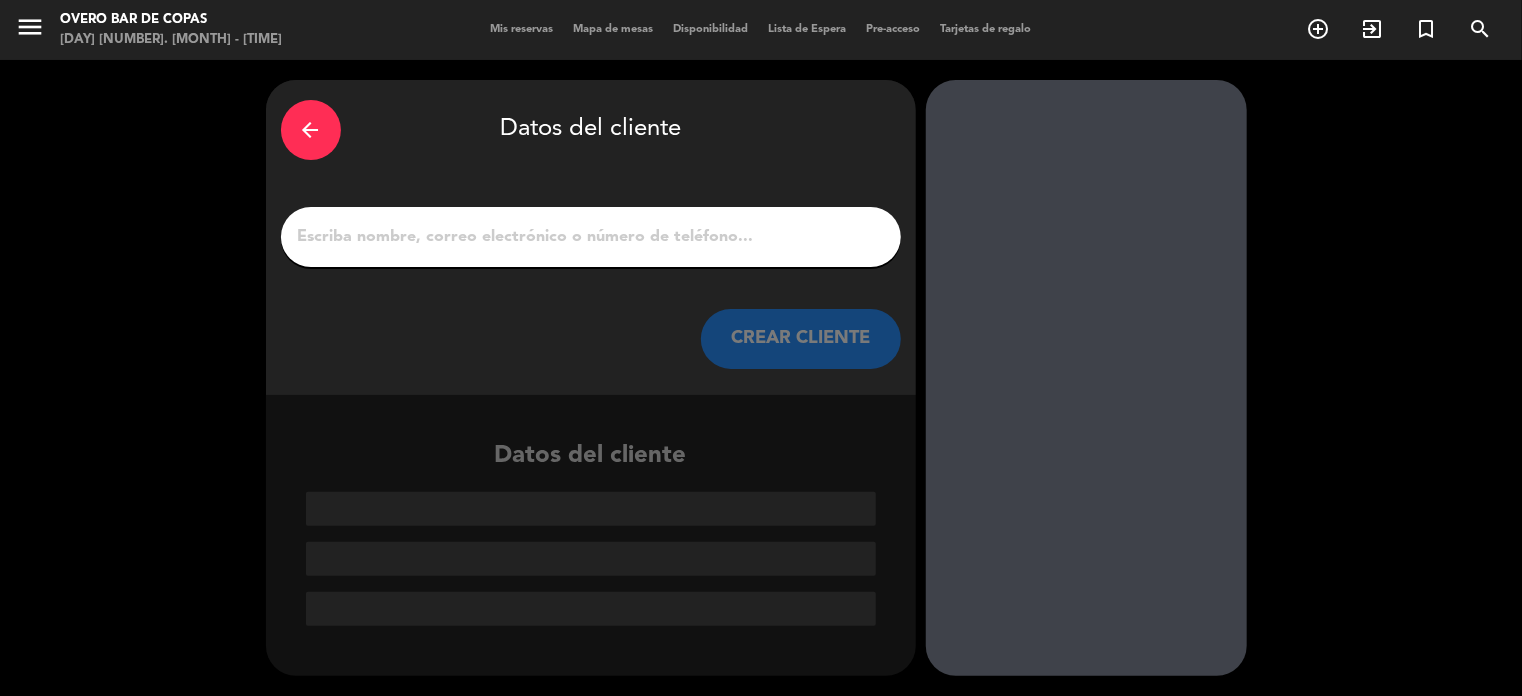 click on "1" at bounding box center [591, 237] 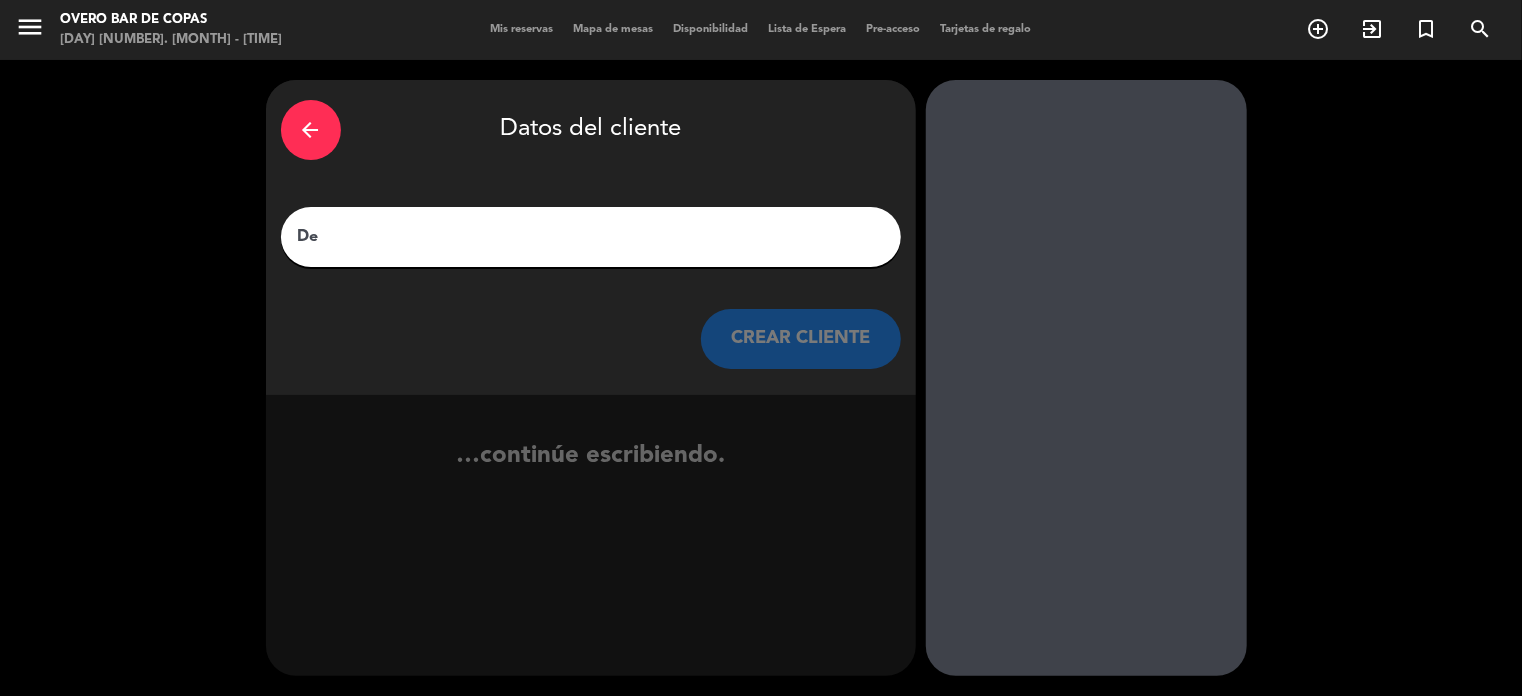 type on "D" 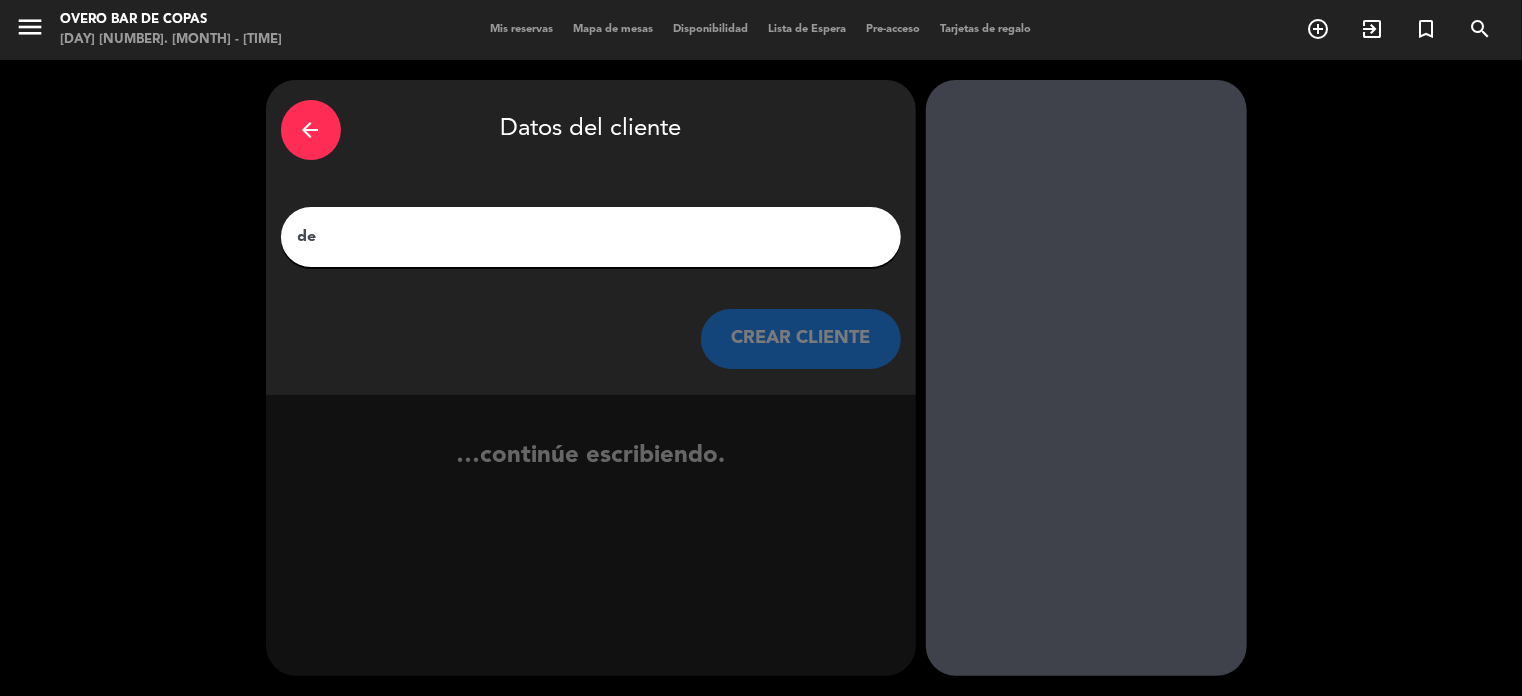 type on "d" 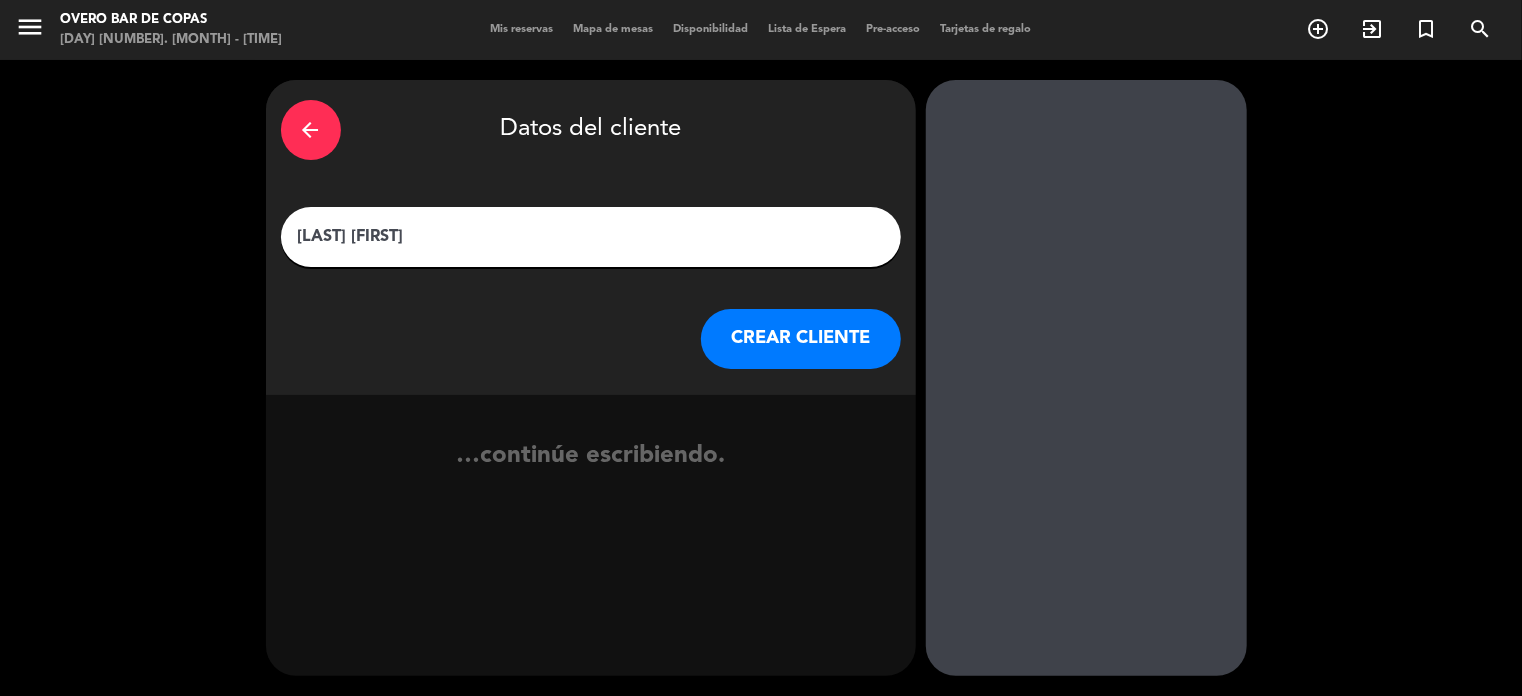 type on "[LAST] [FIRST]" 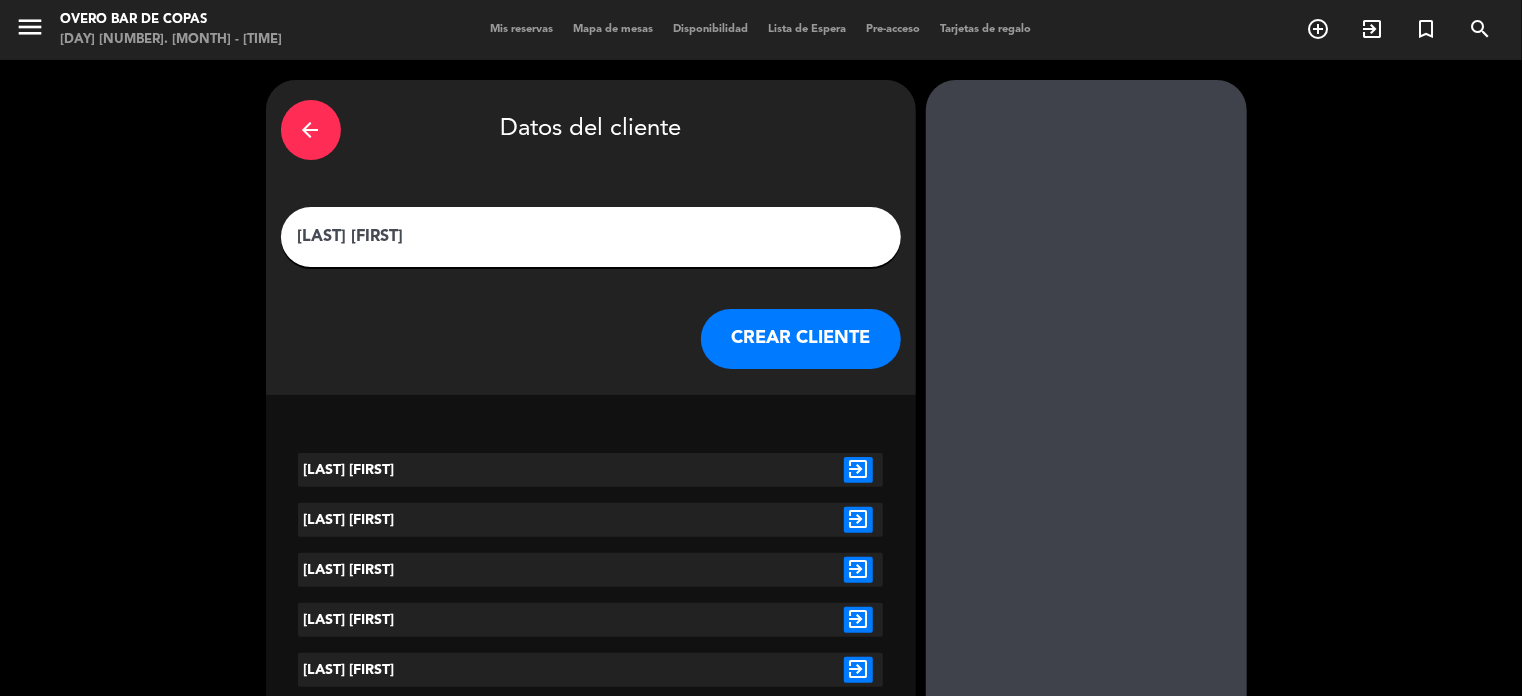 click on "exit_to_app" at bounding box center (858, 470) 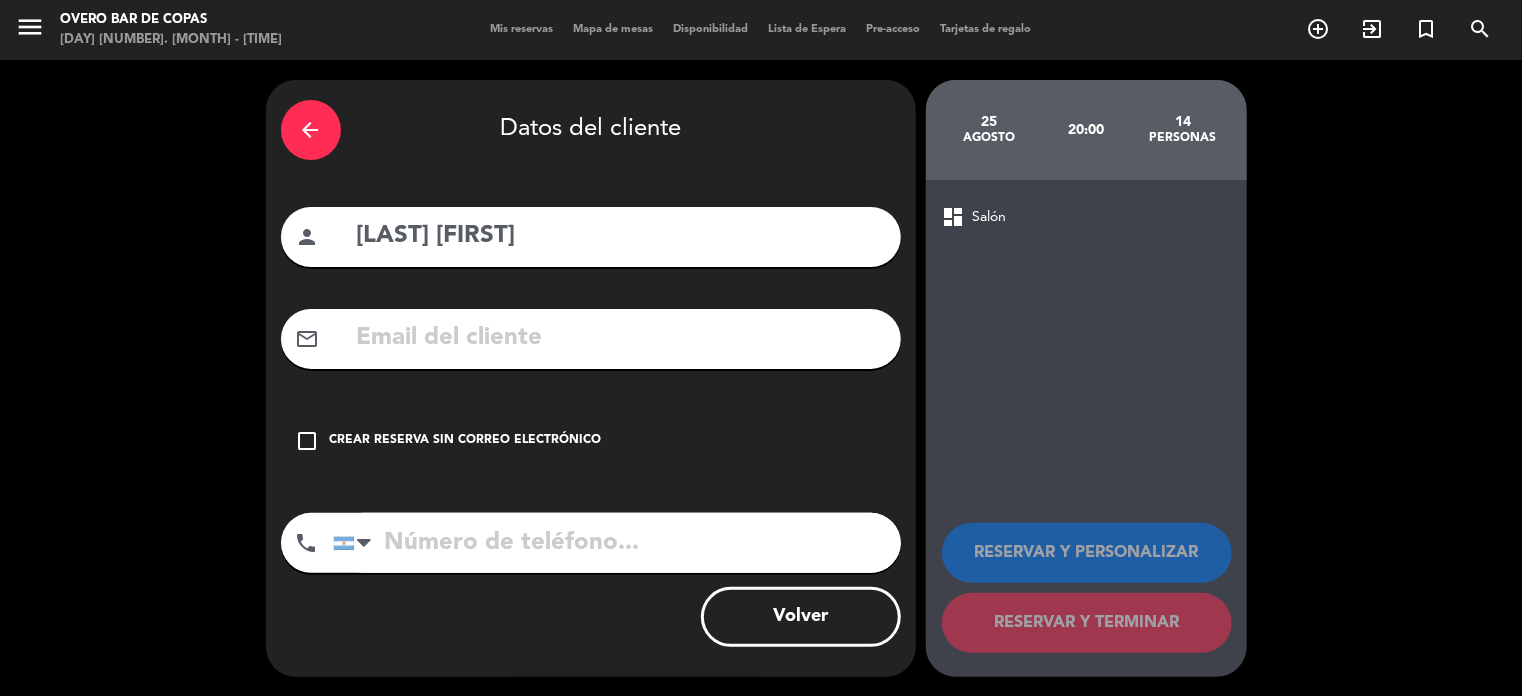 click on "Crear reserva sin correo electrónico" at bounding box center (466, 441) 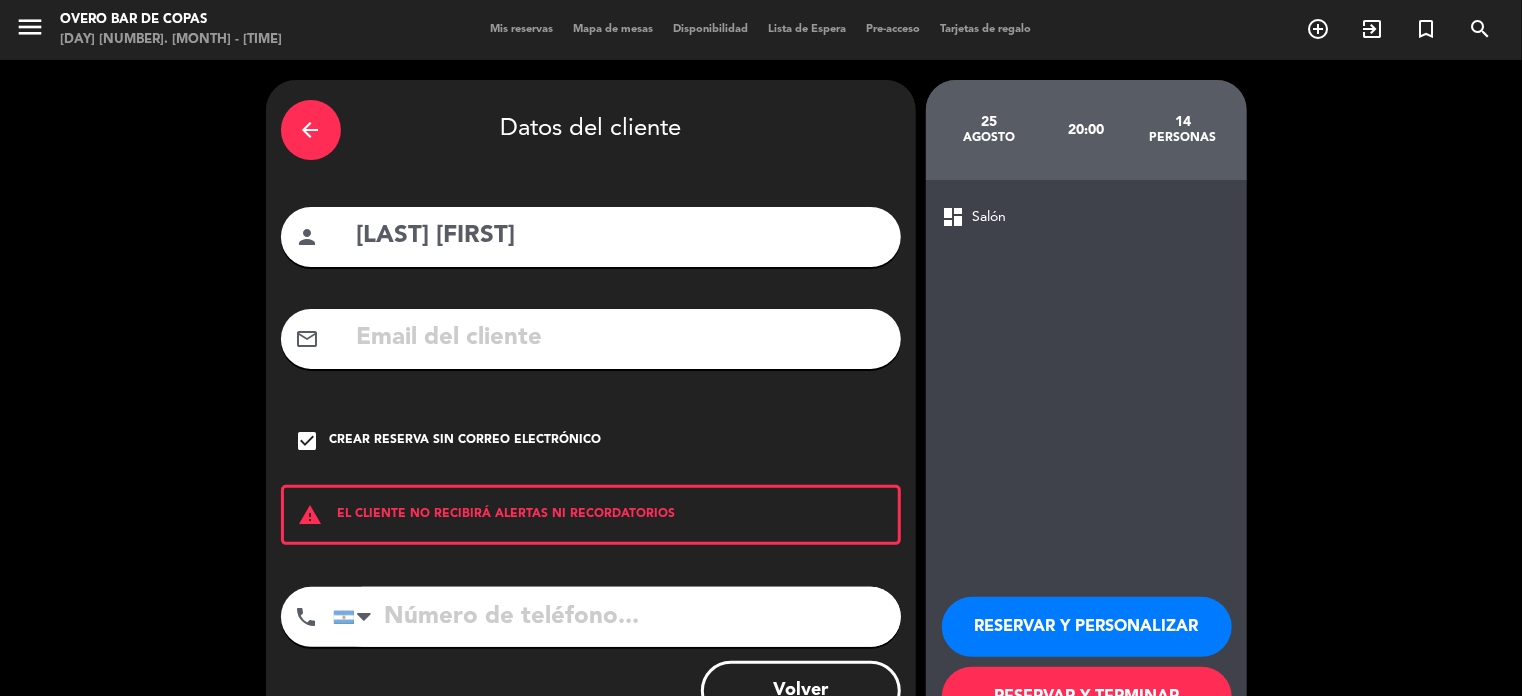 click on "RESERVAR Y PERSONALIZAR" at bounding box center (1087, 627) 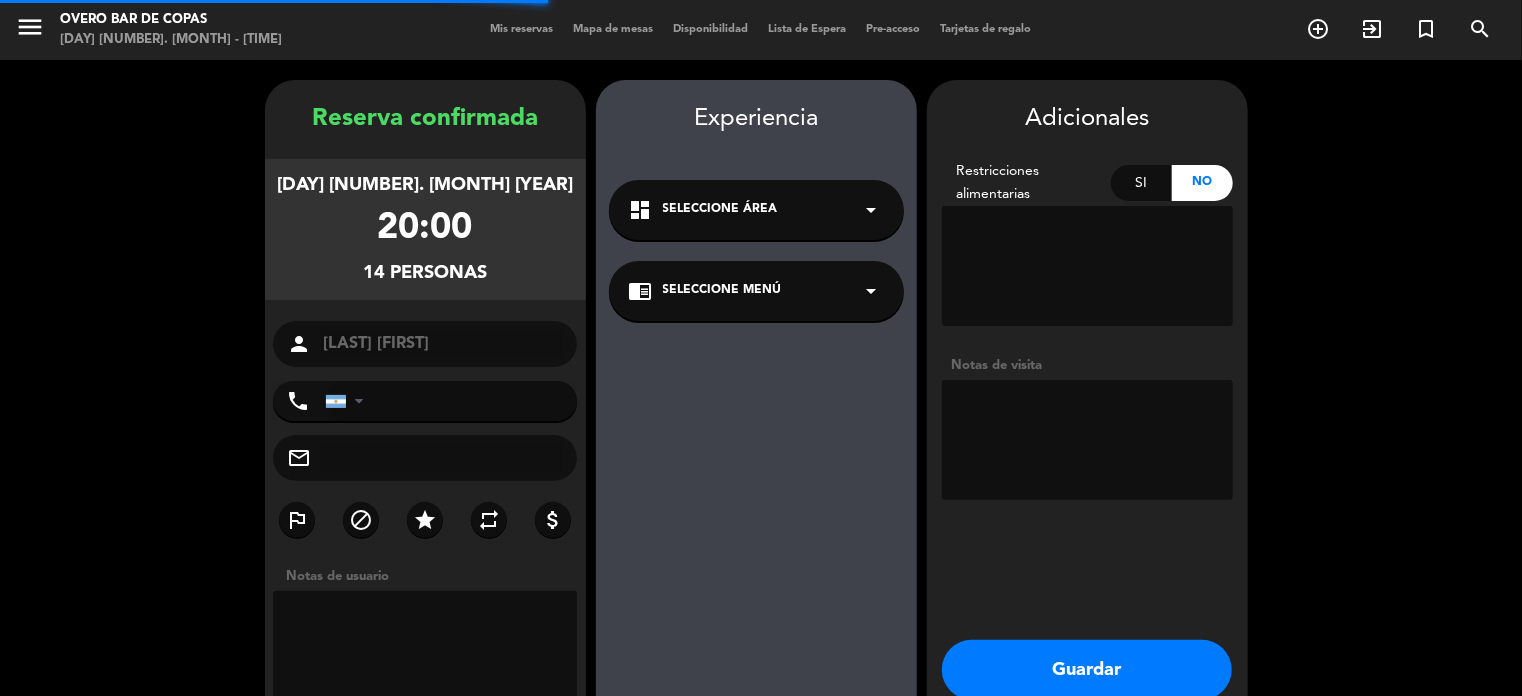 scroll, scrollTop: 80, scrollLeft: 0, axis: vertical 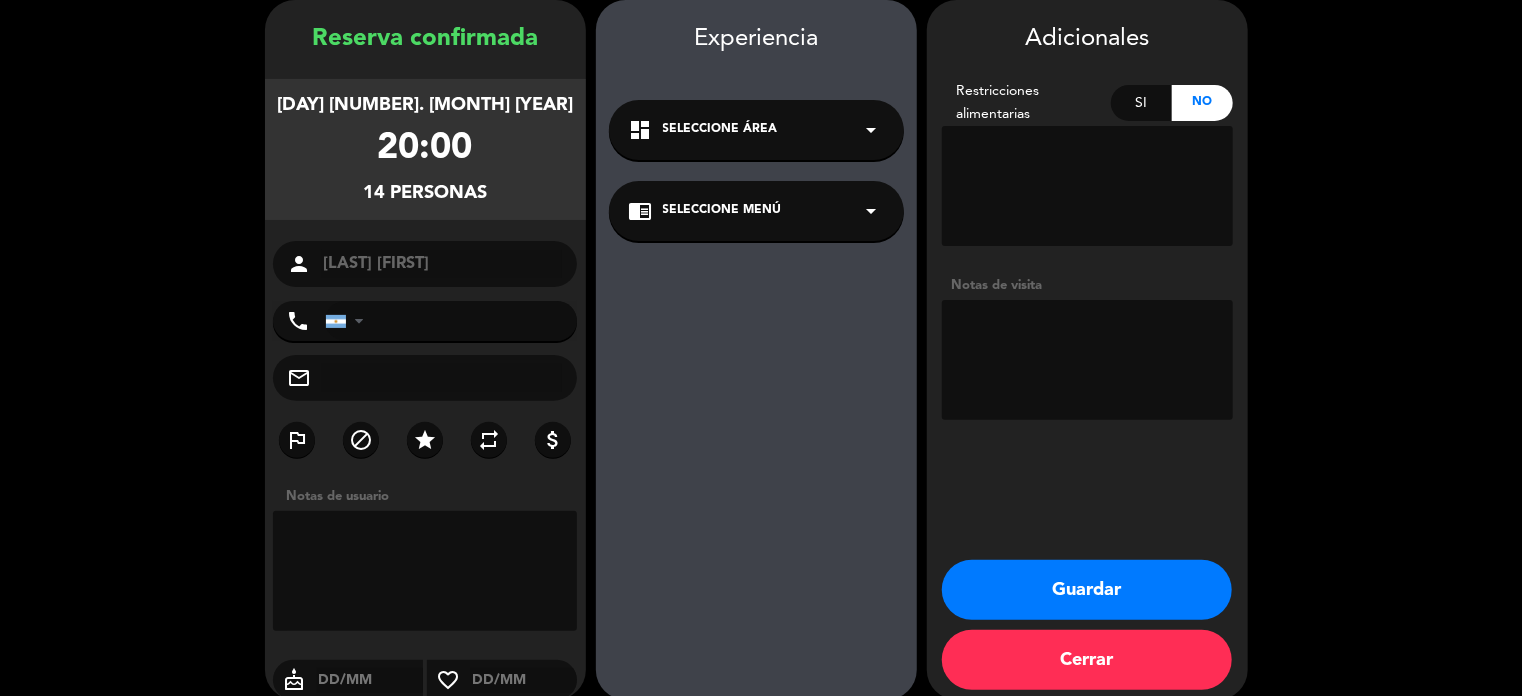 click on "Guardar" at bounding box center (1087, 590) 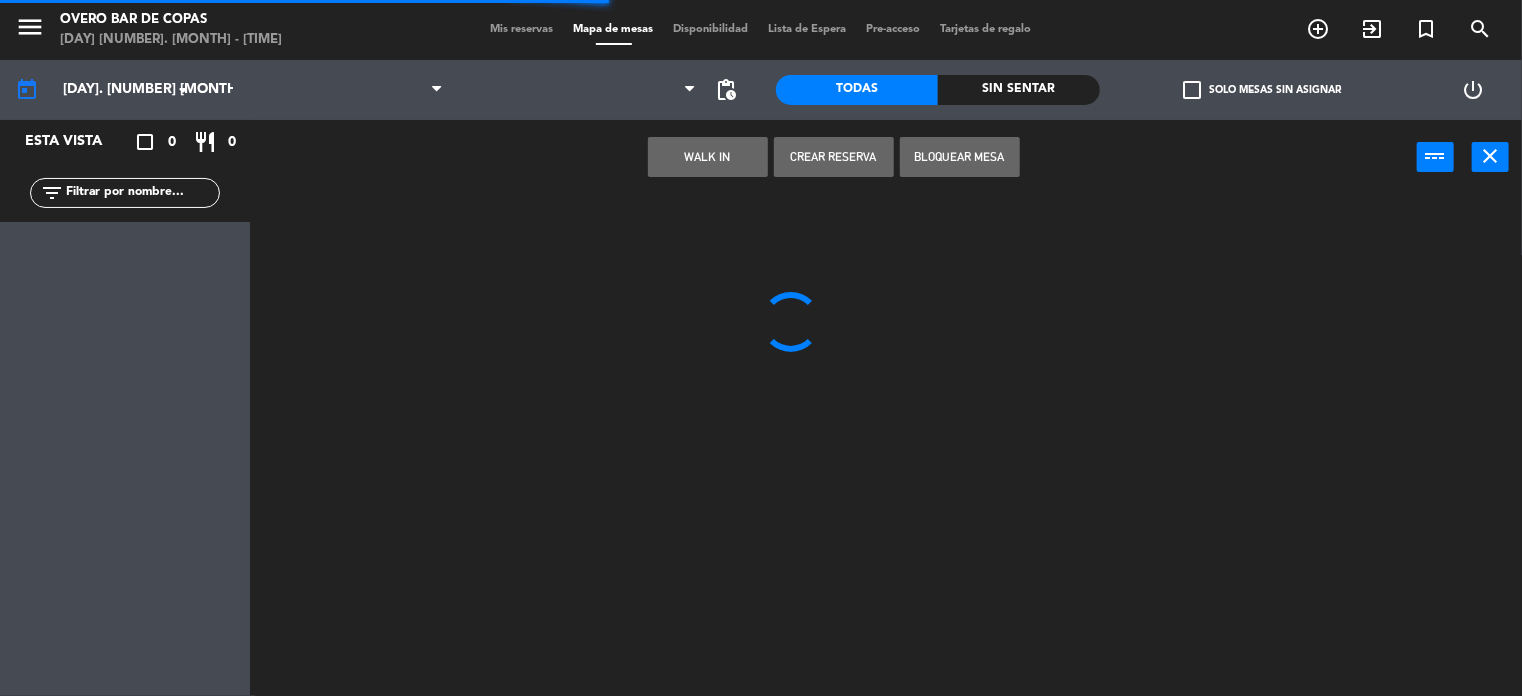 scroll, scrollTop: 0, scrollLeft: 0, axis: both 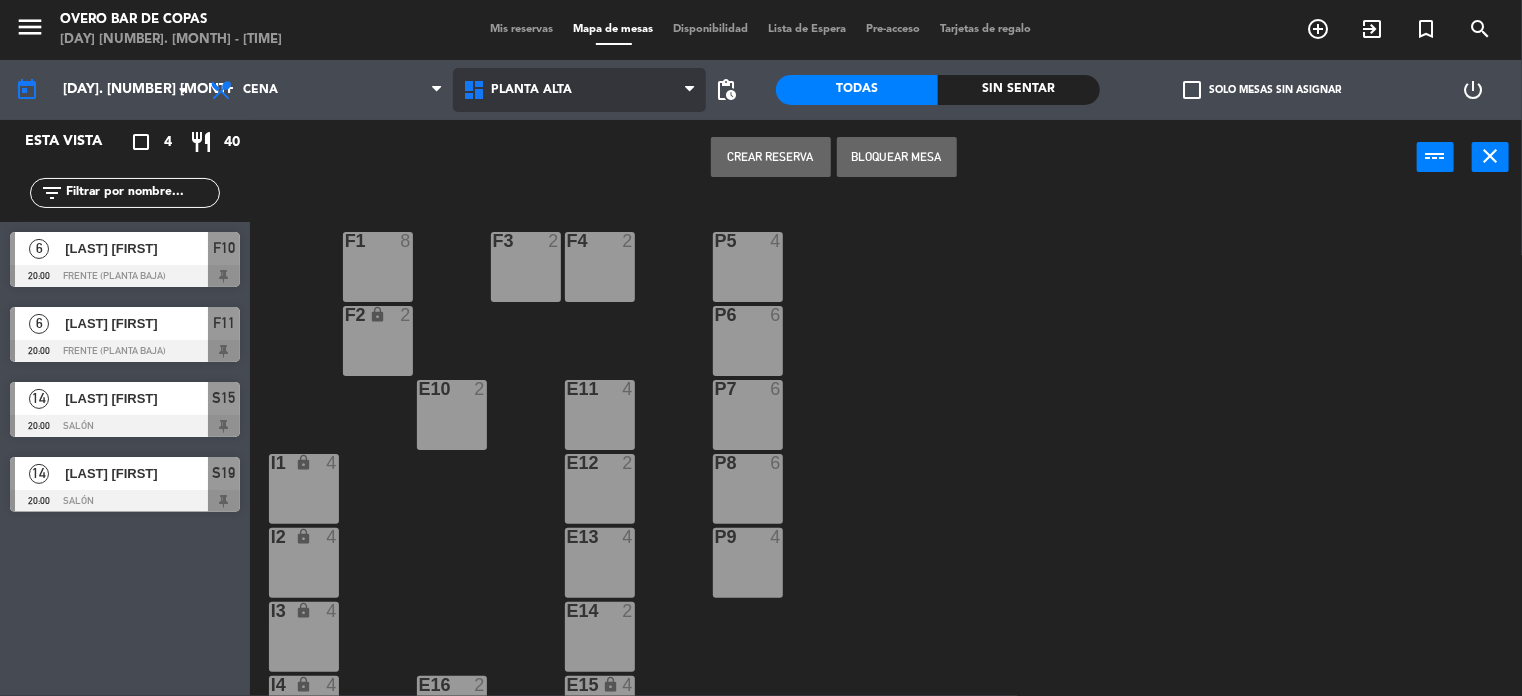 click on "Planta Alta" at bounding box center (579, 90) 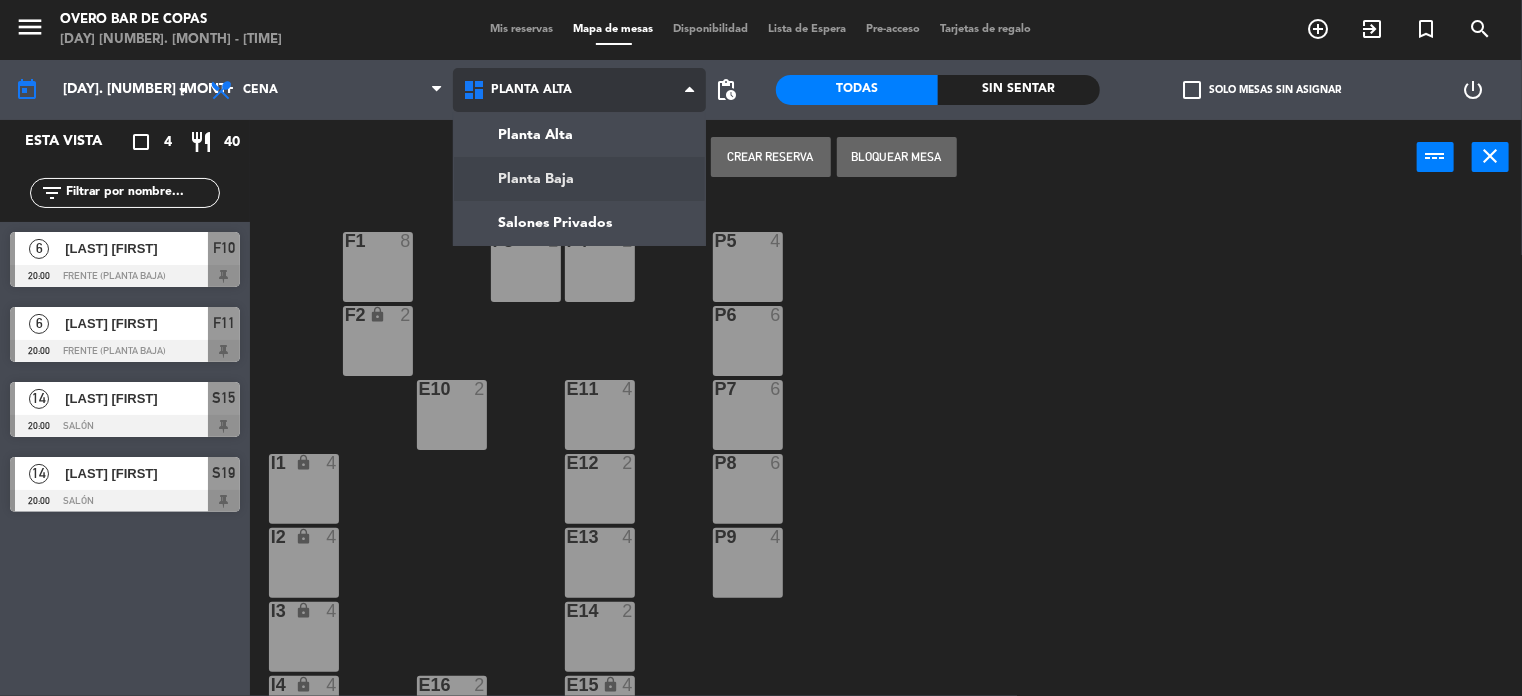 click on "menu  Overo Bar de Copas   [DAY] [NUMBER]. [MONTH] - [TIME]   Mis reservas   Mapa de mesas   Disponibilidad   Lista de Espera   Pre-acceso   Tarjetas de regalo  add_circle_outline exit_to_app turned_in_not search today    [DAY]. [NUMBER] [MONTH]  arrow_drop_down  Almuerzo  Cena  Cena  Almuerzo  Cena  Planta Alta   Planta Baja   Salones Privados   Planta Alta   Planta Alta   Planta Baja   Salones Privados  pending_actions  Todas  Sin sentar  check_box_outline_blank   Solo mesas sin asignar   power_settings_new   Esta vista   crop_square  4  restaurant  40 filter_list  6   [LAST] [FIRST]   20:00   Frente (Planta baja)  F10  6   [LAST] [FIRST]   20:00   Frente (Planta baja)  F11  14   [LAST] [FIRST]   20:00   Salón  S15  14   [LAST] [FIRST]   20:00   Salón  S19  Crear Reserva   Bloquear Mesa  power_input close P5  4  F1  8  F3  2  F4  2  P6  6  F2 lock  2  P7  6  E10  2  E11  4  P8  6  E12  2  I1 lock  4  P9  4  E13  4  I2 lock  4  E14  2  I3 lock  4  E16  2  E15 lock  4  I4 lock  4  T17  4  T18  4" 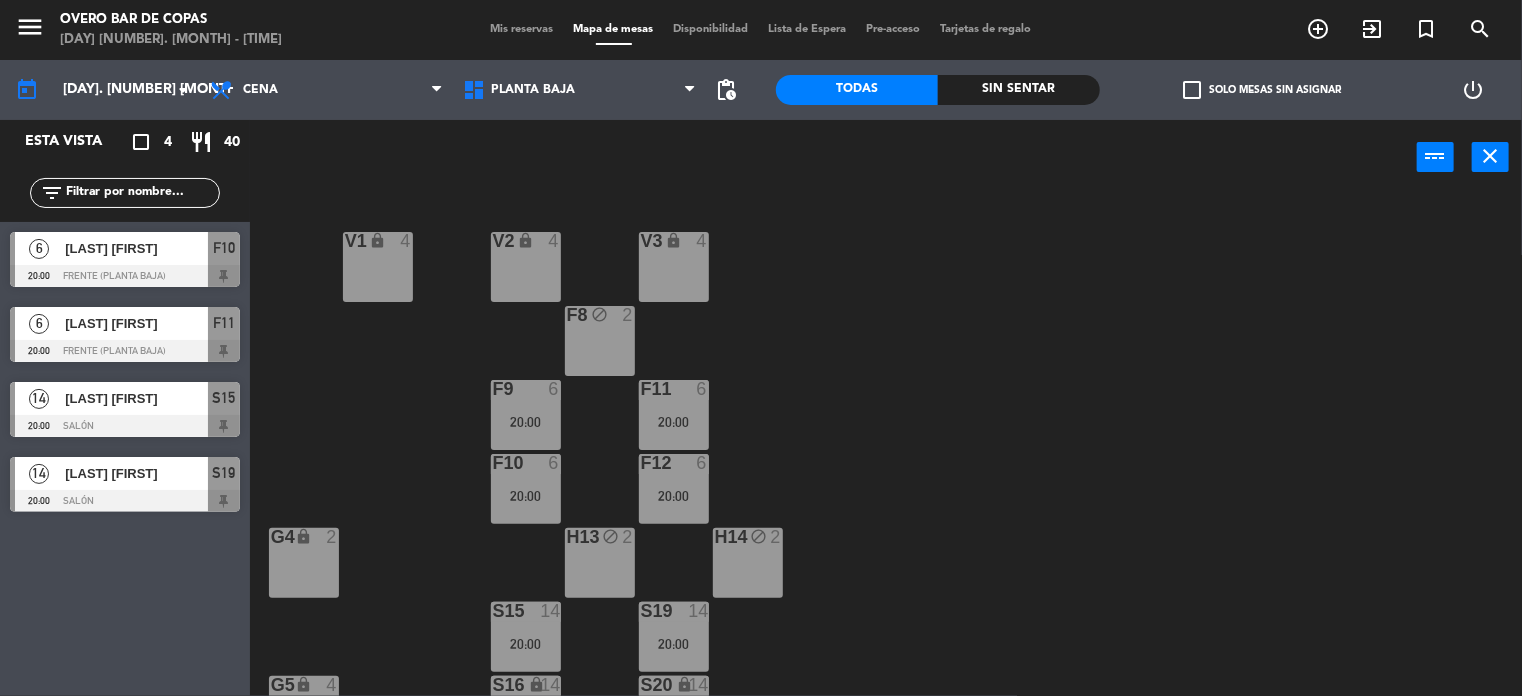 scroll, scrollTop: 270, scrollLeft: 0, axis: vertical 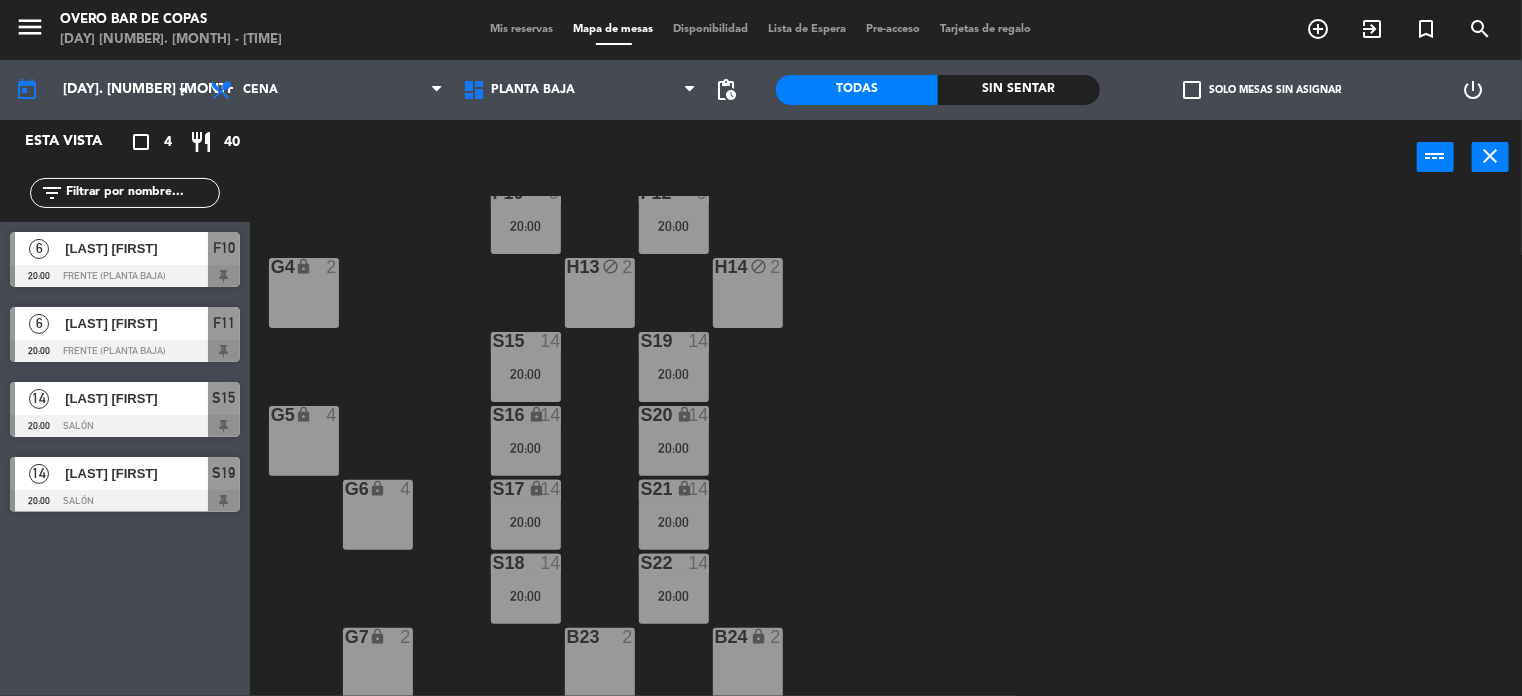 click on "B23" at bounding box center [600, 663] 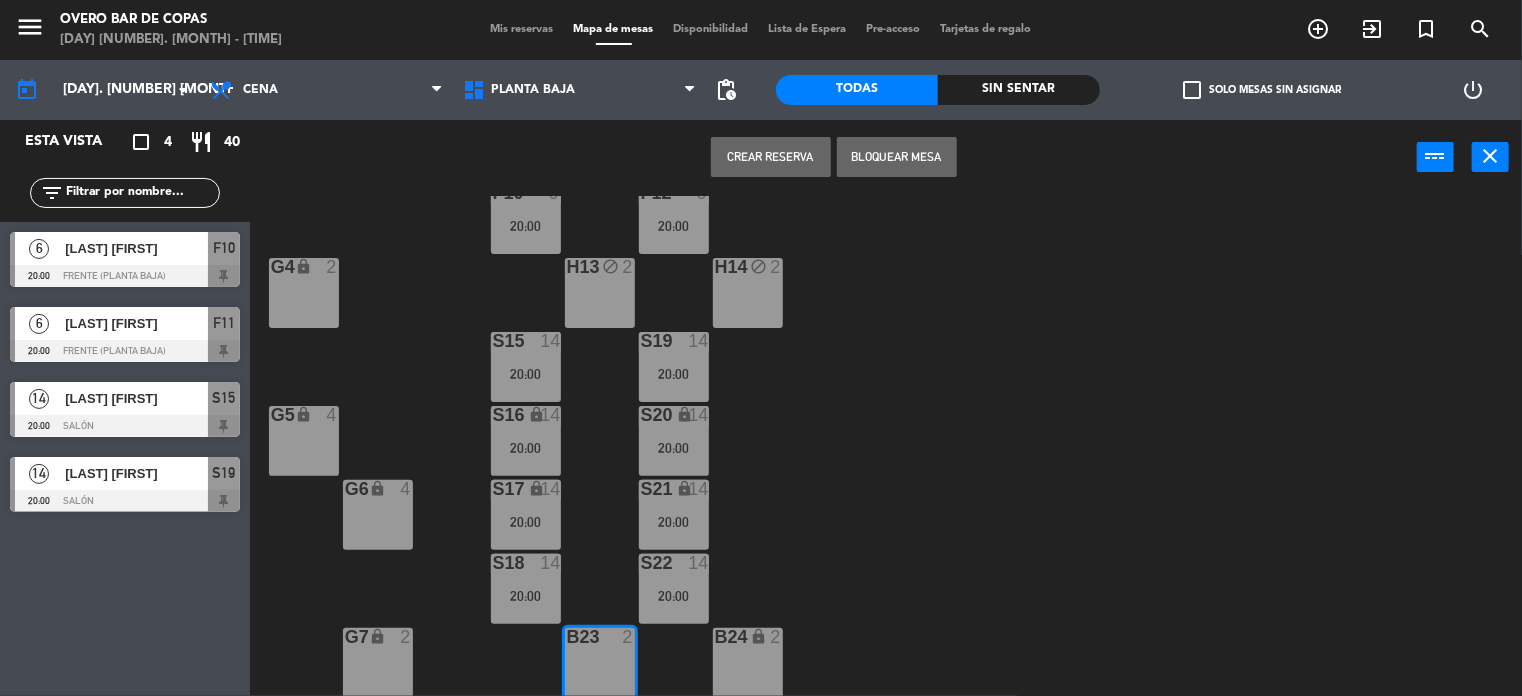 click on "Bloquear Mesa" at bounding box center (897, 157) 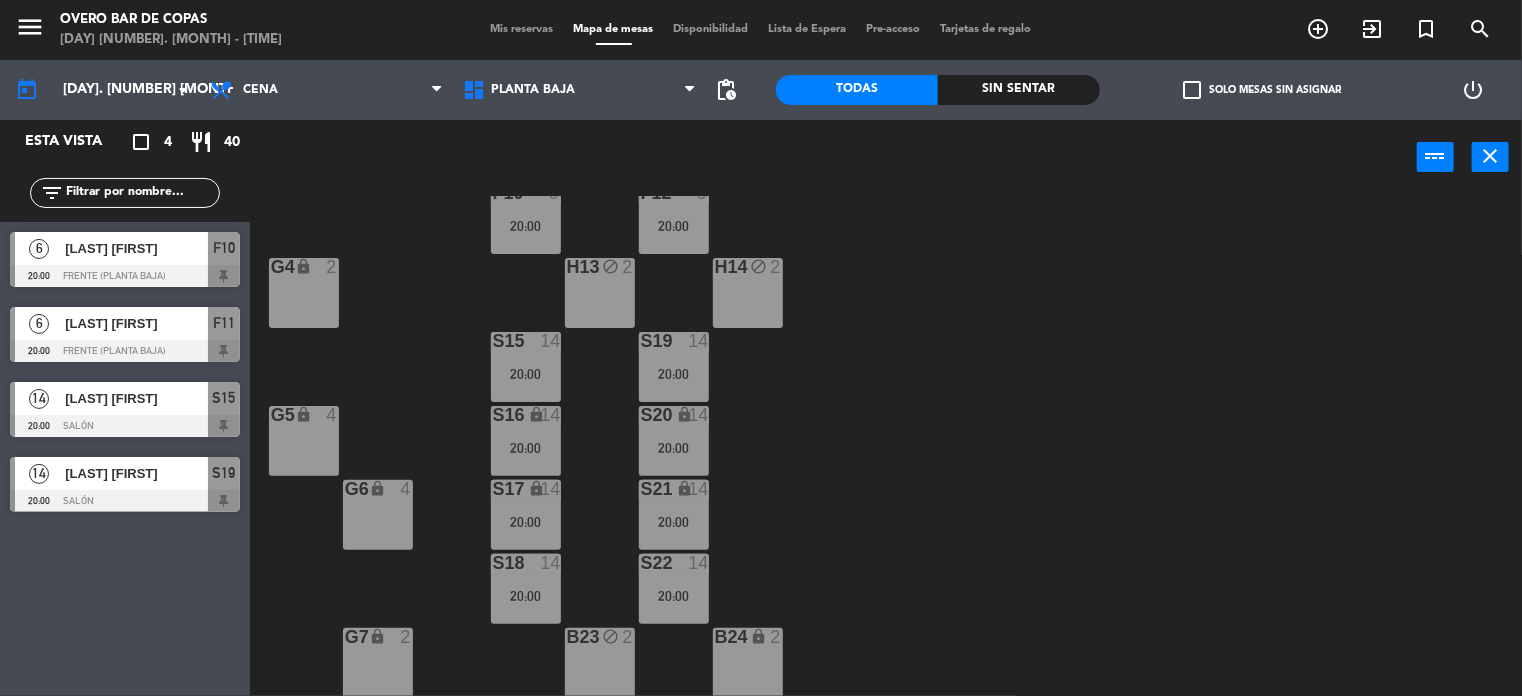 click on "lock" at bounding box center (747, 637) 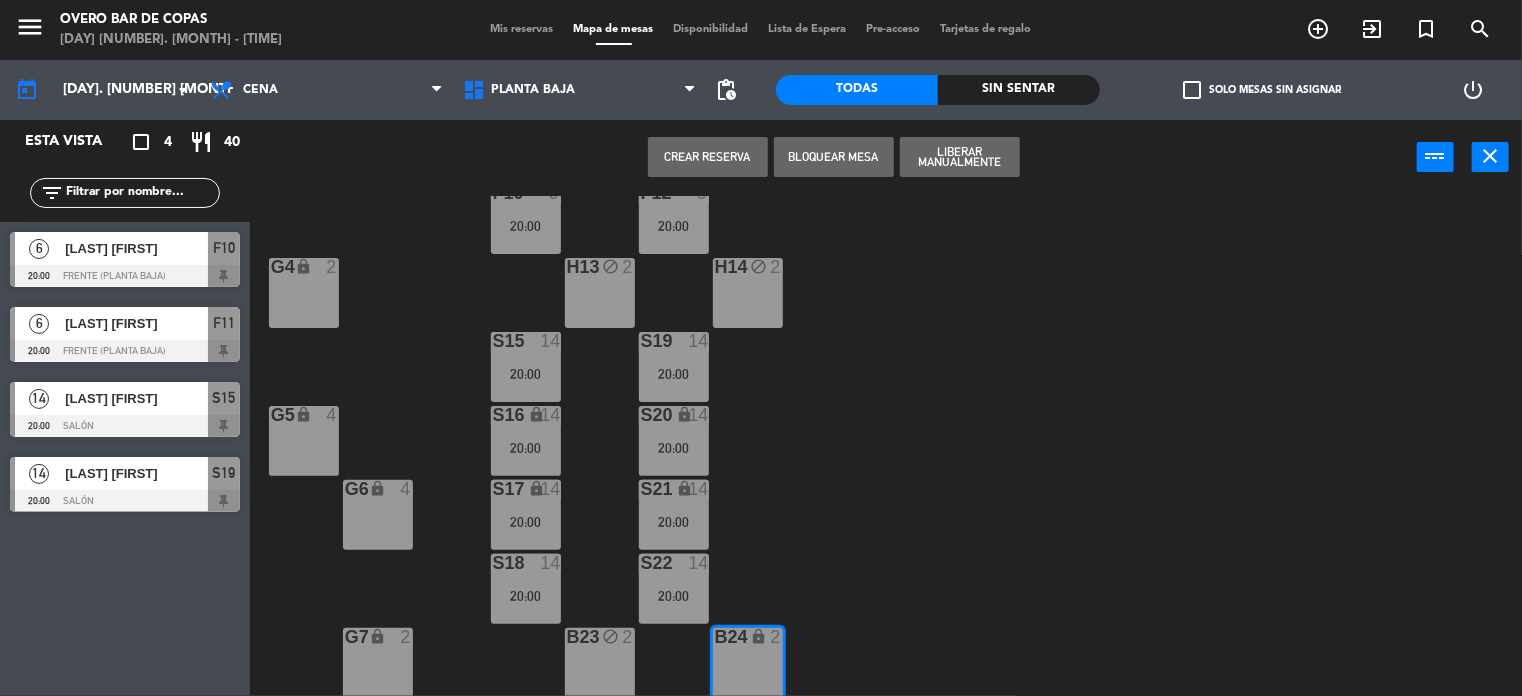 click on "Bloquear Mesa" at bounding box center (834, 157) 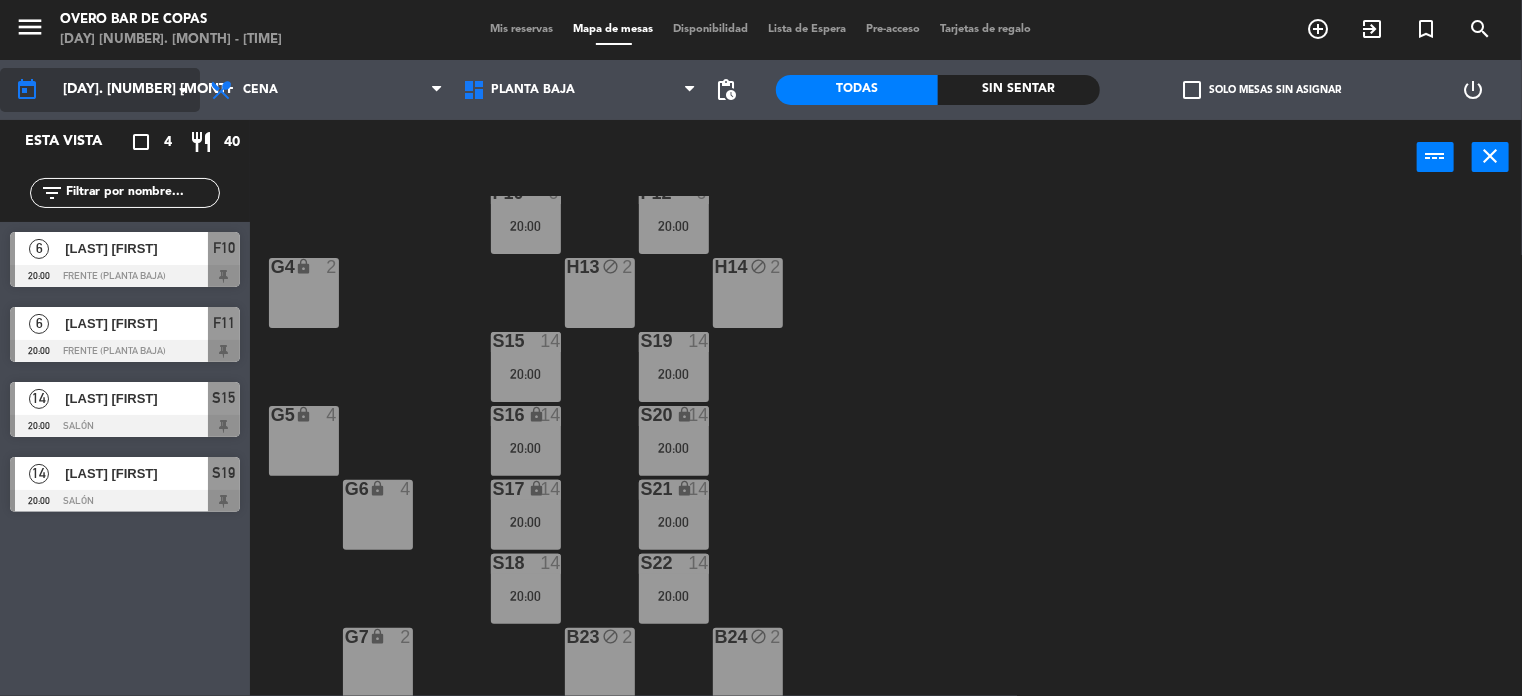 click on "[DAY]. [NUMBER] [MONTH]" 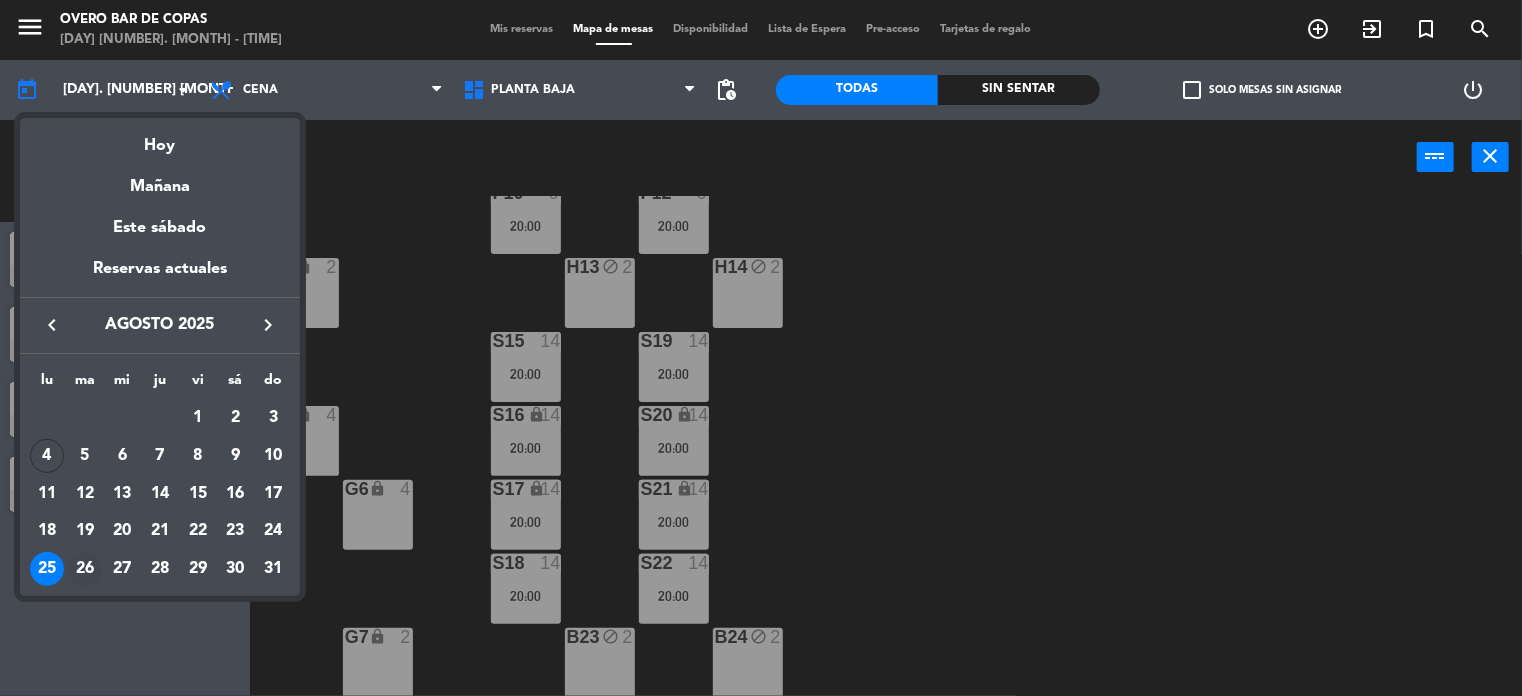 click on "26" at bounding box center (85, 569) 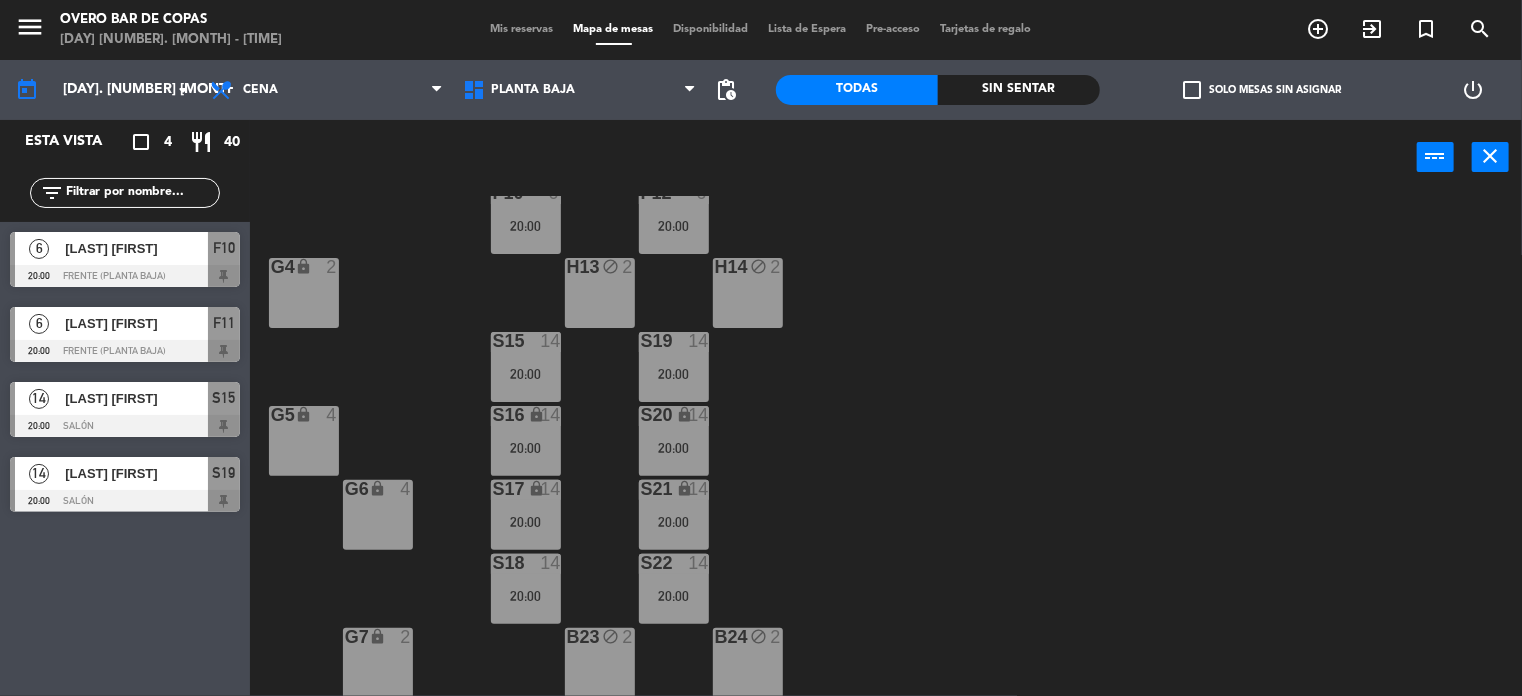 type on "mar. 26 ago." 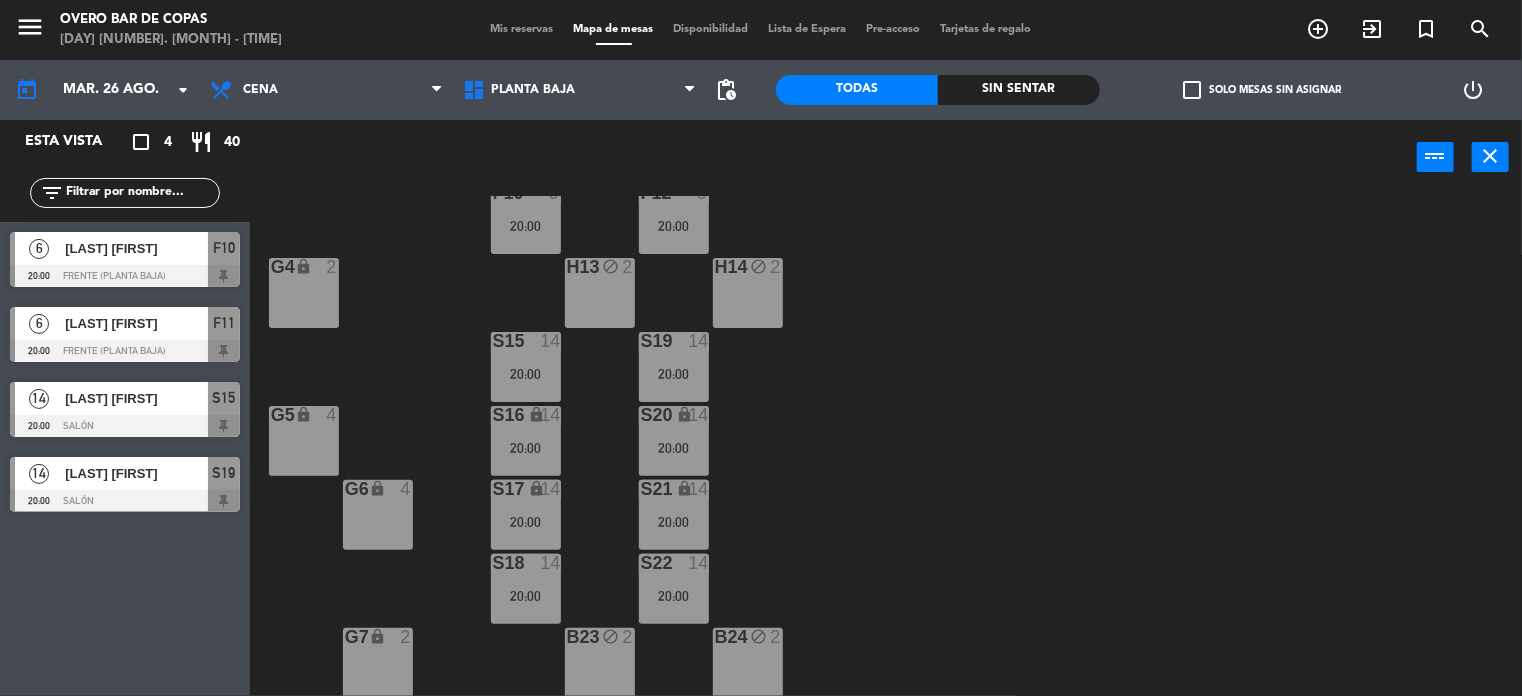 scroll, scrollTop: 0, scrollLeft: 0, axis: both 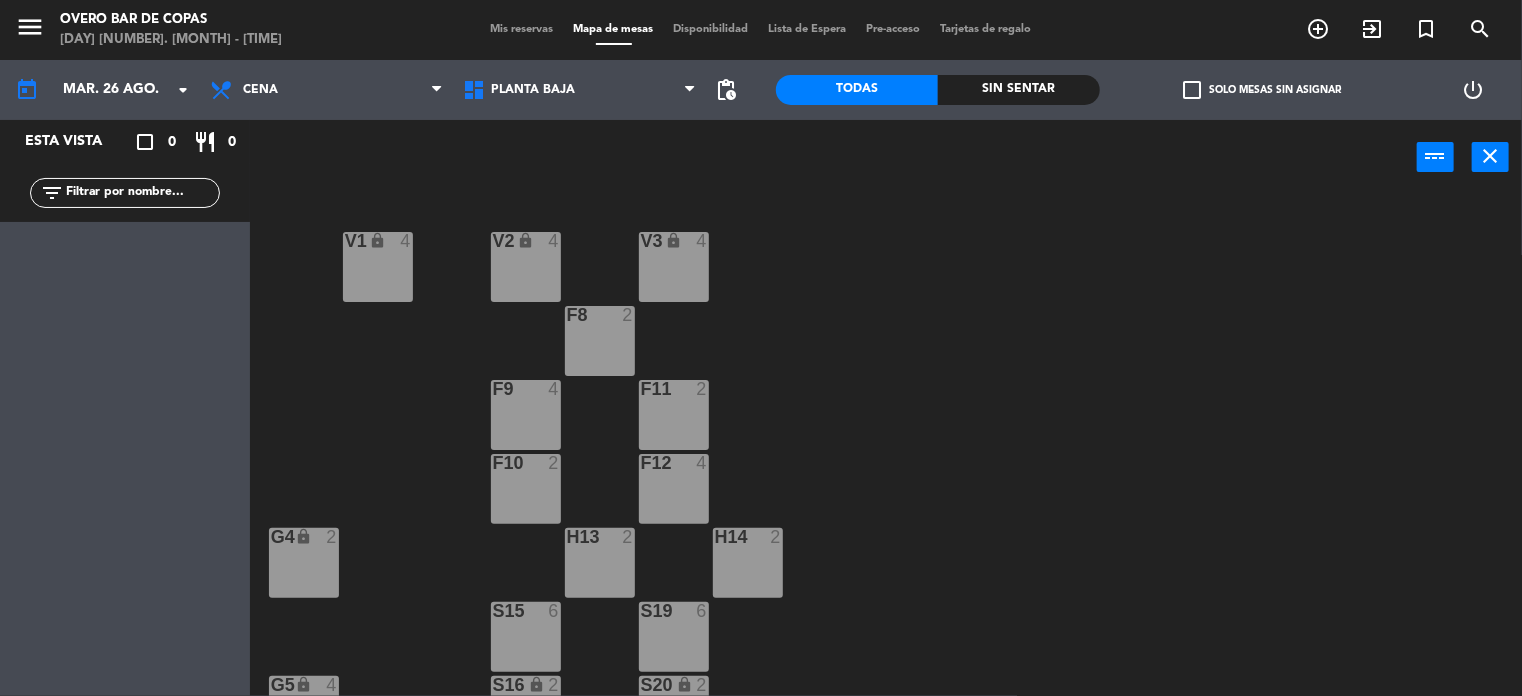 click on "F8  2" at bounding box center [600, 341] 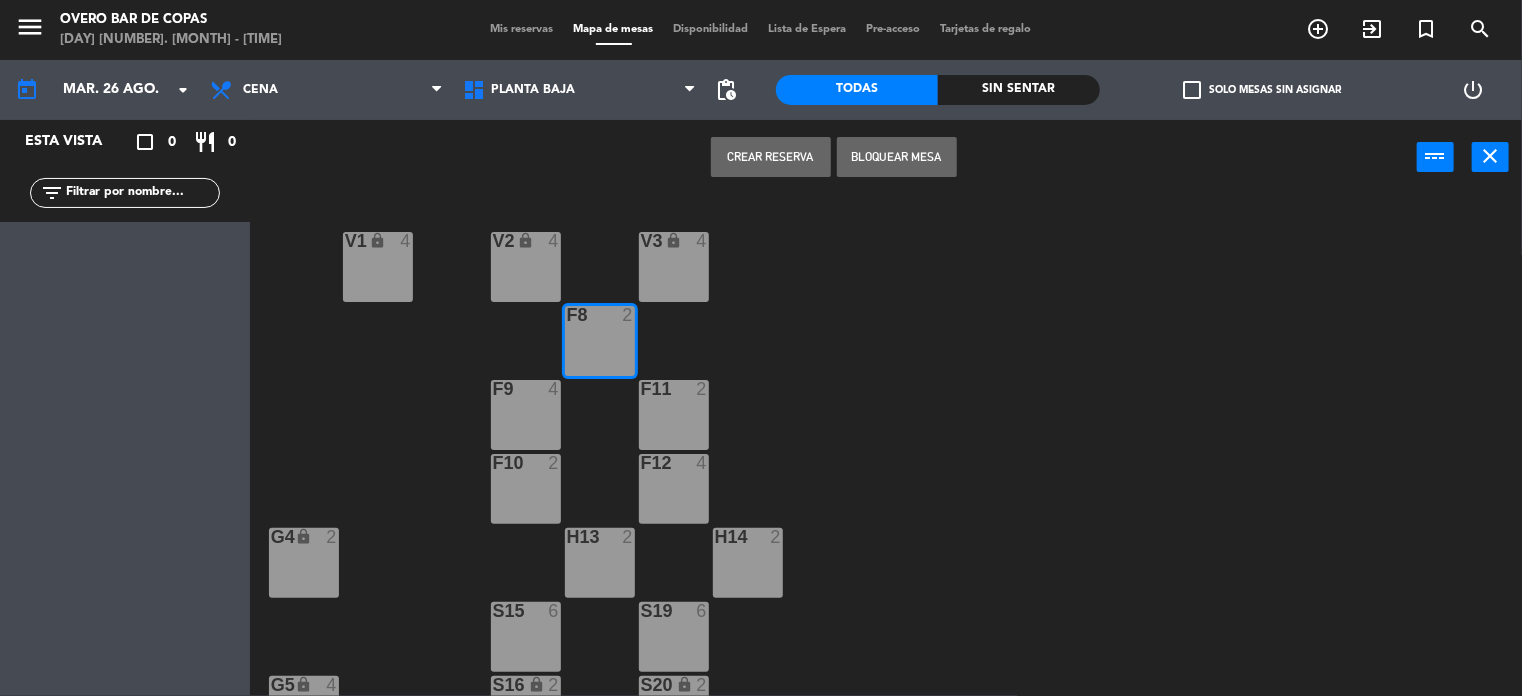 click on "Bloquear Mesa" at bounding box center [897, 157] 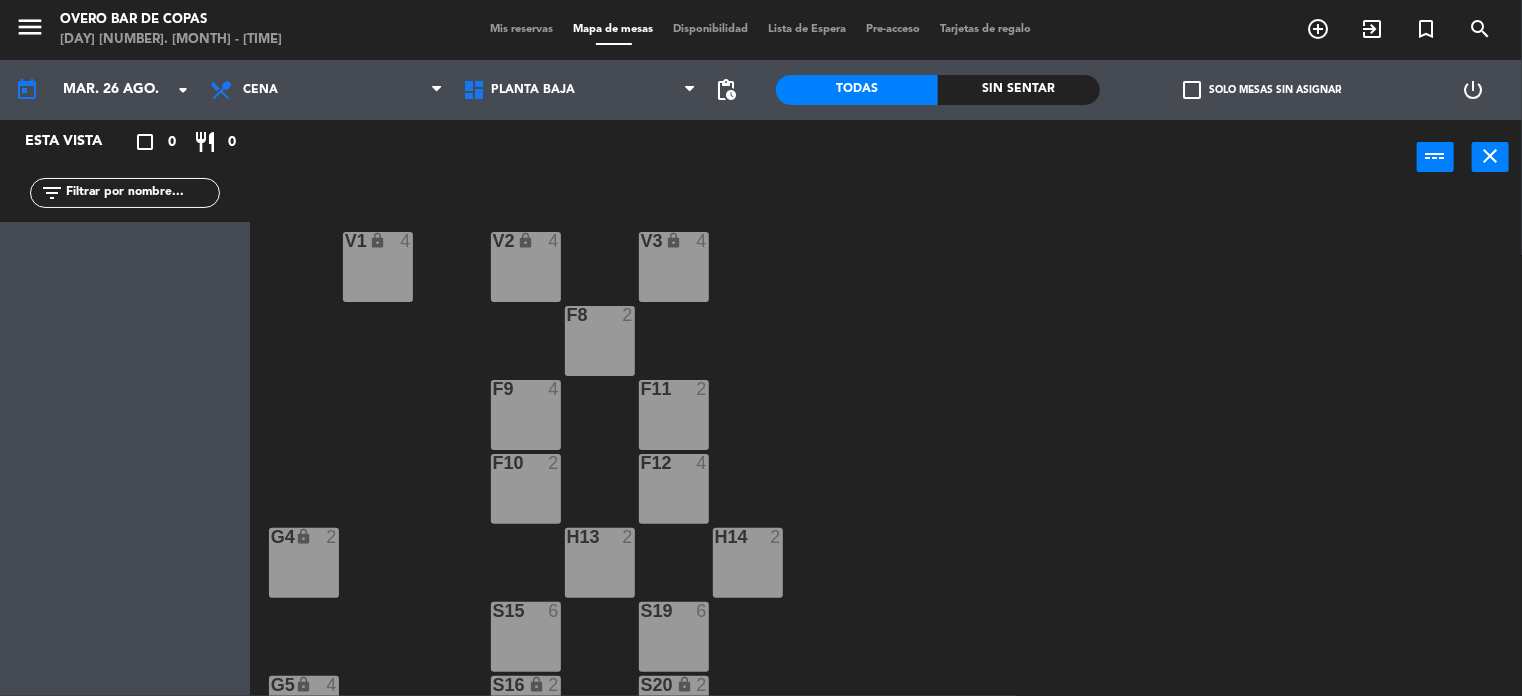 click on "[DAY] [NUMBER]. [MONTH] - [TIME]" at bounding box center [600, 563] 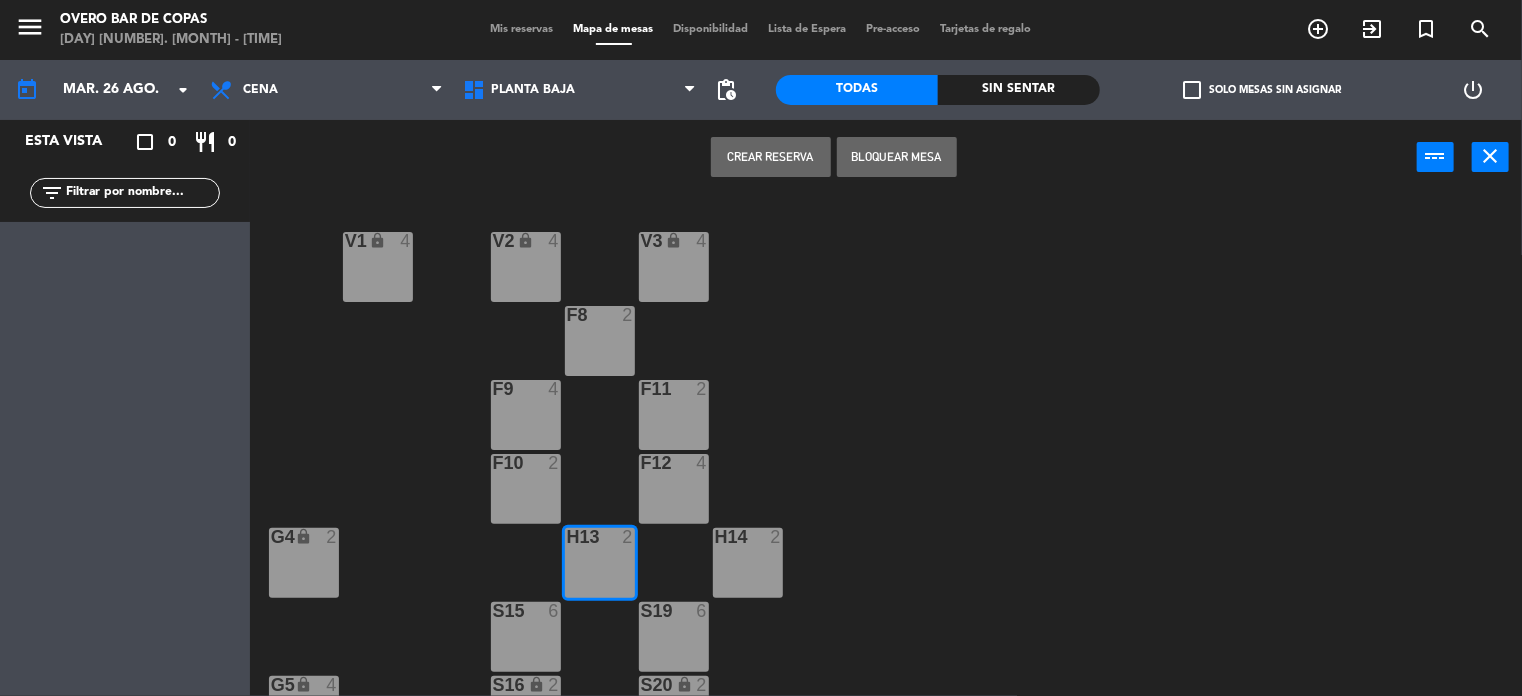 click on "Bloquear Mesa" at bounding box center (897, 157) 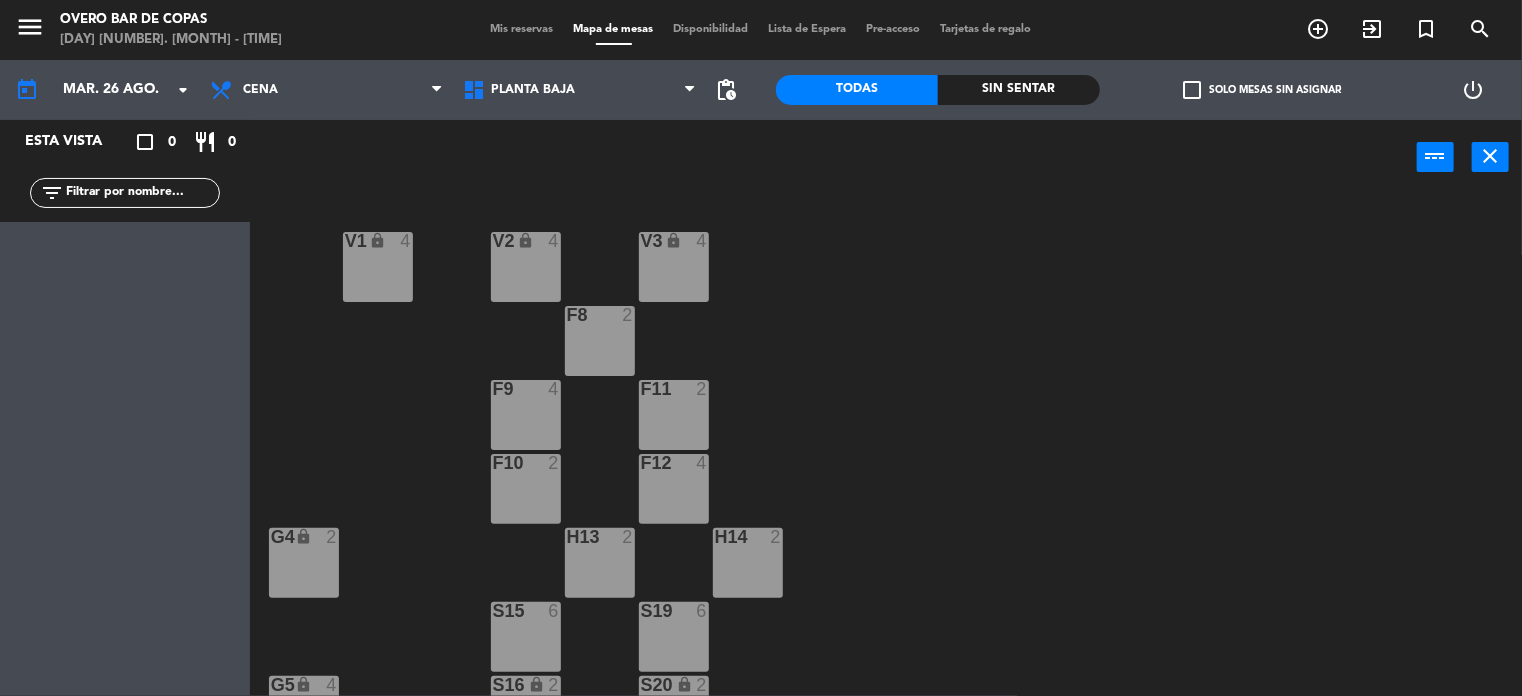click on "power_input close" at bounding box center [833, 158] 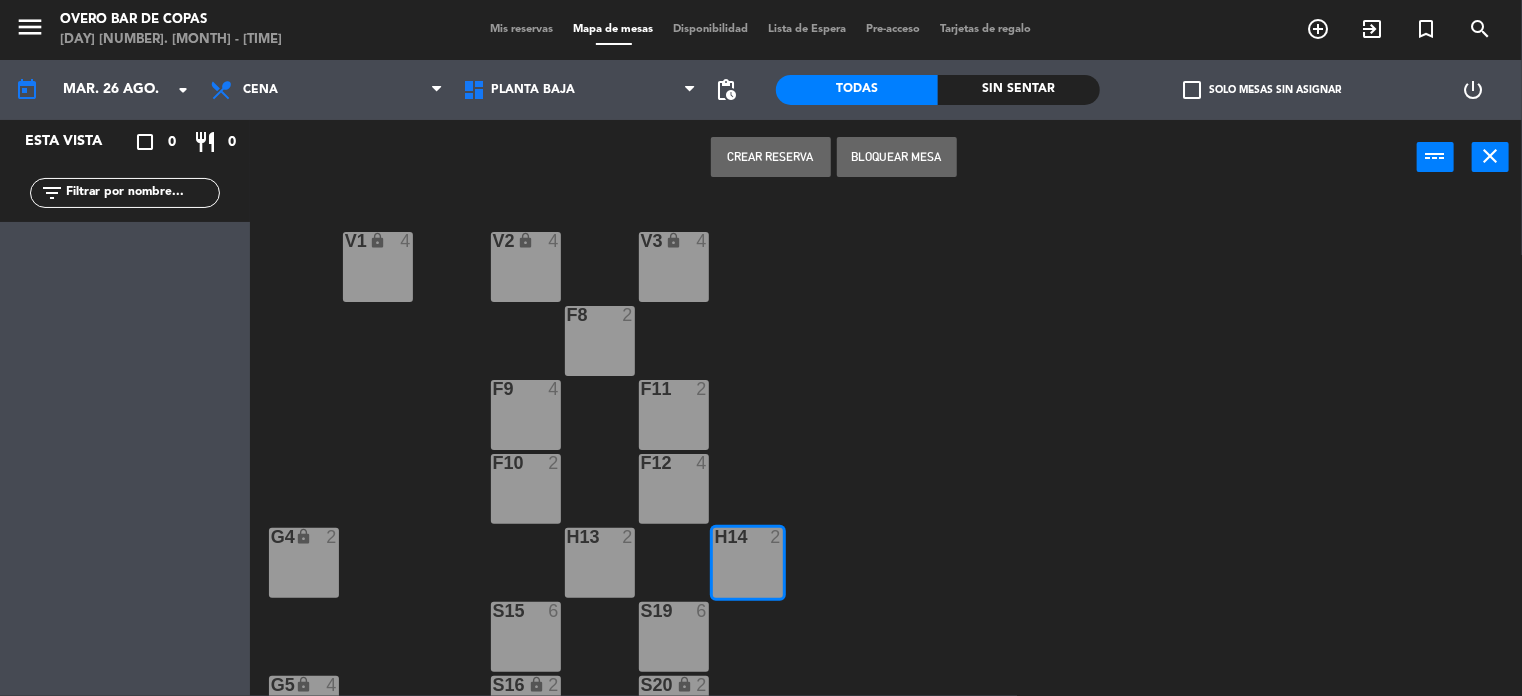 click on "Bloquear Mesa" at bounding box center [897, 157] 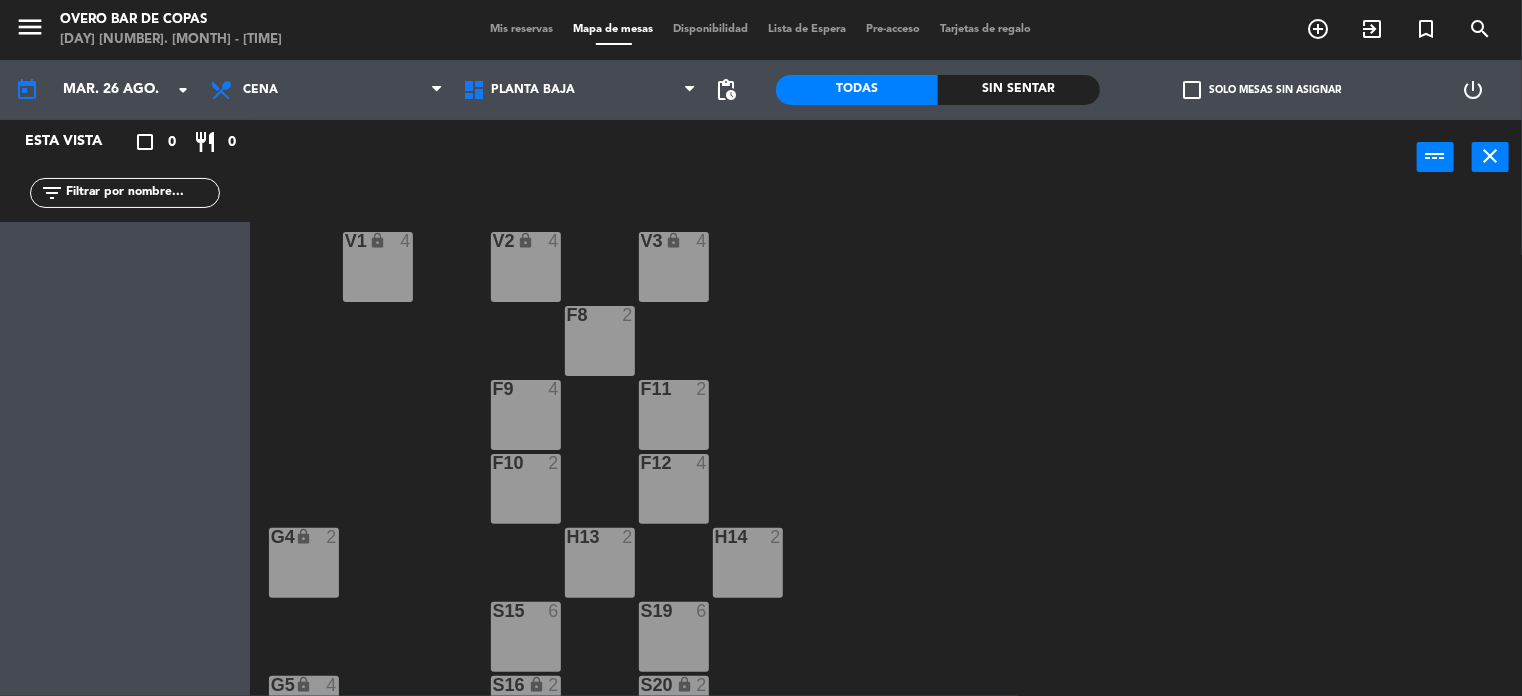 click on "F9  4" at bounding box center (526, 415) 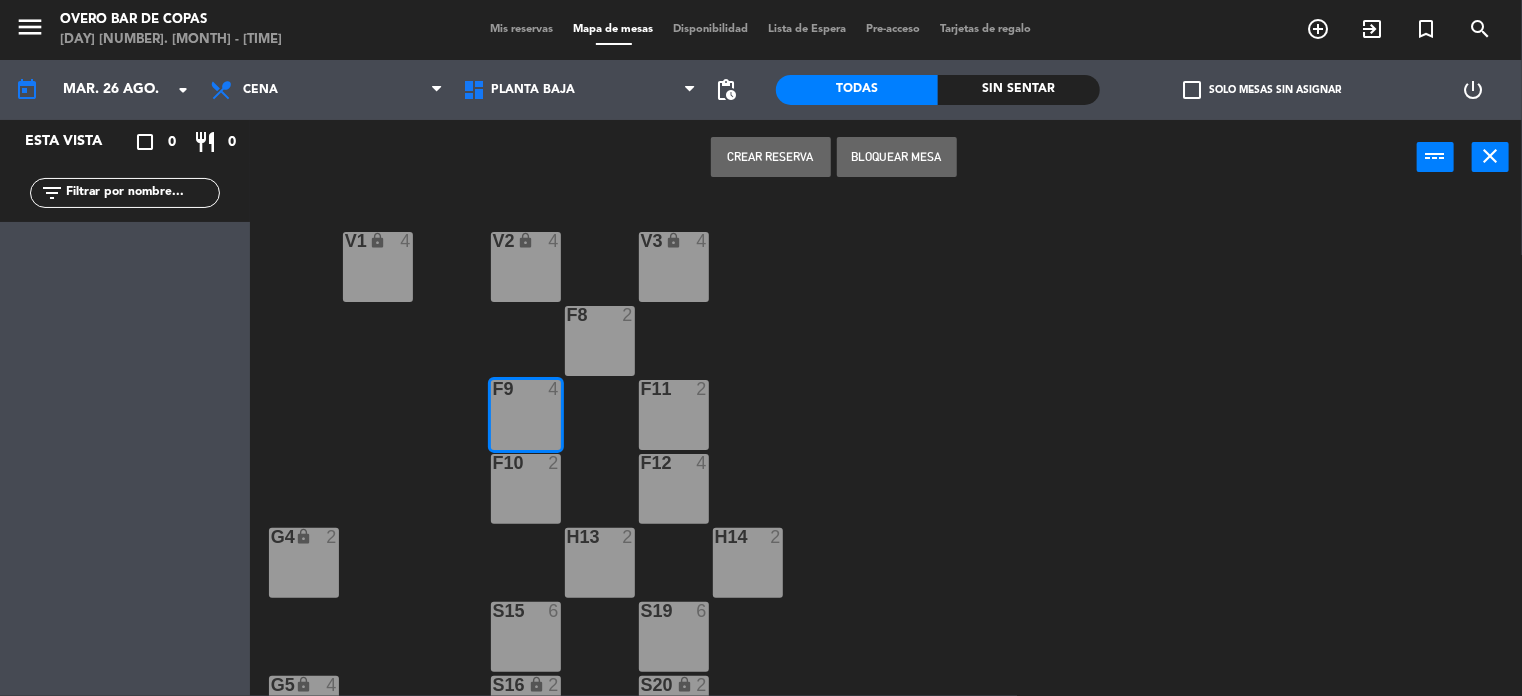 click on "F10" at bounding box center (526, 464) 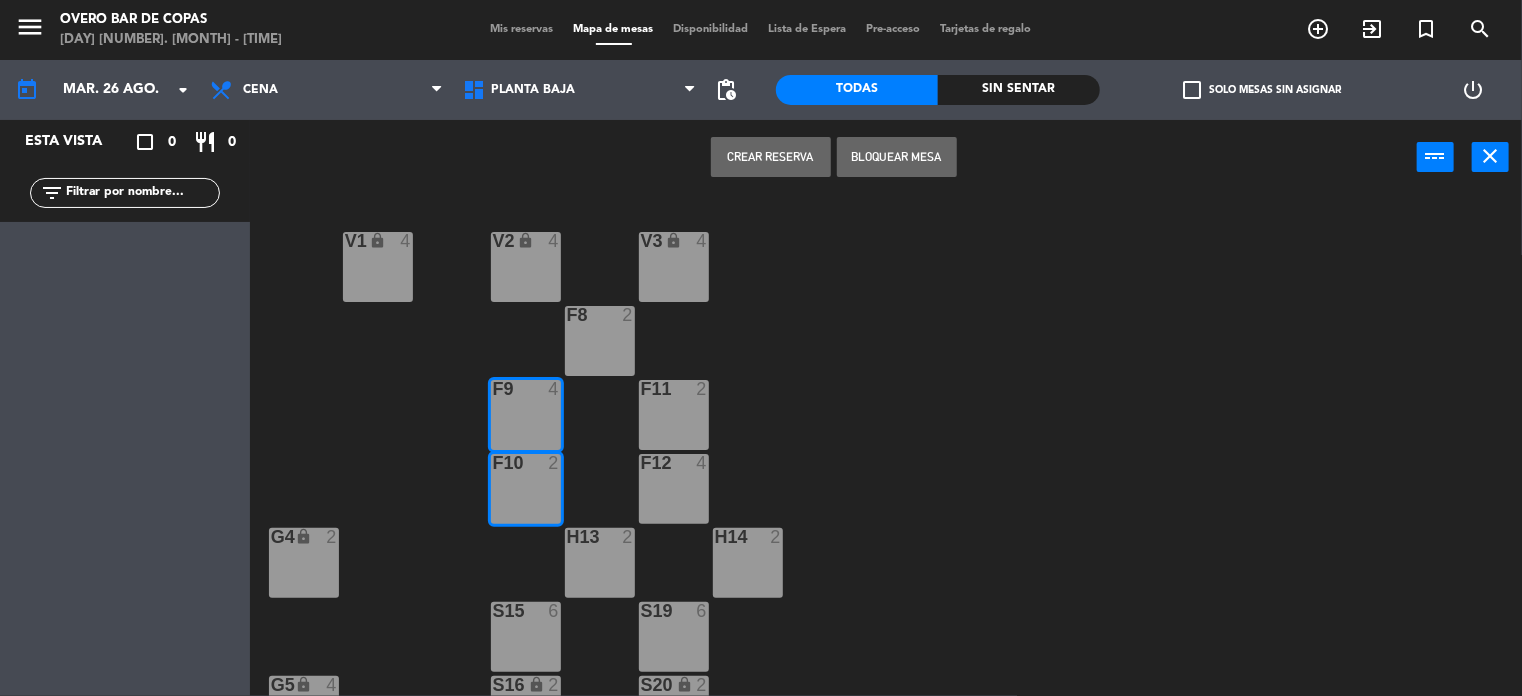 click on "V1 lock  4  V2 lock  4  V3 lock  4  F8  2  F9  4  F11  2  F10  2  F12  4  G4 lock  2  H13  2  H14  2  S15  6  S19  6  G5 lock  4  S16 lock  2  S20 lock  2  G6 lock  4  S17 lock  2  S21 lock  2  S22  6  S18  6  G7 lock  2  B23  2  B24 lock  2" 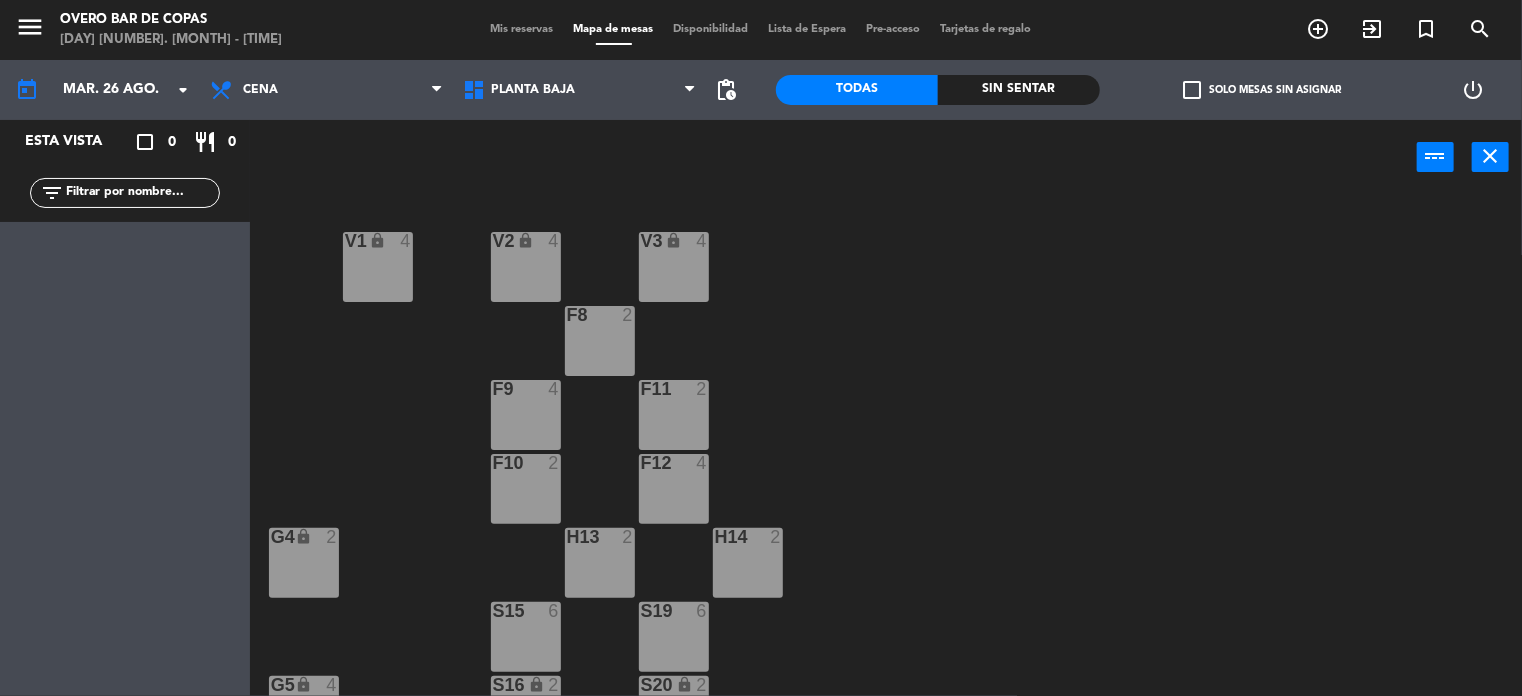 click at bounding box center [525, 389] 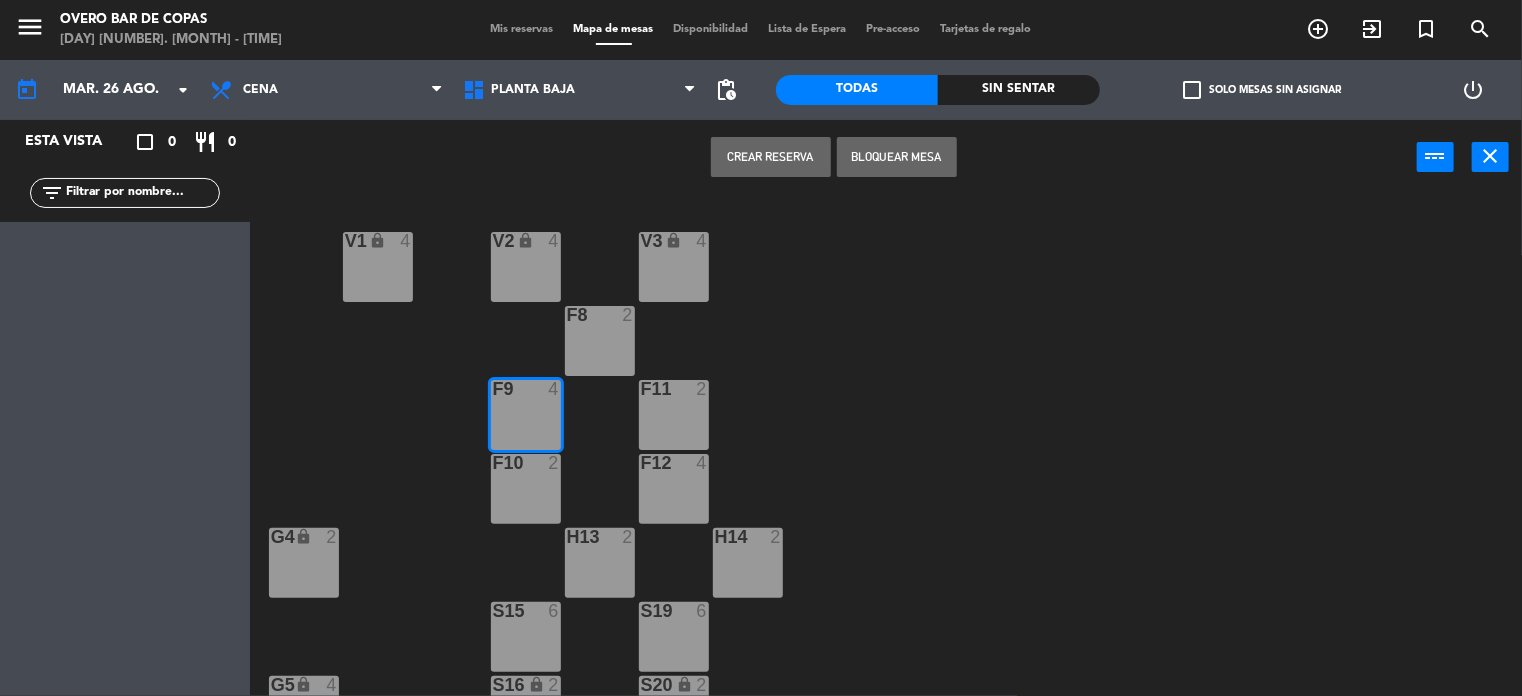 click at bounding box center (525, 463) 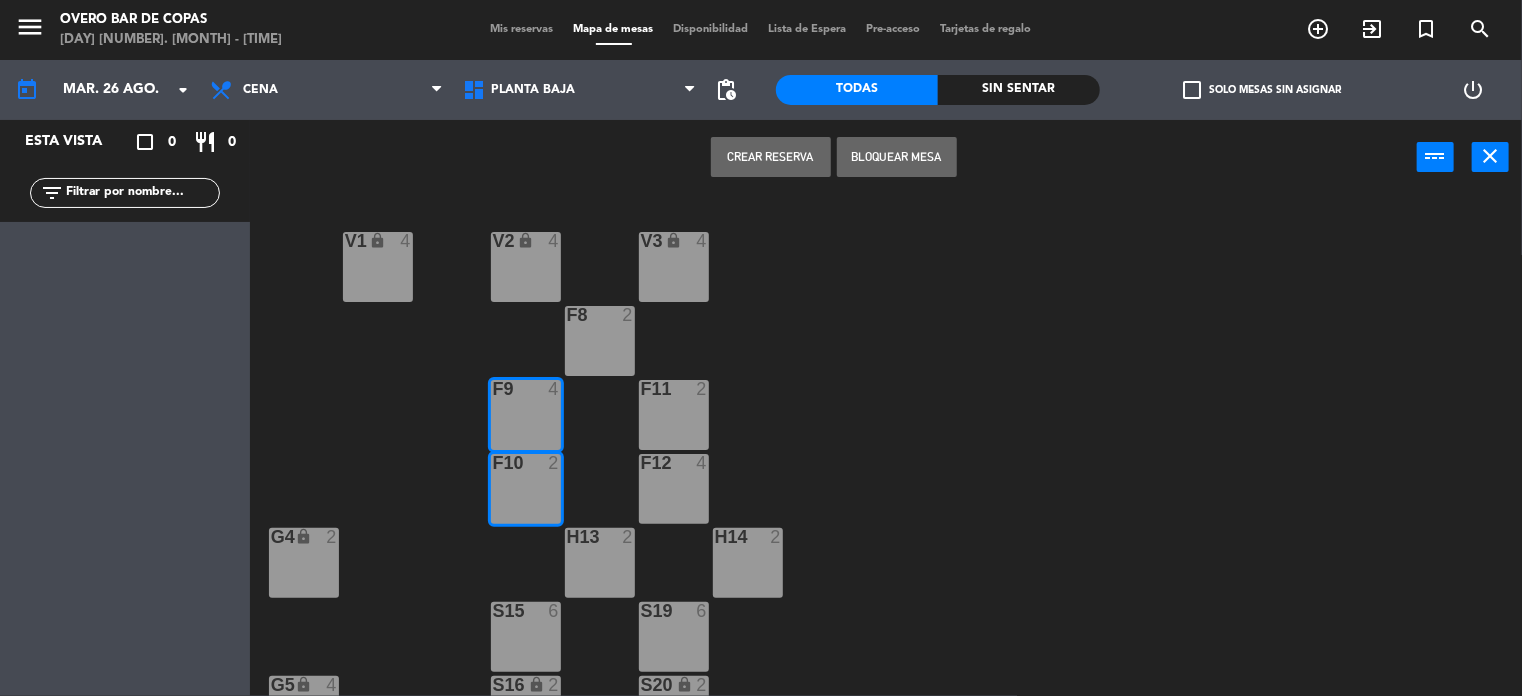 click on "Crear Reserva" at bounding box center (771, 157) 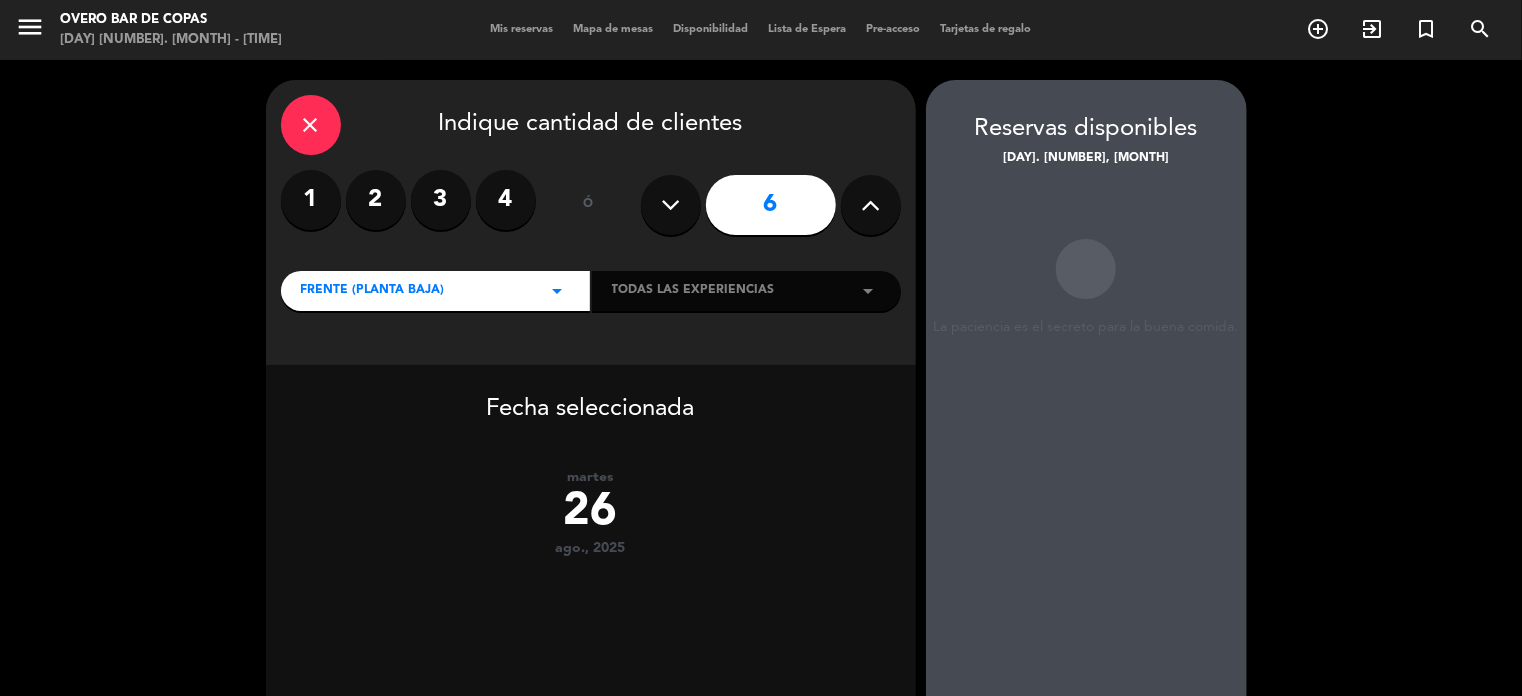click at bounding box center [671, 205] 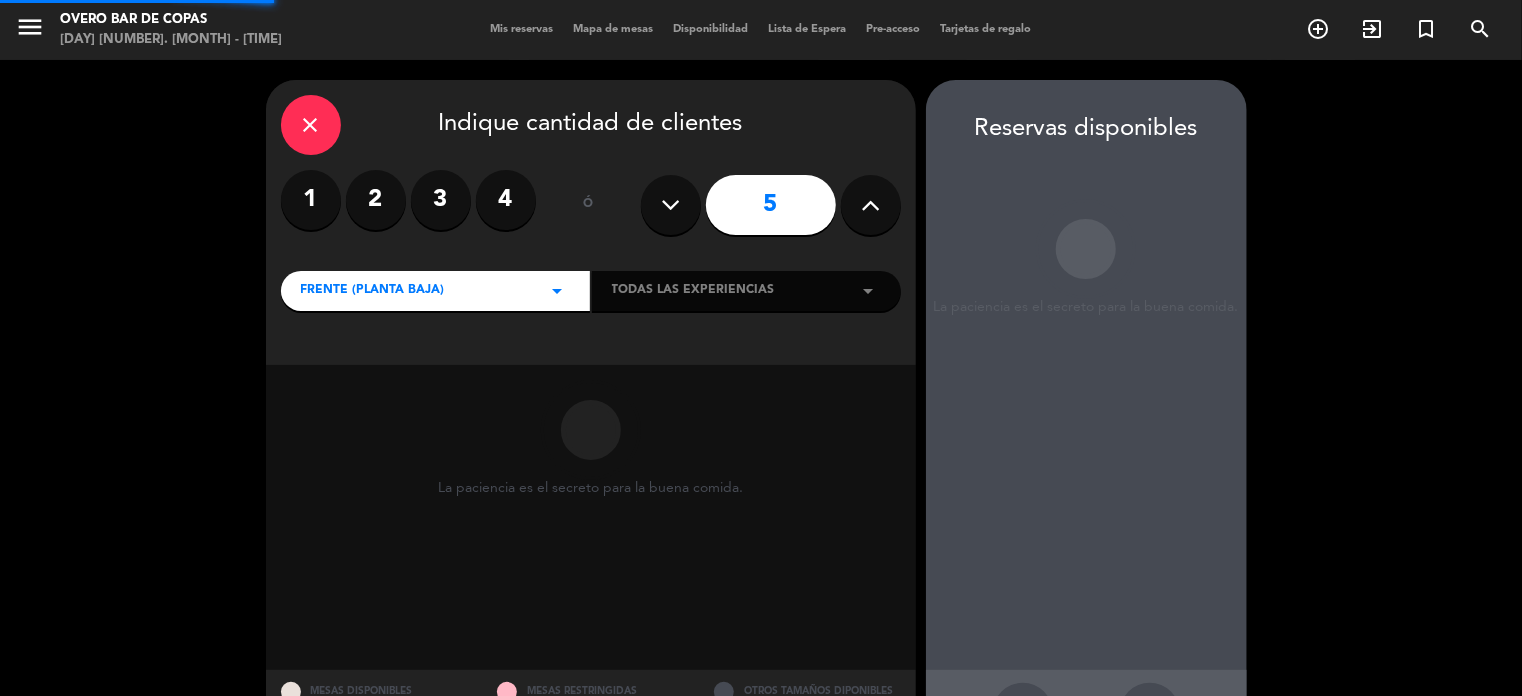 click at bounding box center [671, 205] 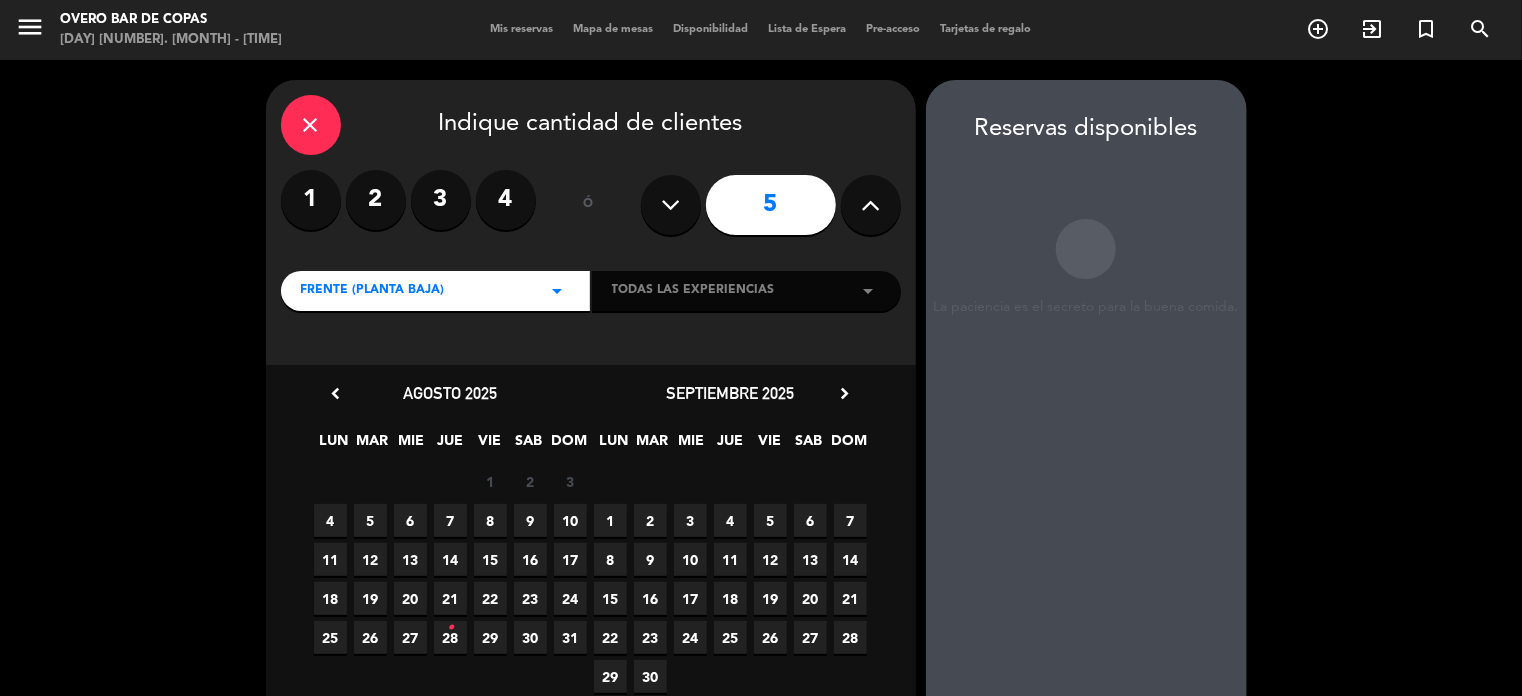 click on "26" at bounding box center [370, 637] 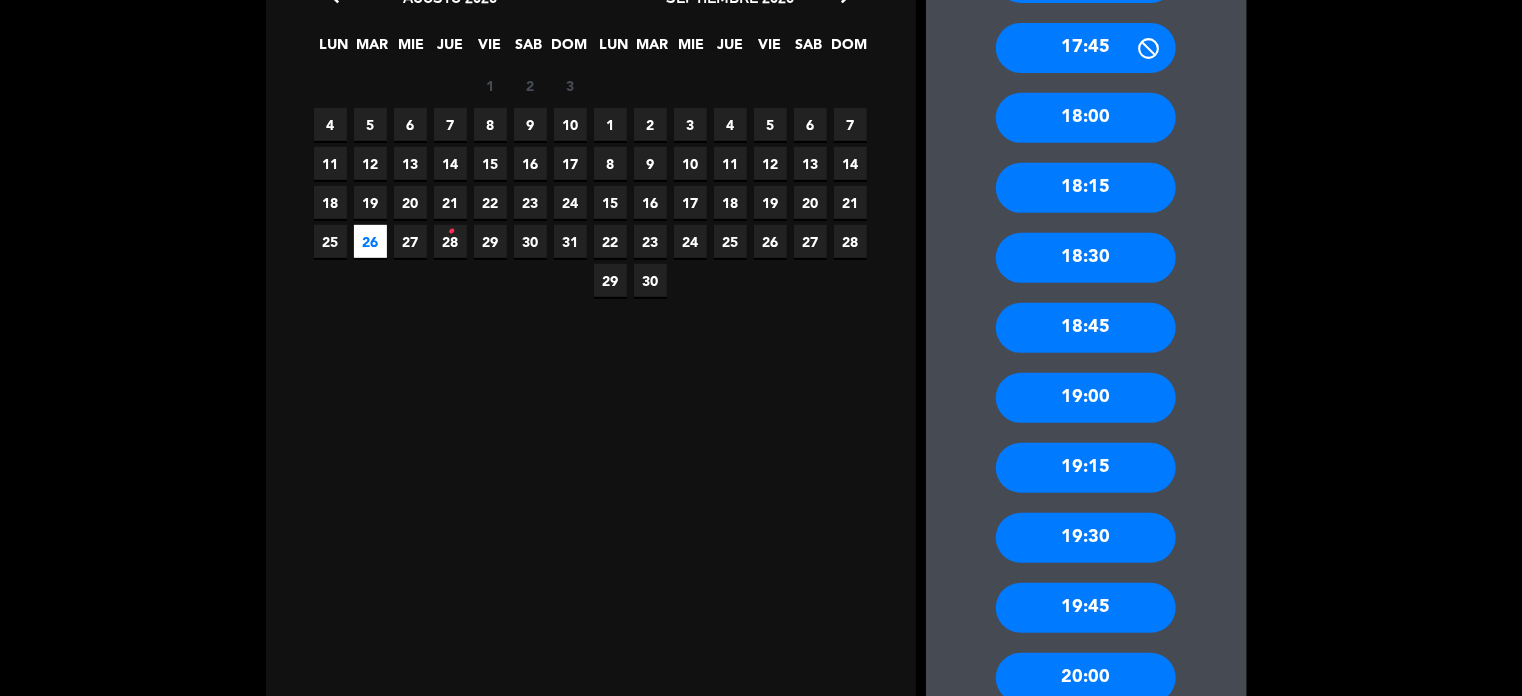 scroll, scrollTop: 548, scrollLeft: 0, axis: vertical 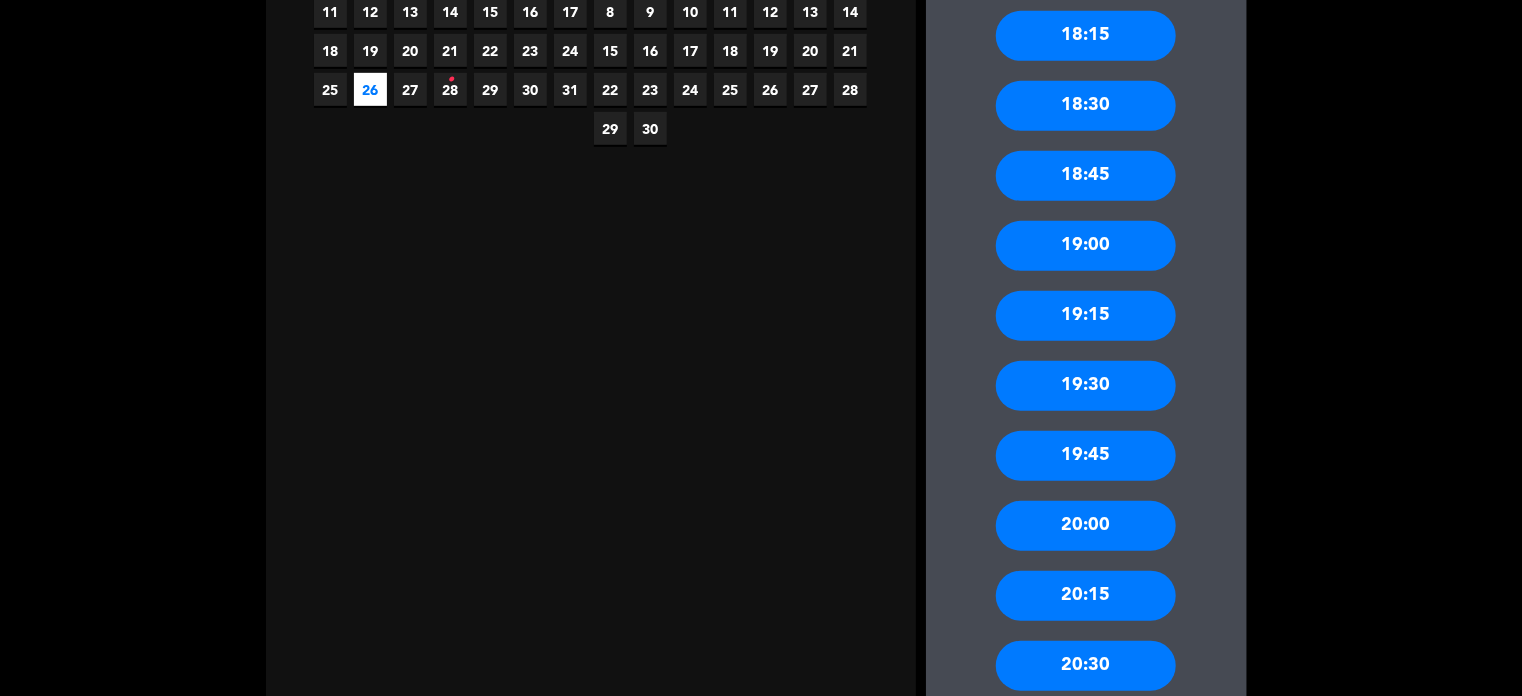 click on "20:00" at bounding box center (1086, 526) 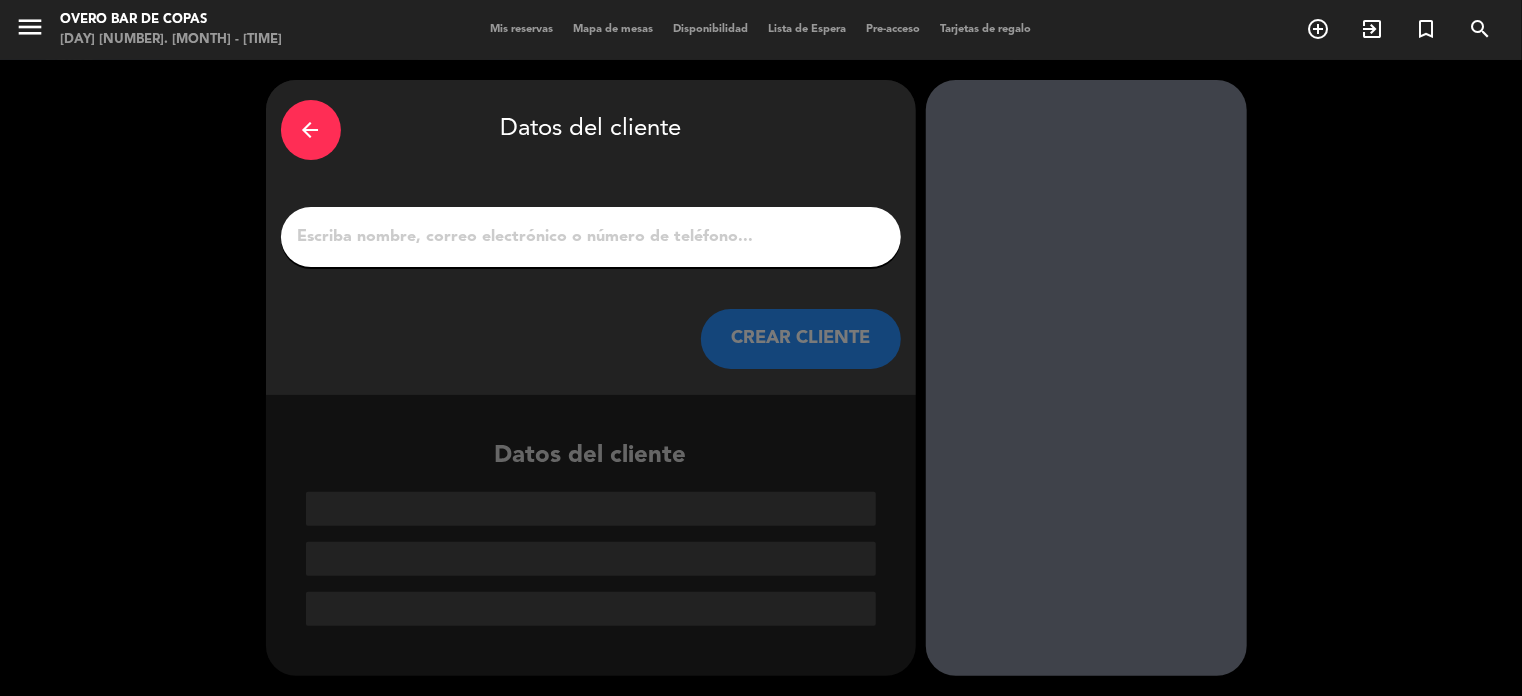 click on "1" at bounding box center (591, 237) 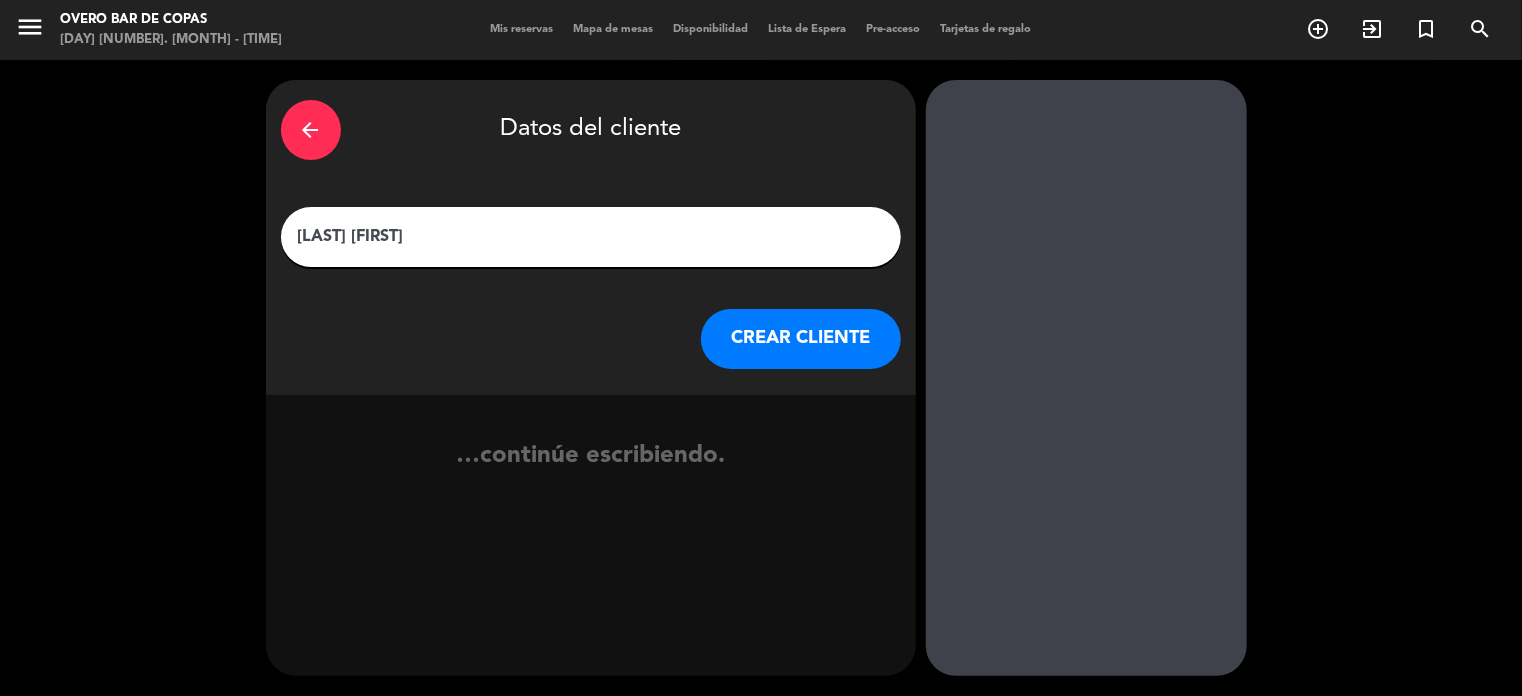 type on "[LAST] [FIRST]" 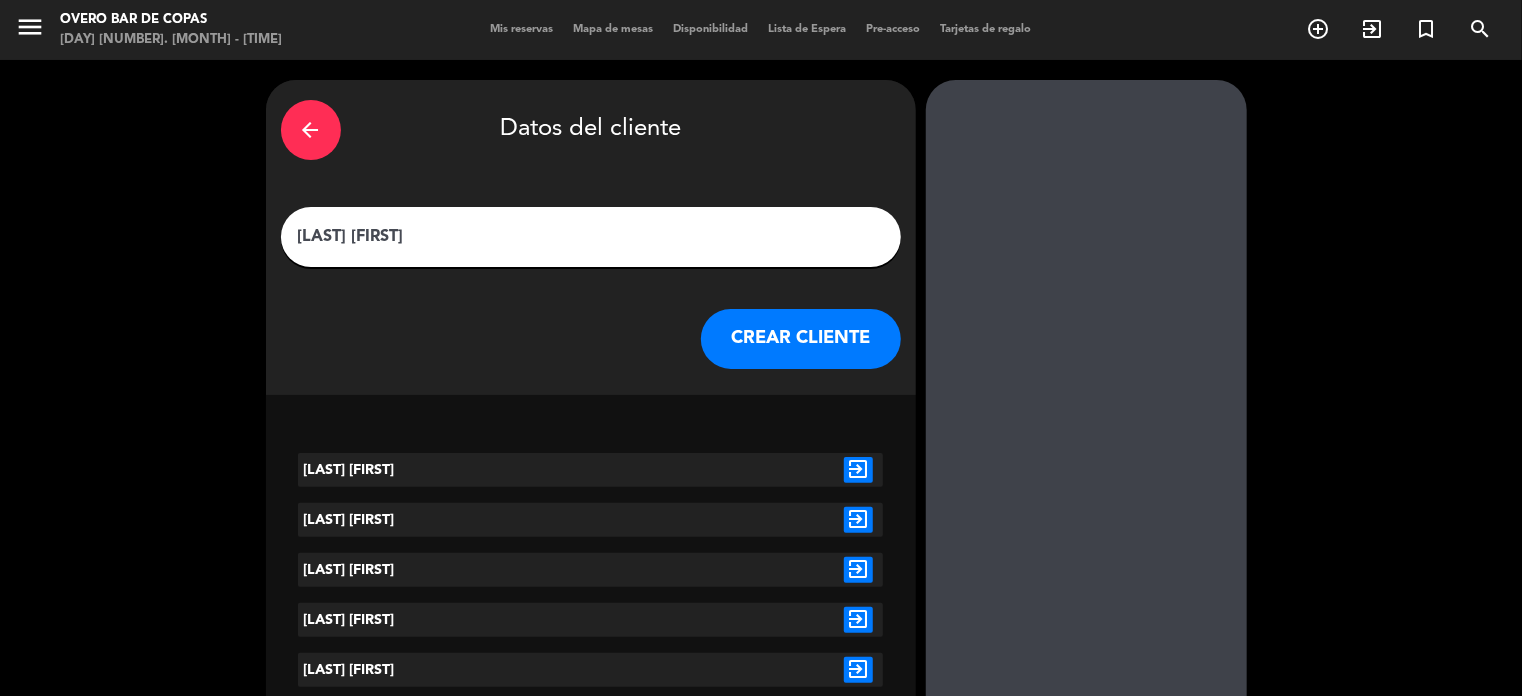 click on "exit_to_app" at bounding box center [858, 470] 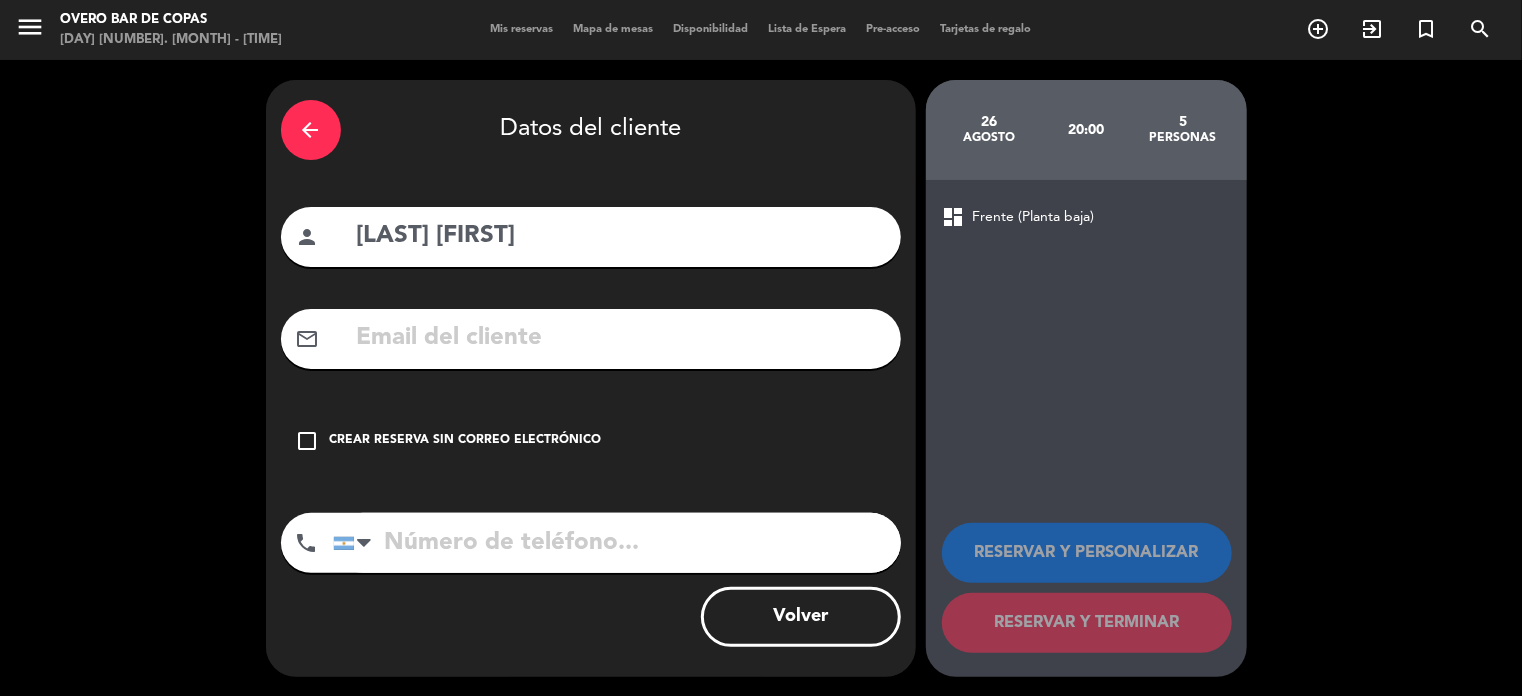 click on "check_box_outline_blank   Crear reserva sin correo electrónico" at bounding box center (591, 441) 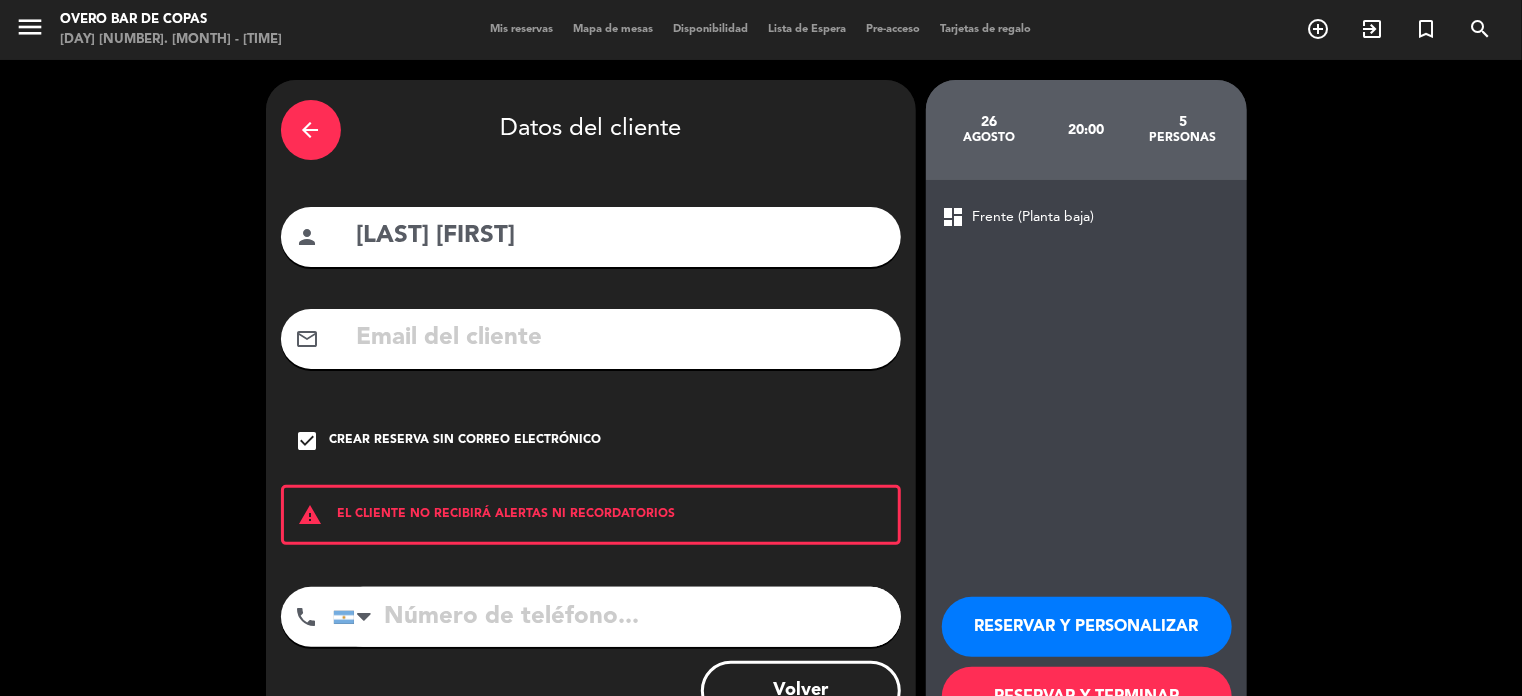 click on "RESERVAR Y PERSONALIZAR" at bounding box center [1087, 627] 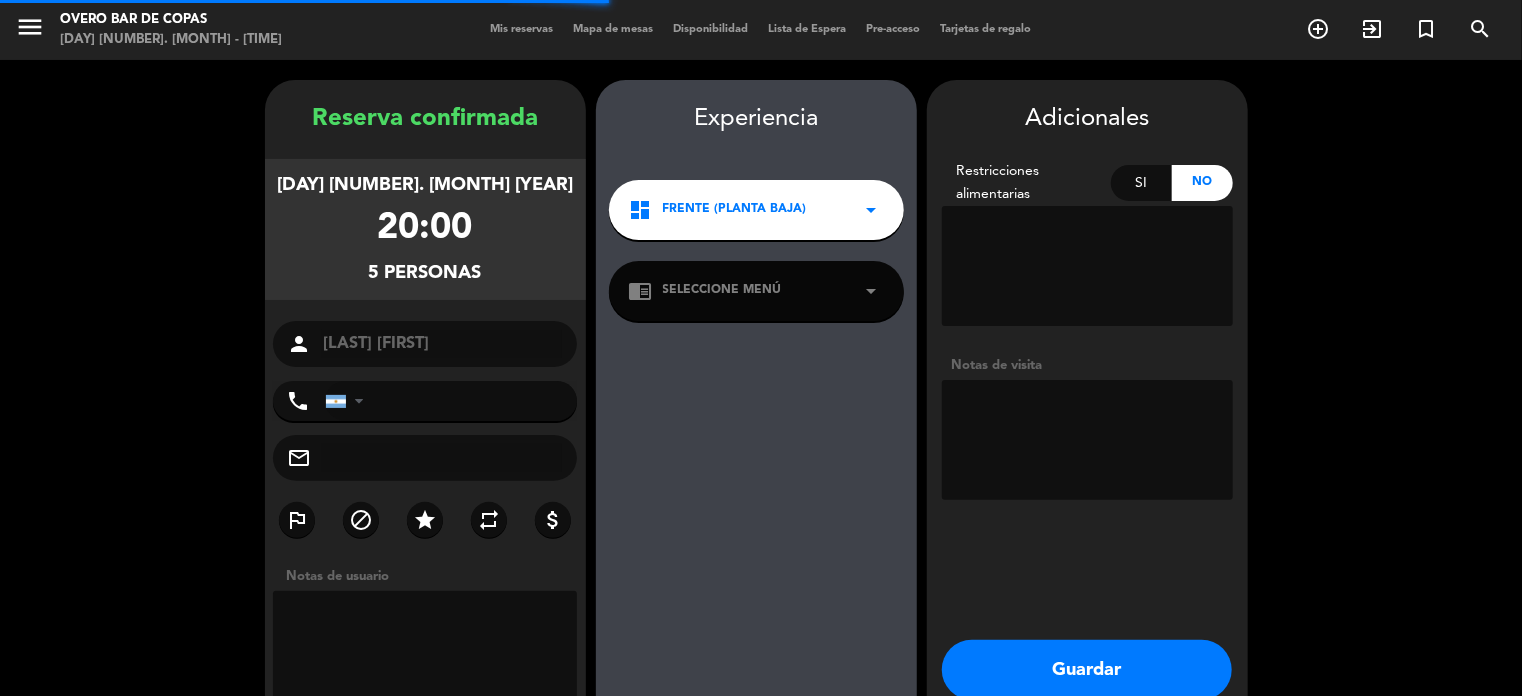 scroll, scrollTop: 80, scrollLeft: 0, axis: vertical 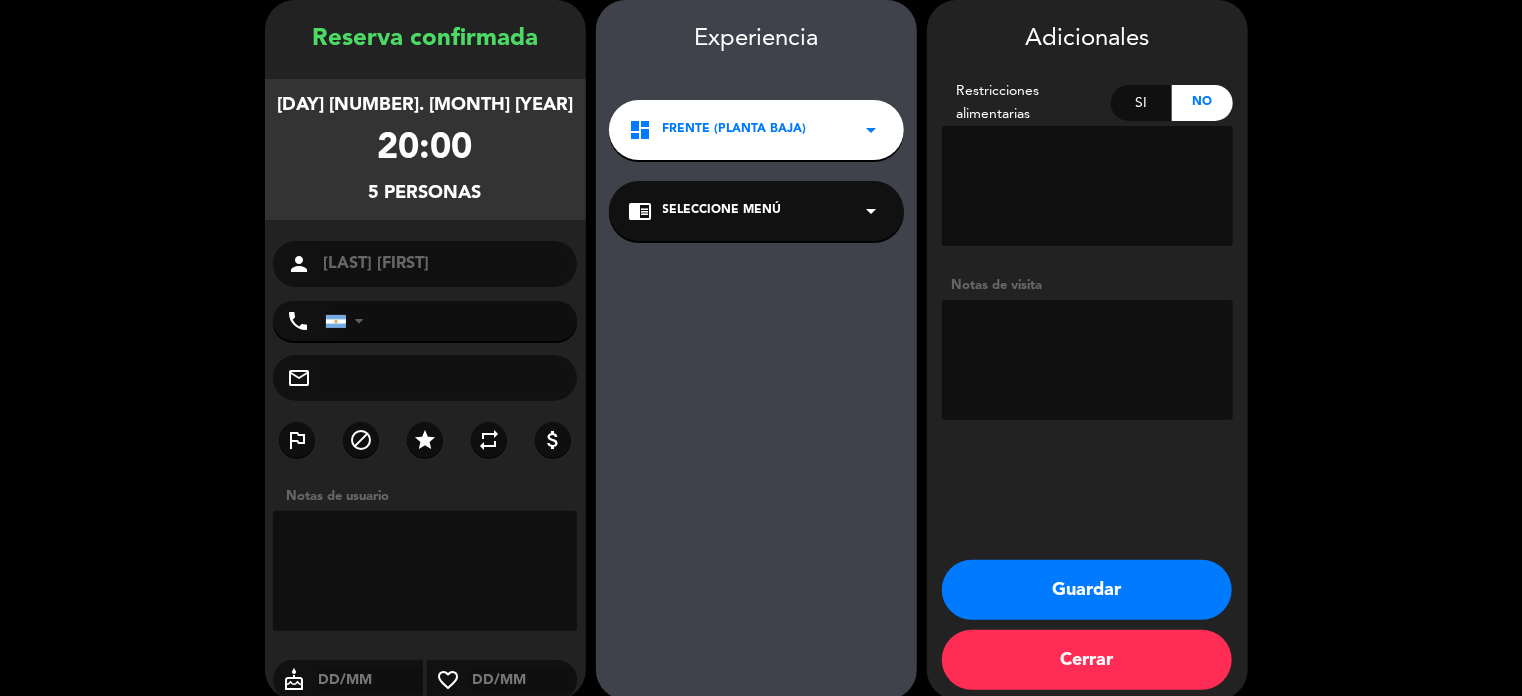 click on "chrome_reader_mode   Seleccione Menú   arrow_drop_down" at bounding box center [756, 211] 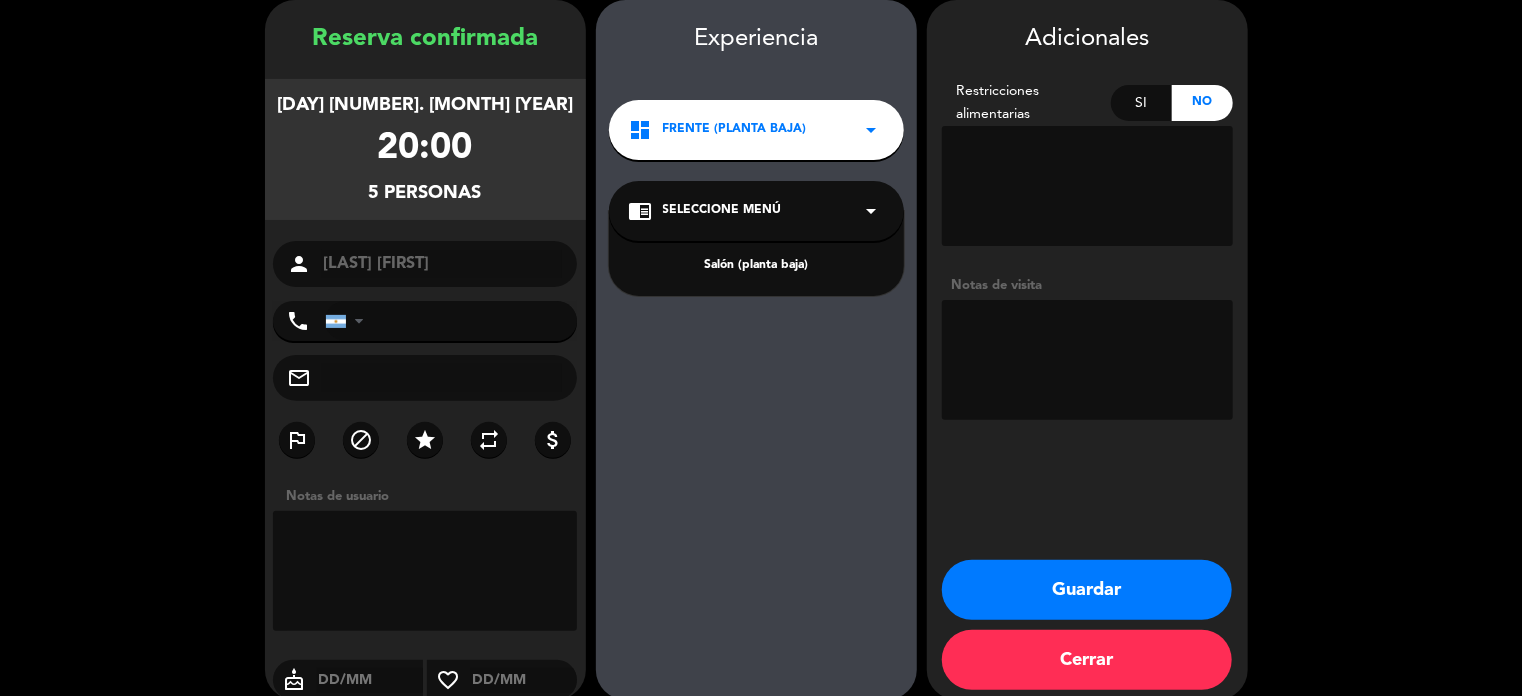 click on "Salón (planta baja)" at bounding box center (756, 266) 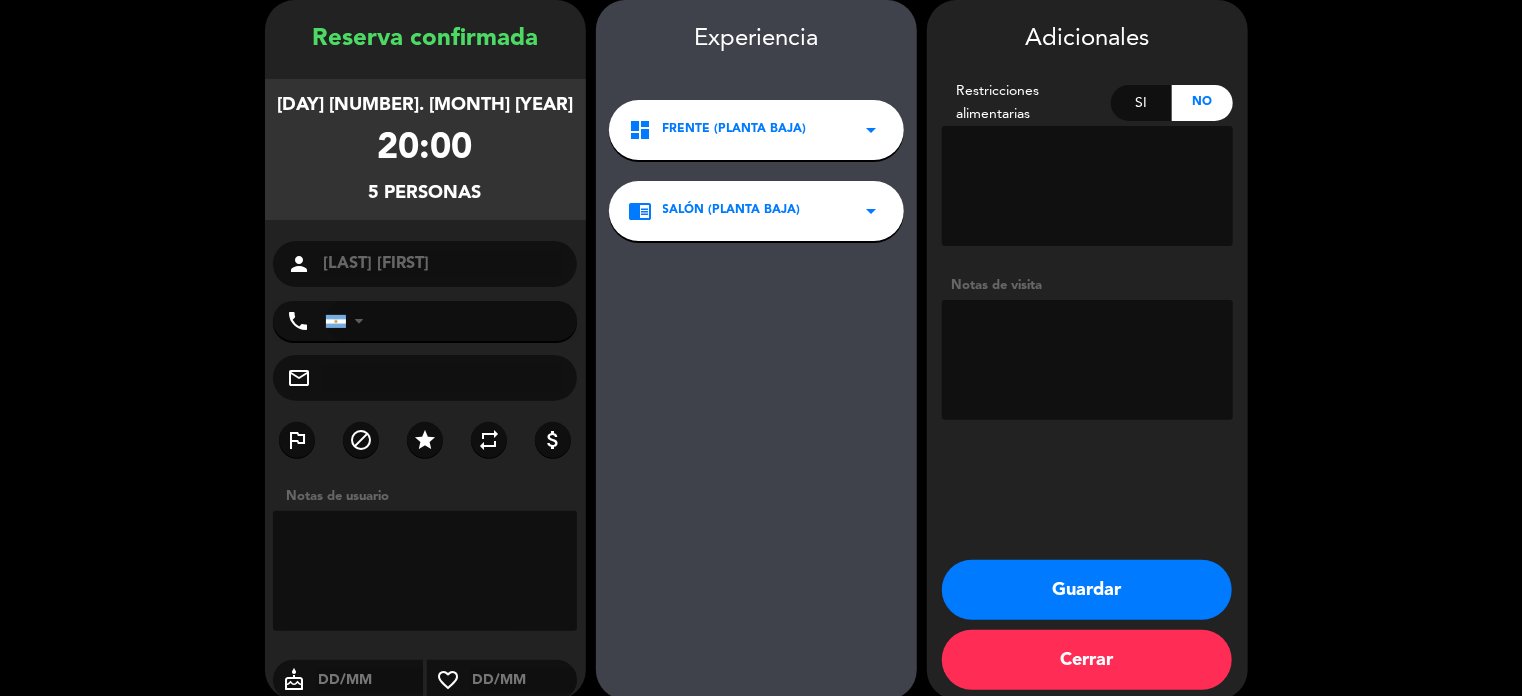 click on "Guardar" at bounding box center (1087, 590) 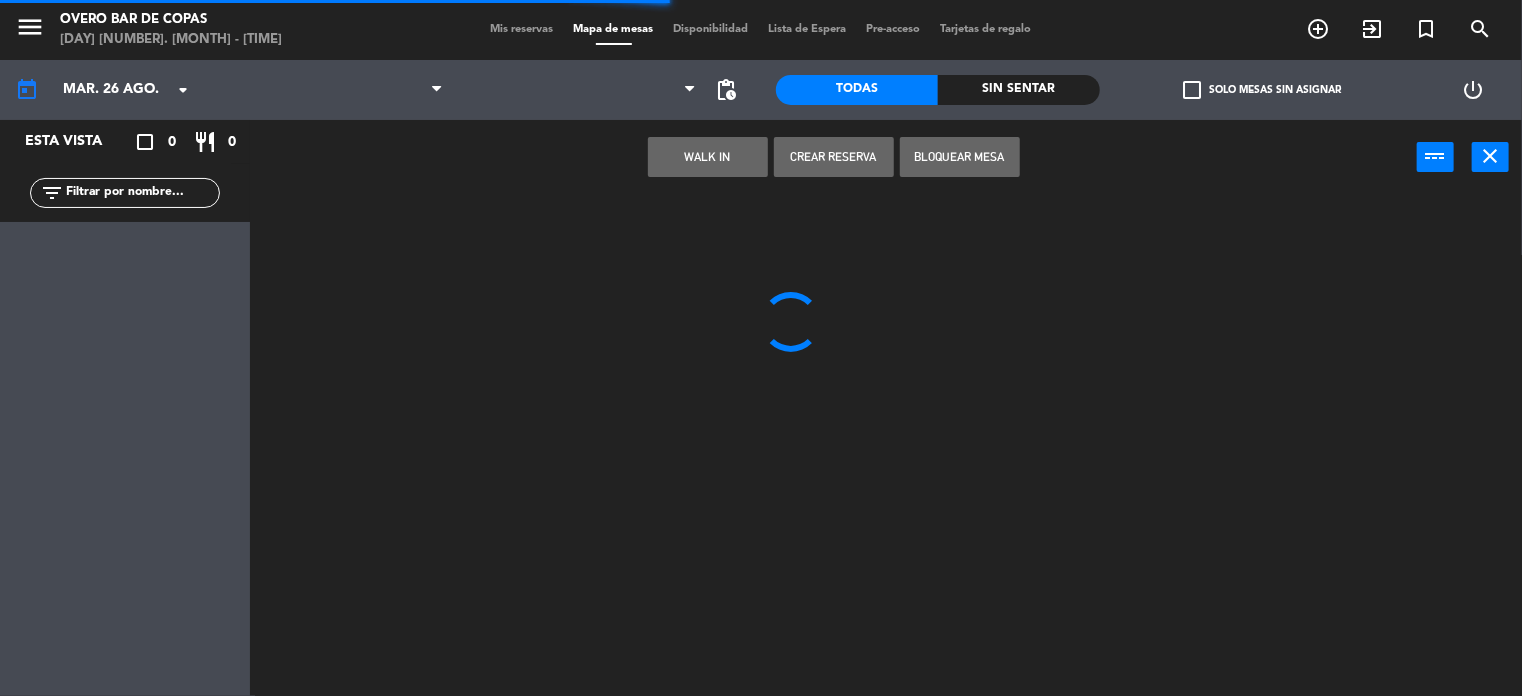 scroll, scrollTop: 0, scrollLeft: 0, axis: both 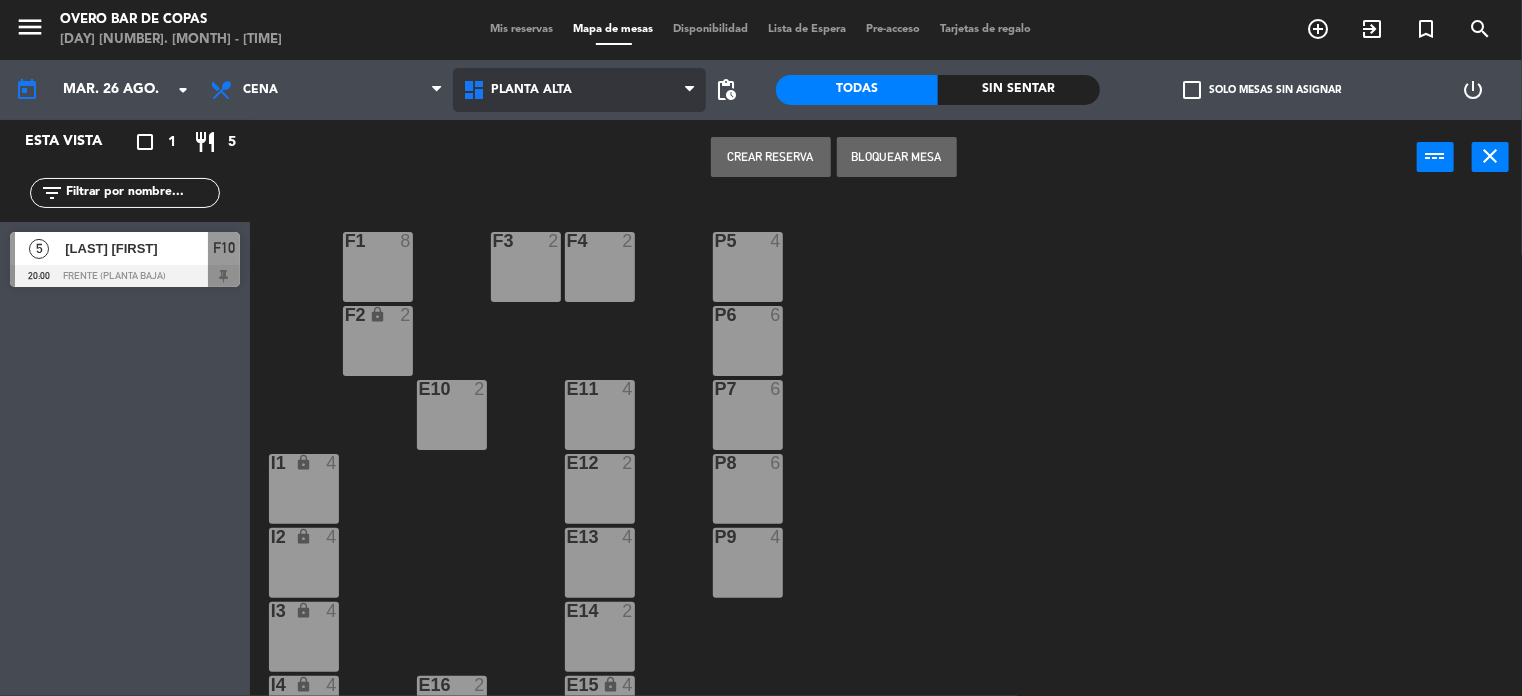 click on "Planta Alta" at bounding box center [531, 90] 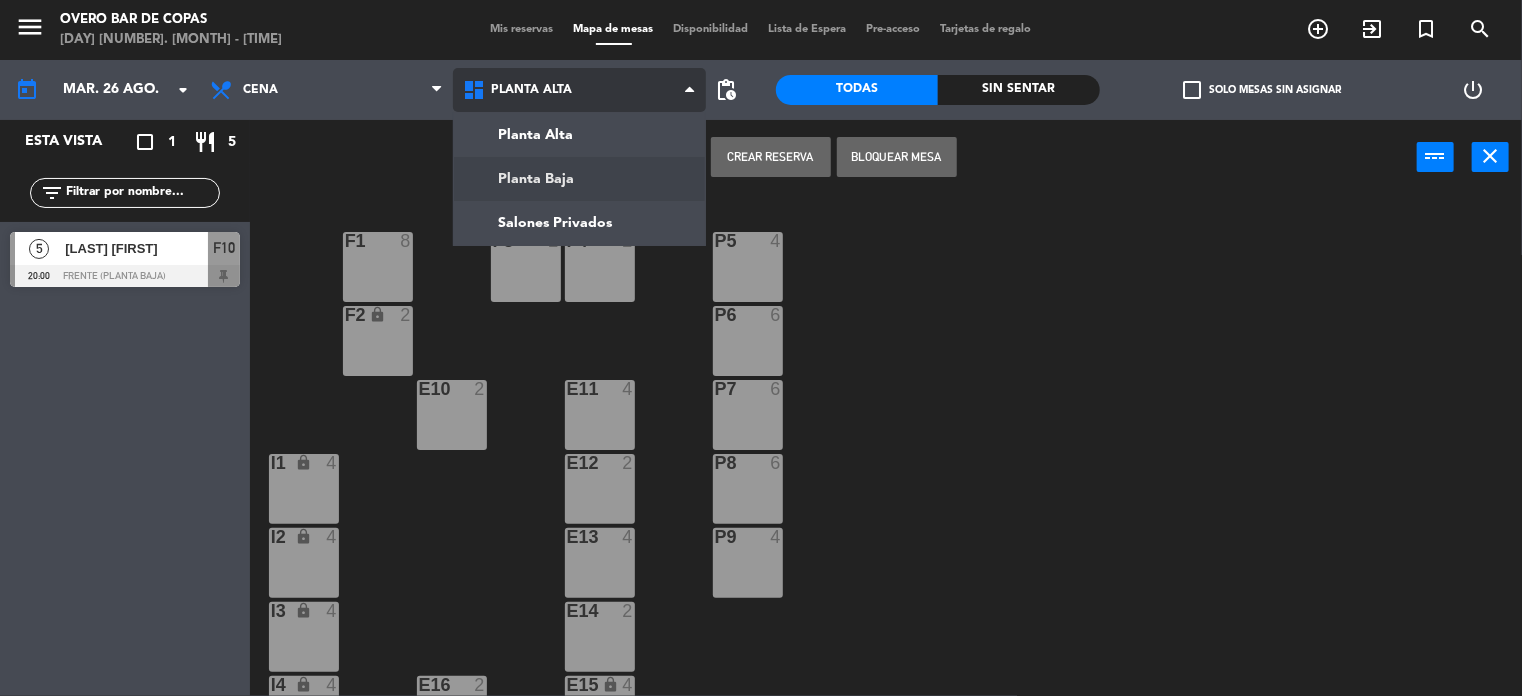 click on "menu  Overo Bar de Copas   [DAY] [NUMBER]. [MONTH] - [TIME]   Mis reservas   Mapa de mesas   Disponibilidad   Lista de Espera   Pre-acceso   Tarjetas de regalo  add_circle_outline exit_to_app turned_in_not search today    [DAY]. [NUMBER] [MONTH]  arrow_drop_down  Almuerzo  Cena  Cena  Almuerzo  Cena  Planta Alta   Planta Baja   Salones Privados   Planta Alta   Planta Alta   Planta Baja   Salones Privados  pending_actions  Todas  Sin sentar  check_box_outline_blank   Solo mesas sin asignar   power_settings_new   Esta vista   crop_square  1  restaurant  5 filter_list  5   [LAST] [FIRST]   20:00   Frente (Planta baja)  F10  Crear Reserva   Bloquear Mesa  power_input close P5  4  F1  8  F3  2  F4  2  P6  6  F2 lock  2  P7  6  E10  2  E11  4  P8  6  E12  2  I1 lock  4  P9  4  E13  4  I2 lock  4  E14  2  I3 lock  4  E16  2  E15 lock  4  I4 lock  4  T17  4  T18  4" 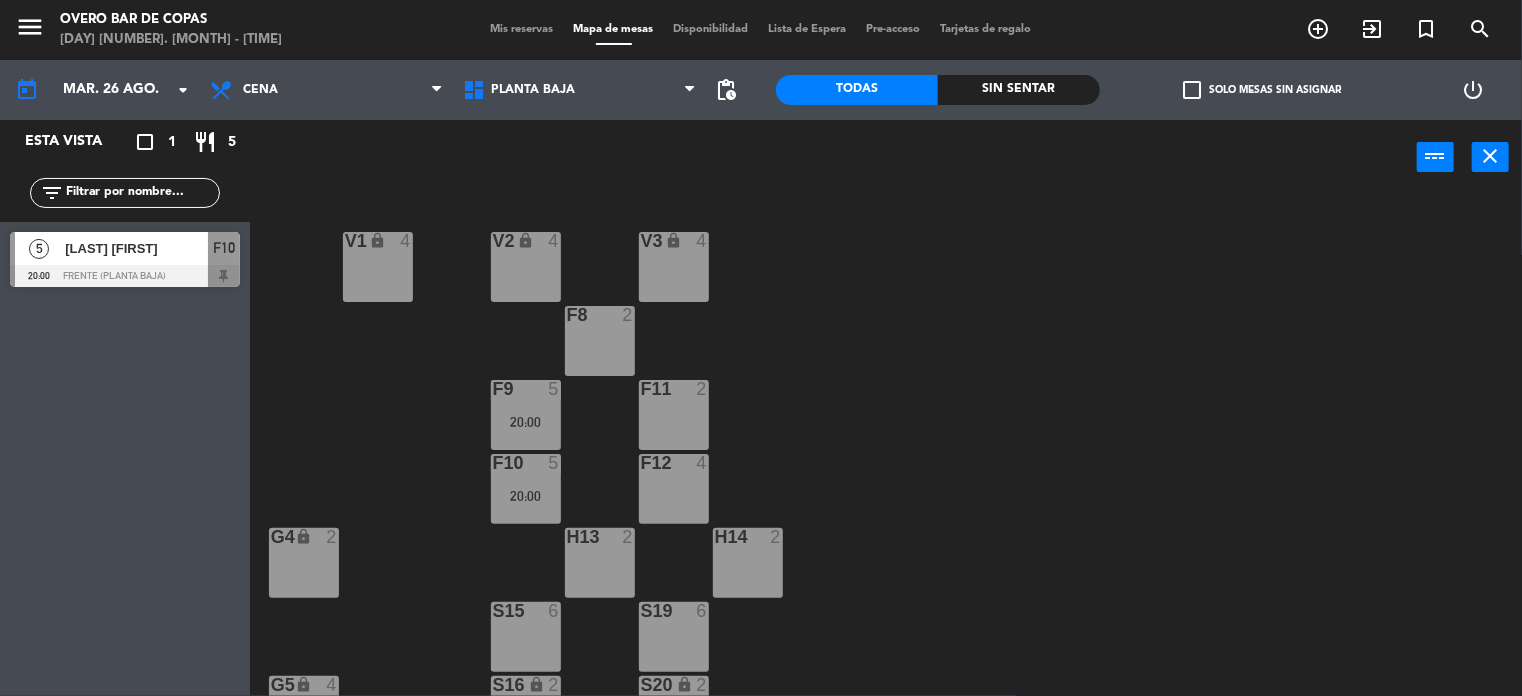 click on "F11  2" at bounding box center (674, 390) 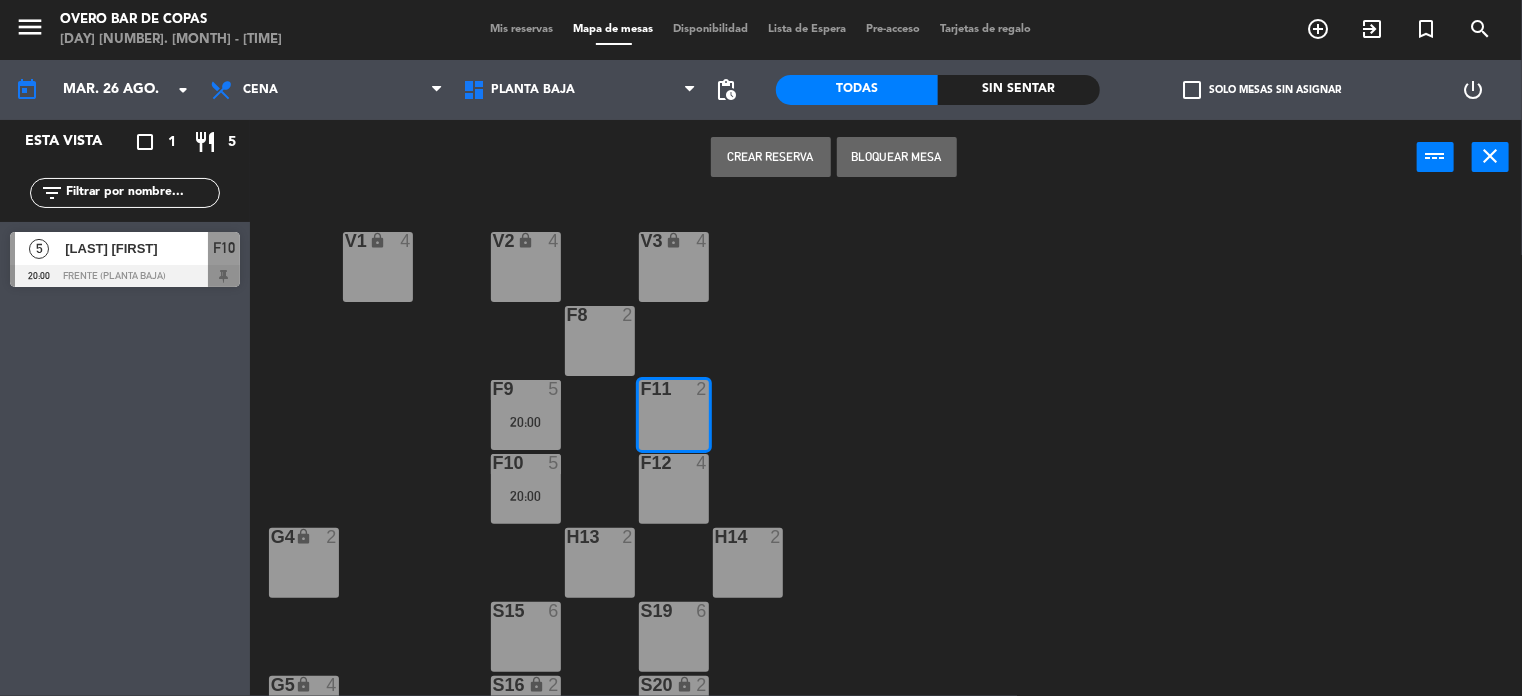 click on "F12  4" at bounding box center (674, 489) 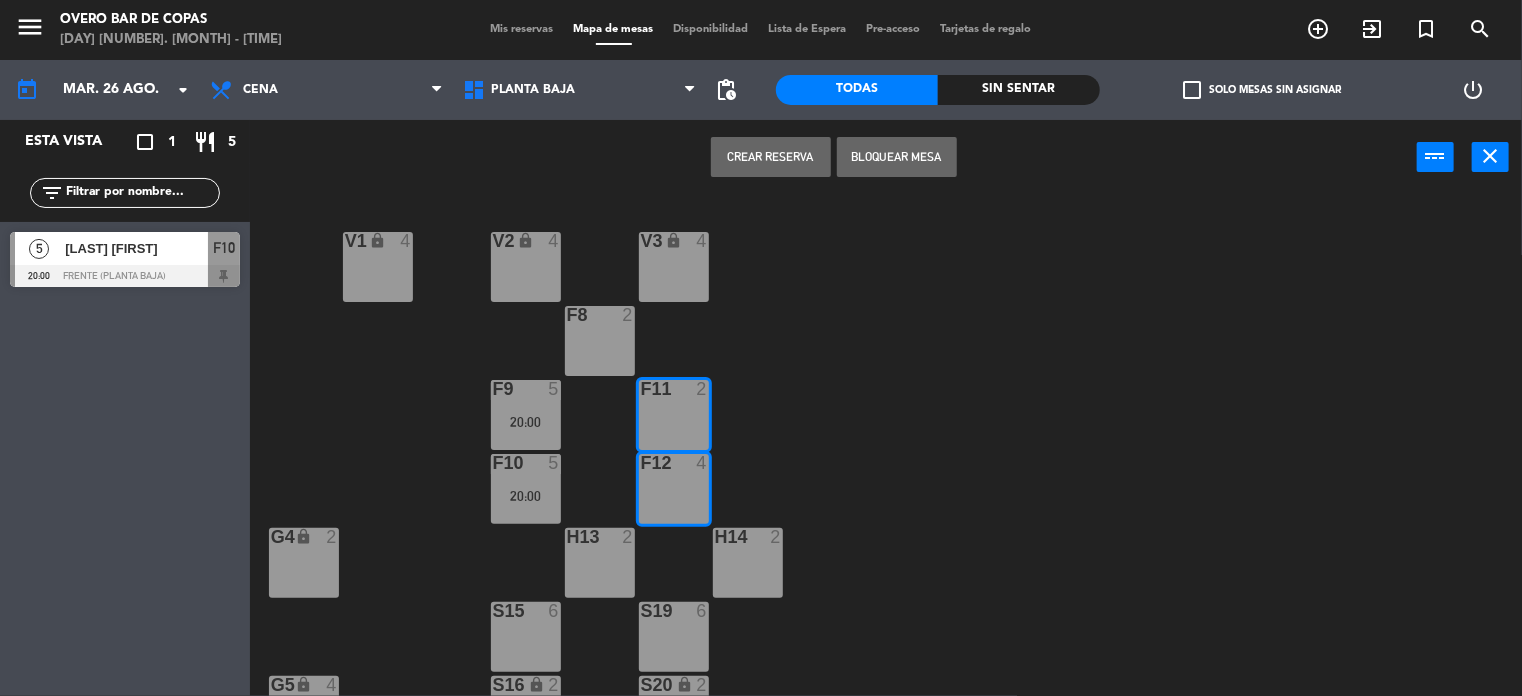 click on "Crear Reserva" at bounding box center (771, 157) 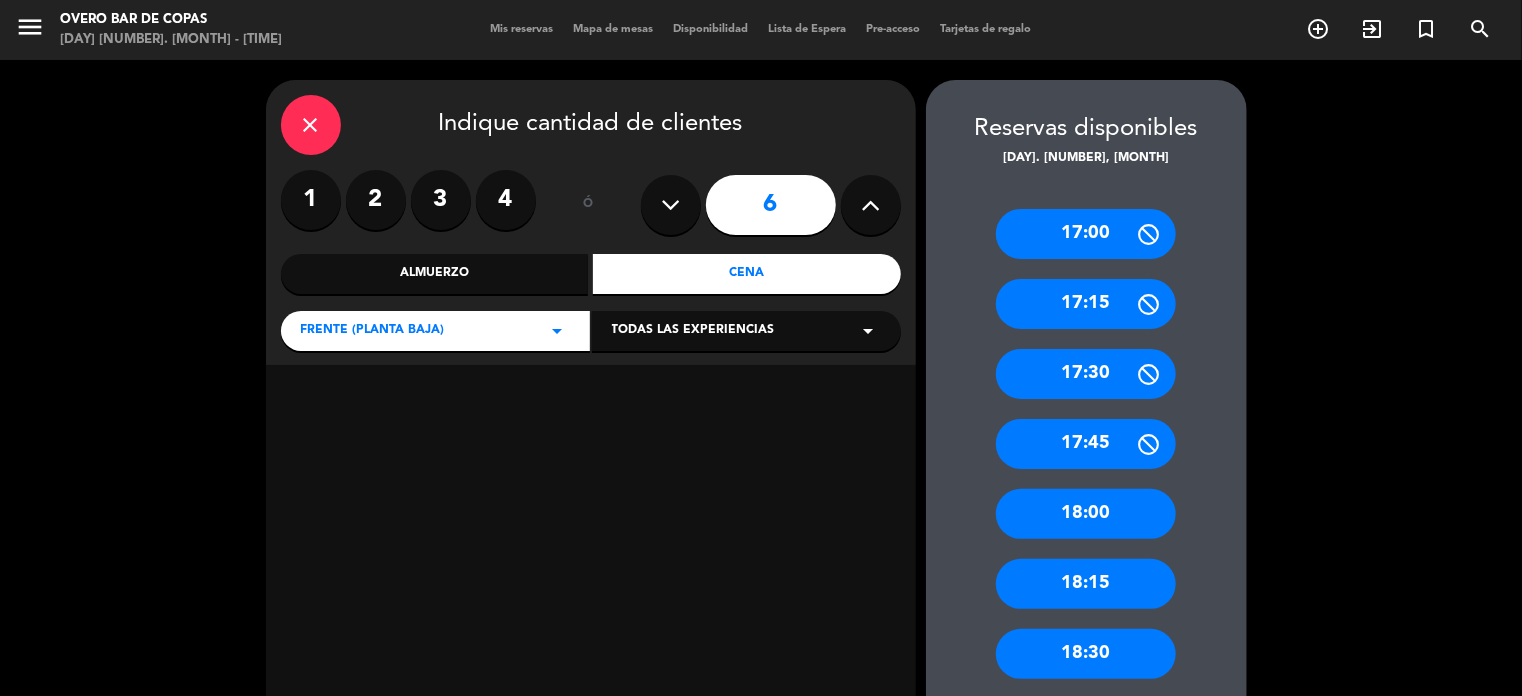 click on "Cena" at bounding box center [747, 274] 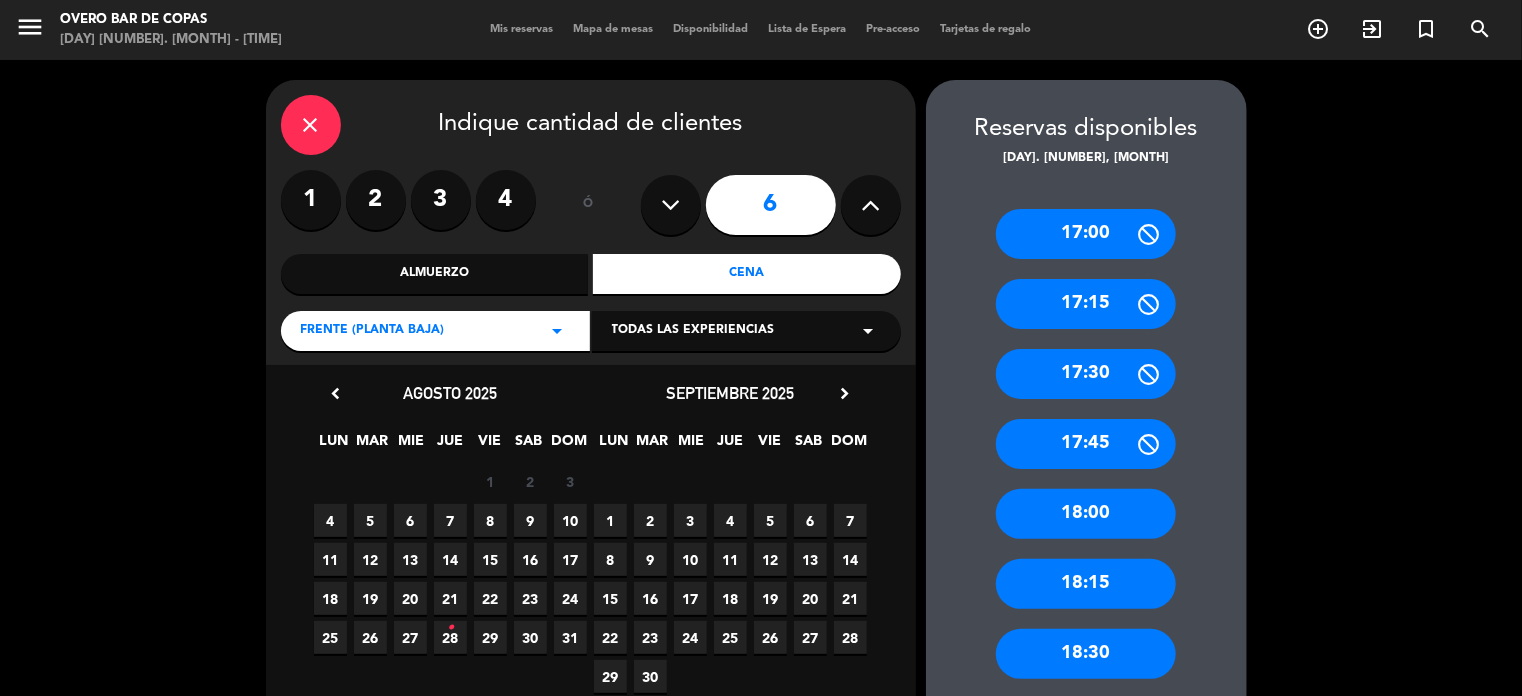 click on "26" at bounding box center [370, 637] 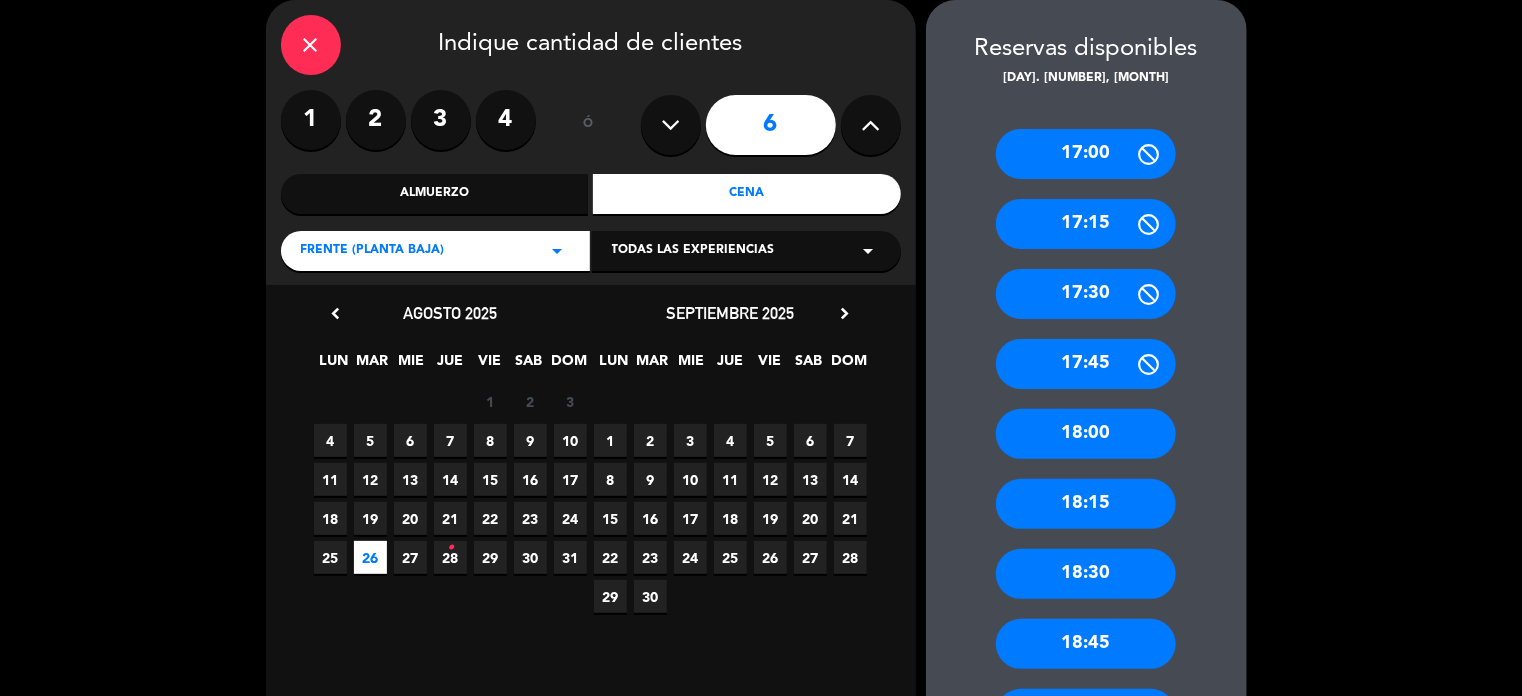 scroll, scrollTop: 588, scrollLeft: 0, axis: vertical 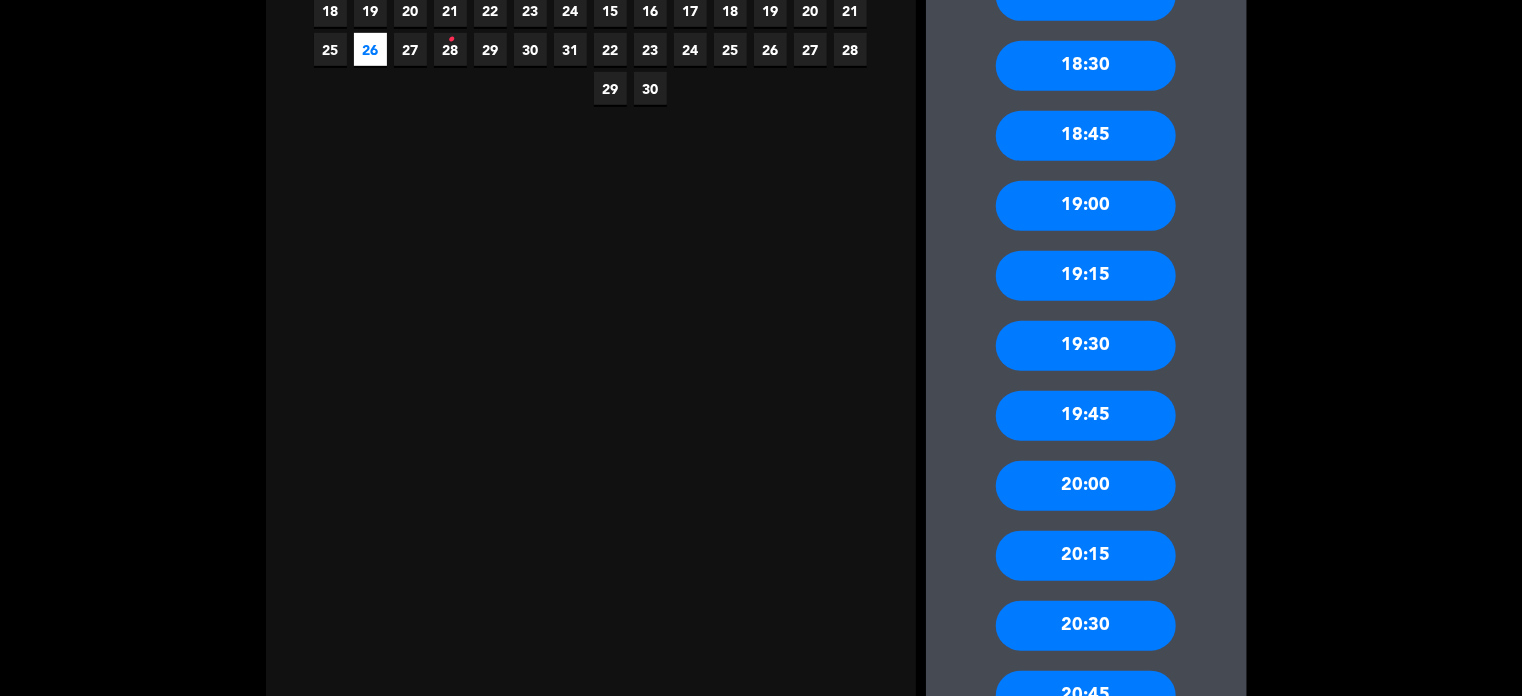 click on "20:00" at bounding box center [1086, 486] 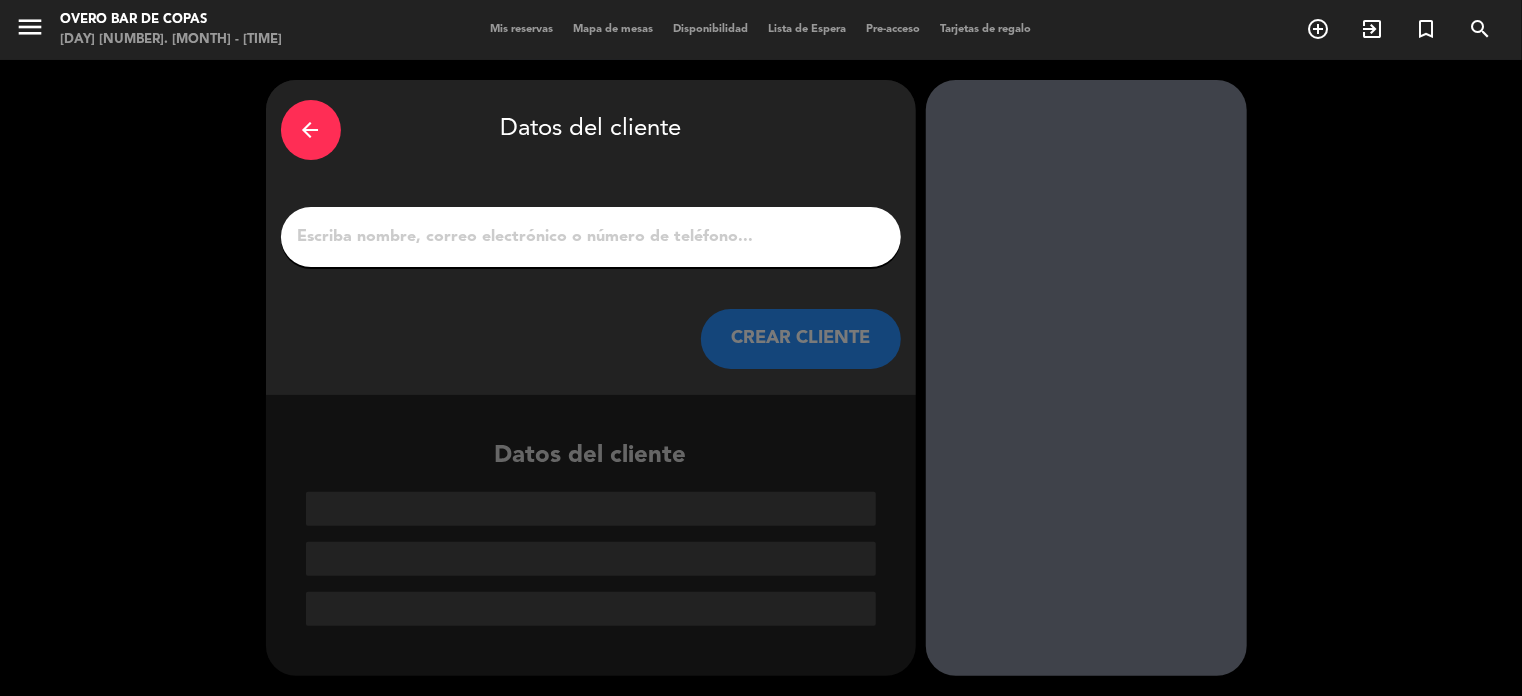 scroll, scrollTop: 0, scrollLeft: 0, axis: both 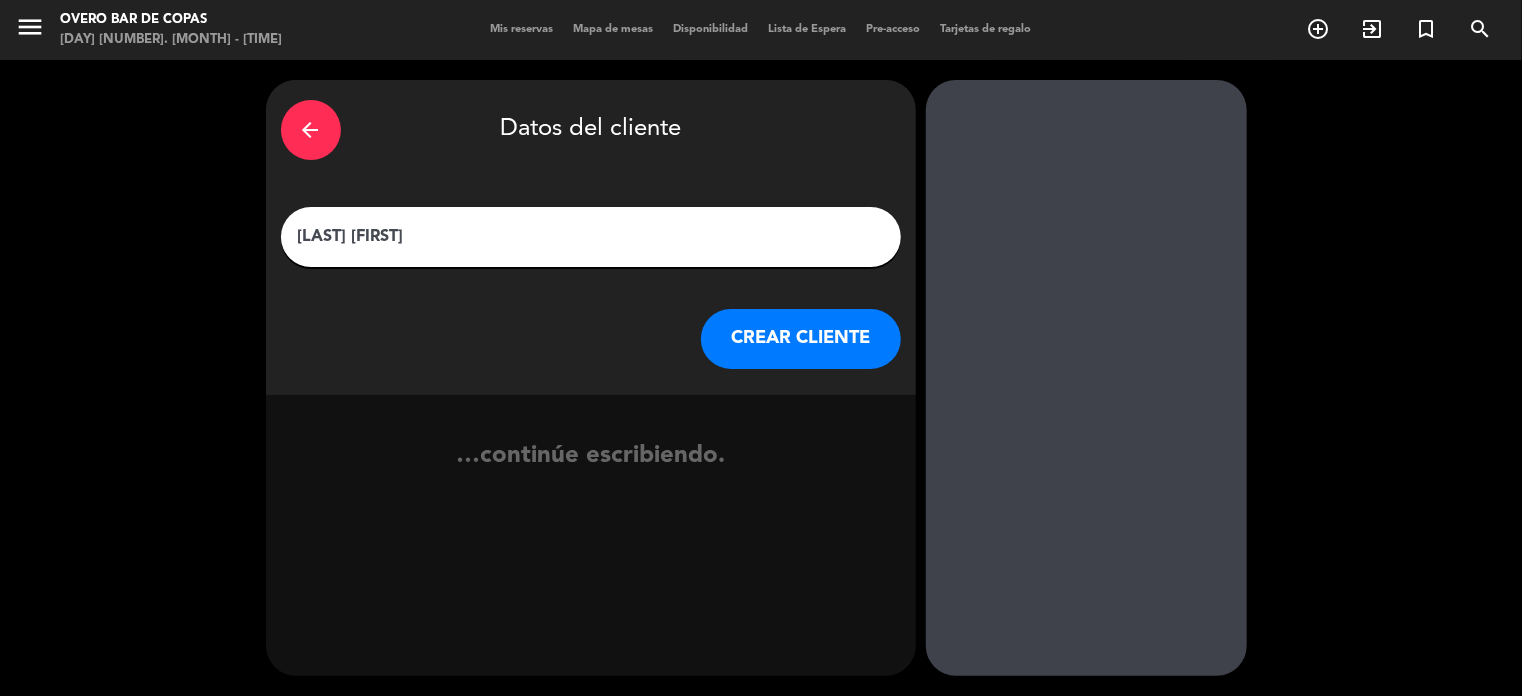 type on "[LAST] [FIRST]" 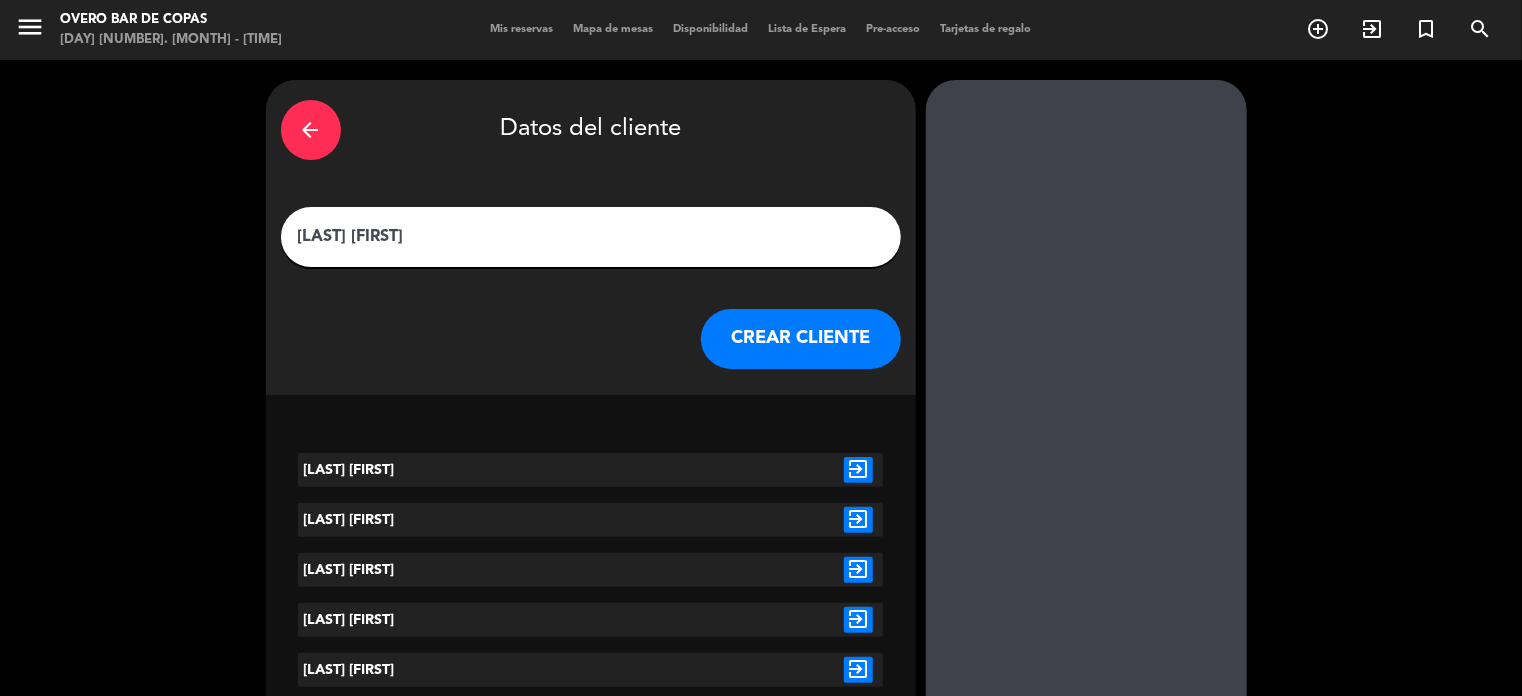 click on "exit_to_app" at bounding box center [858, 470] 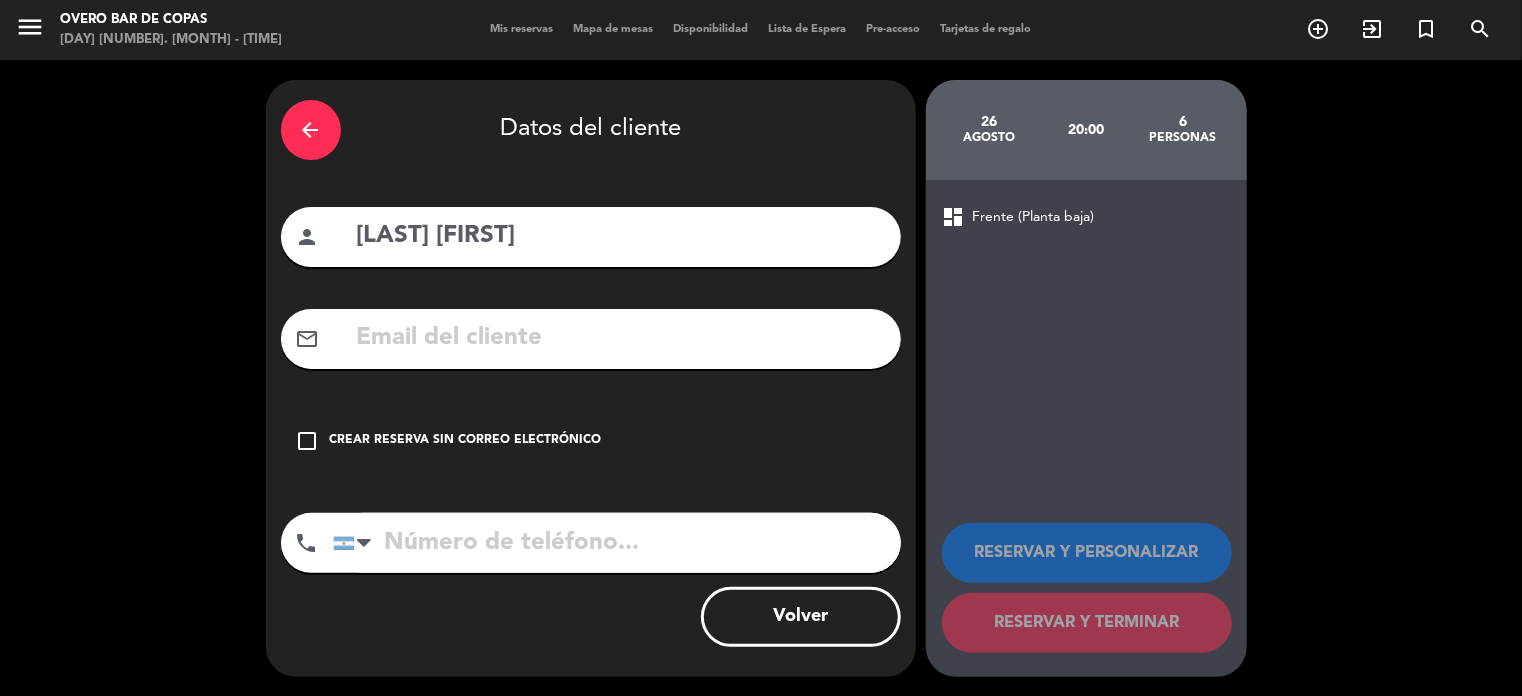 click on "Crear reserva sin correo electrónico" at bounding box center (466, 441) 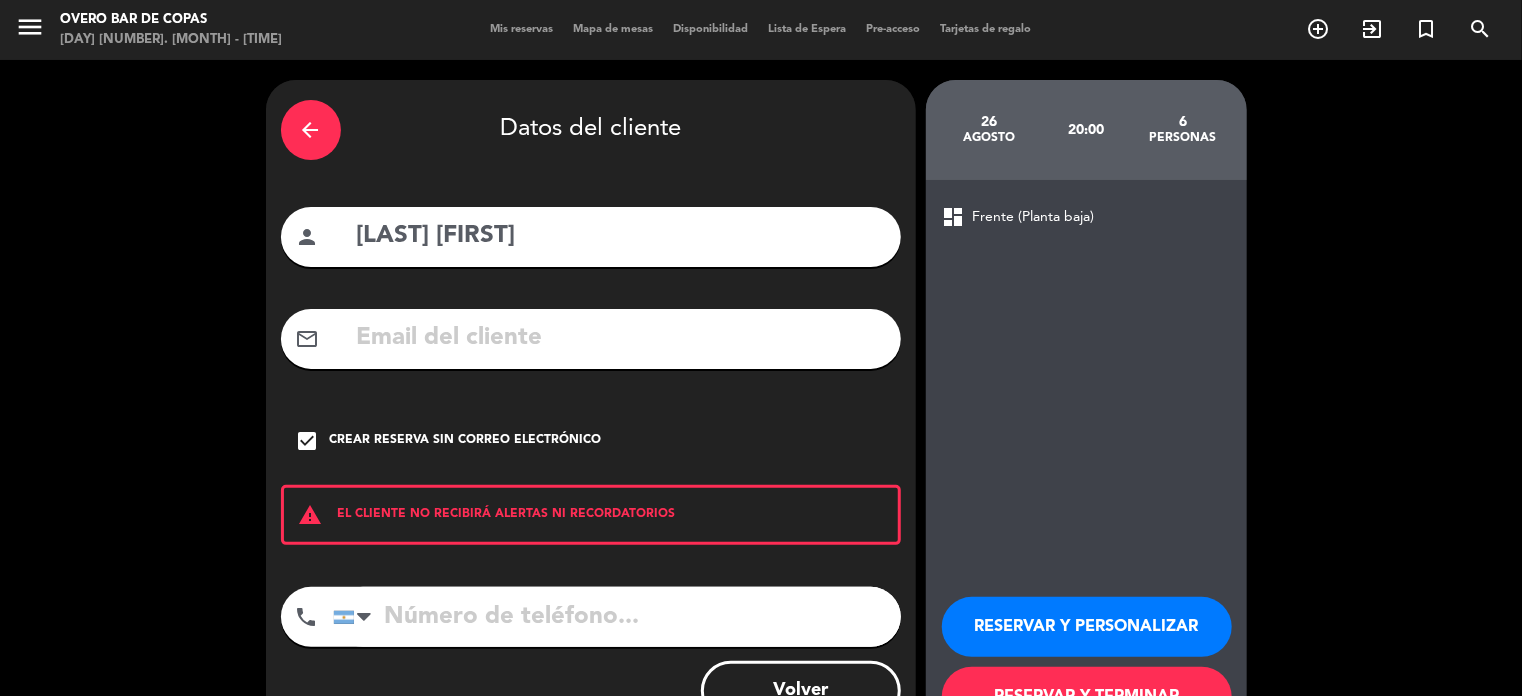 click on "RESERVAR Y PERSONALIZAR" at bounding box center [1087, 627] 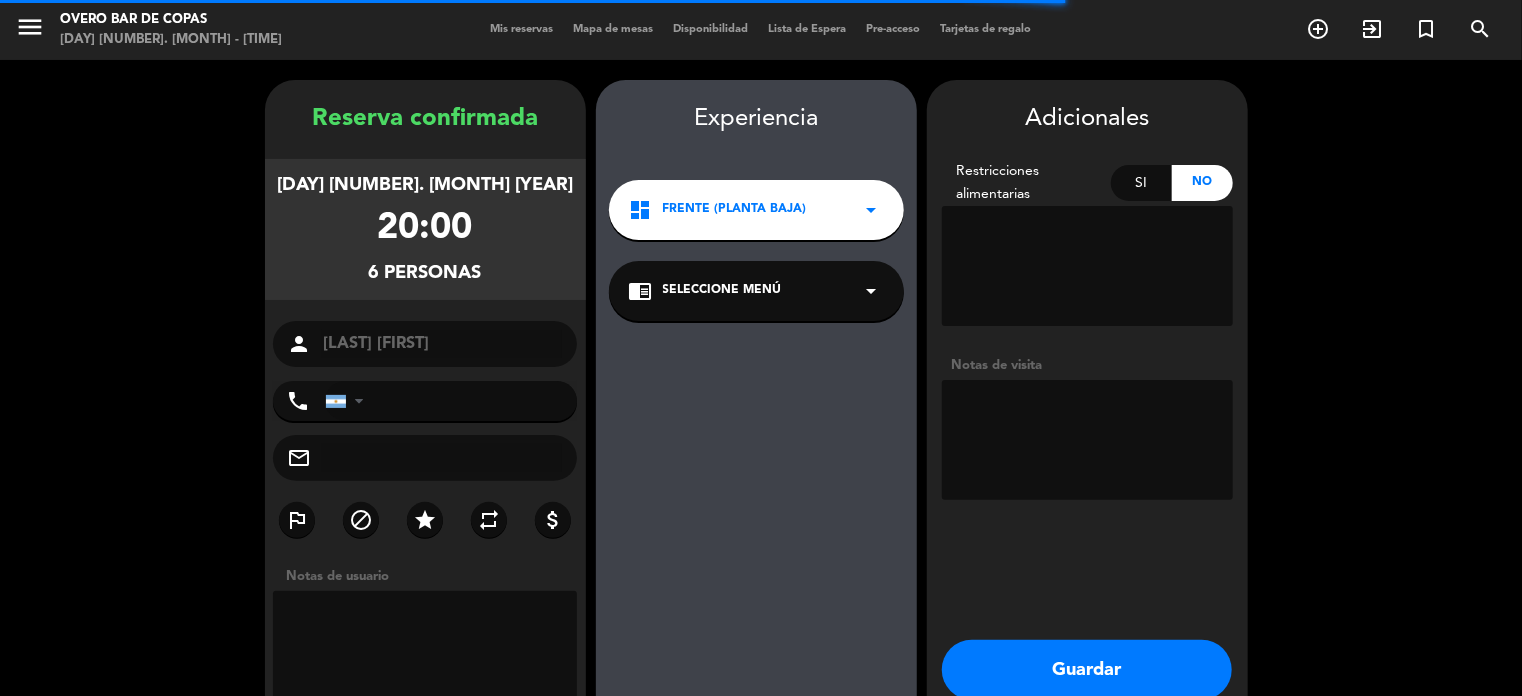 scroll, scrollTop: 80, scrollLeft: 0, axis: vertical 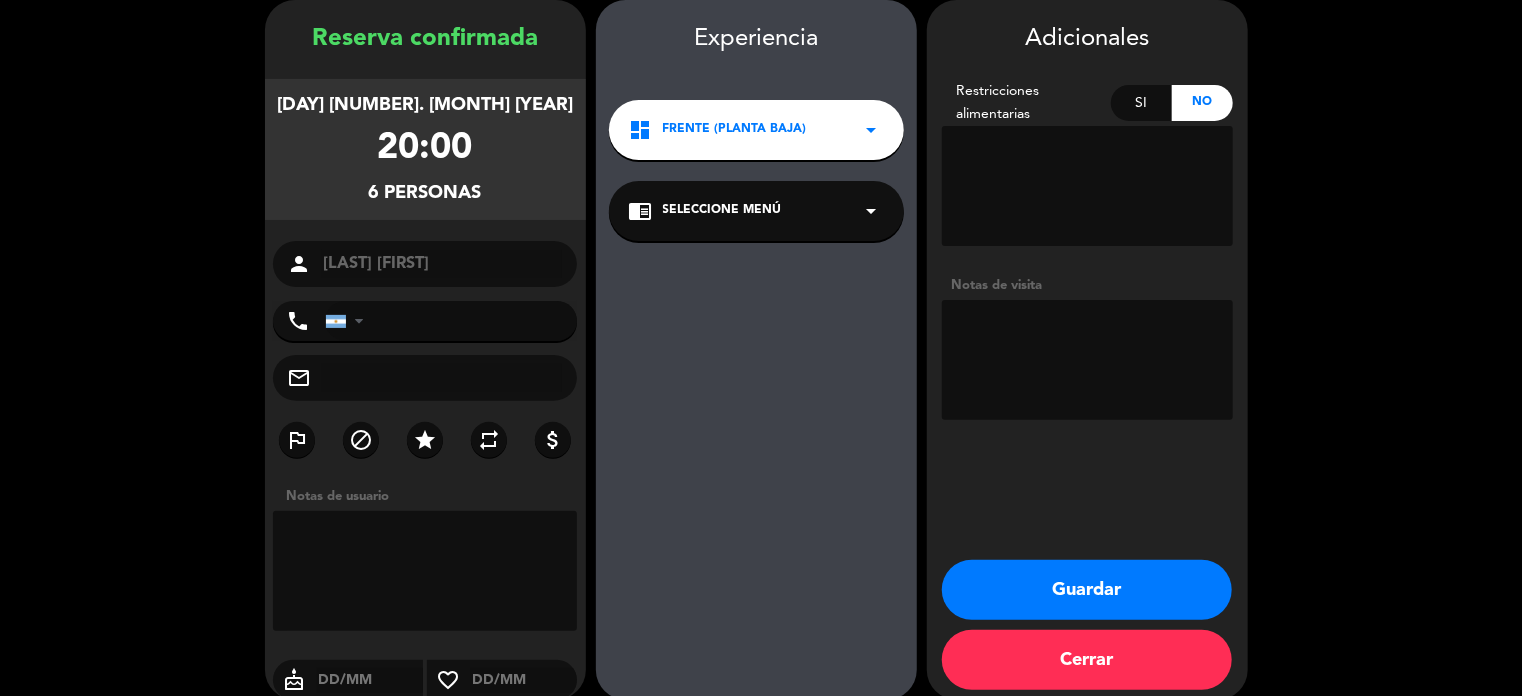 click on "Seleccione Menú" at bounding box center (722, 211) 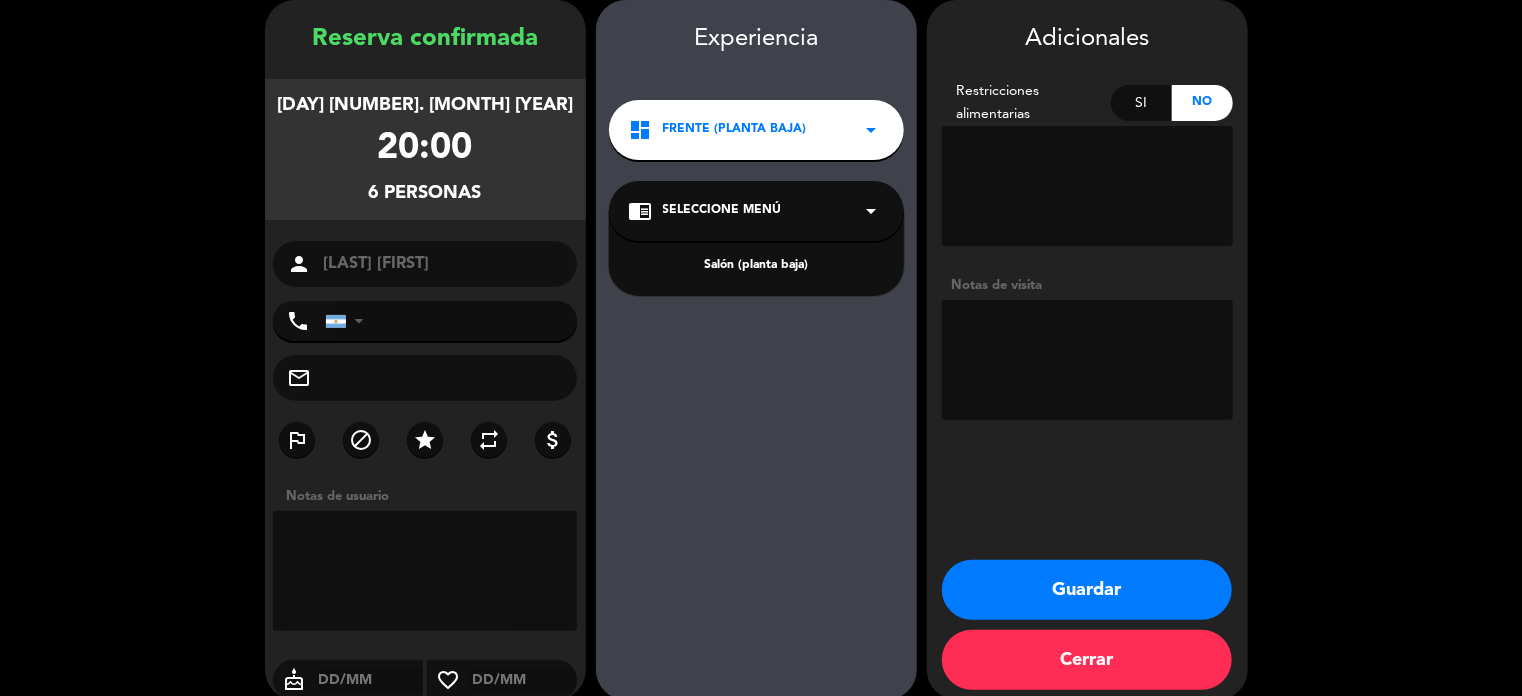 click on "Salón (planta baja)" at bounding box center [756, 266] 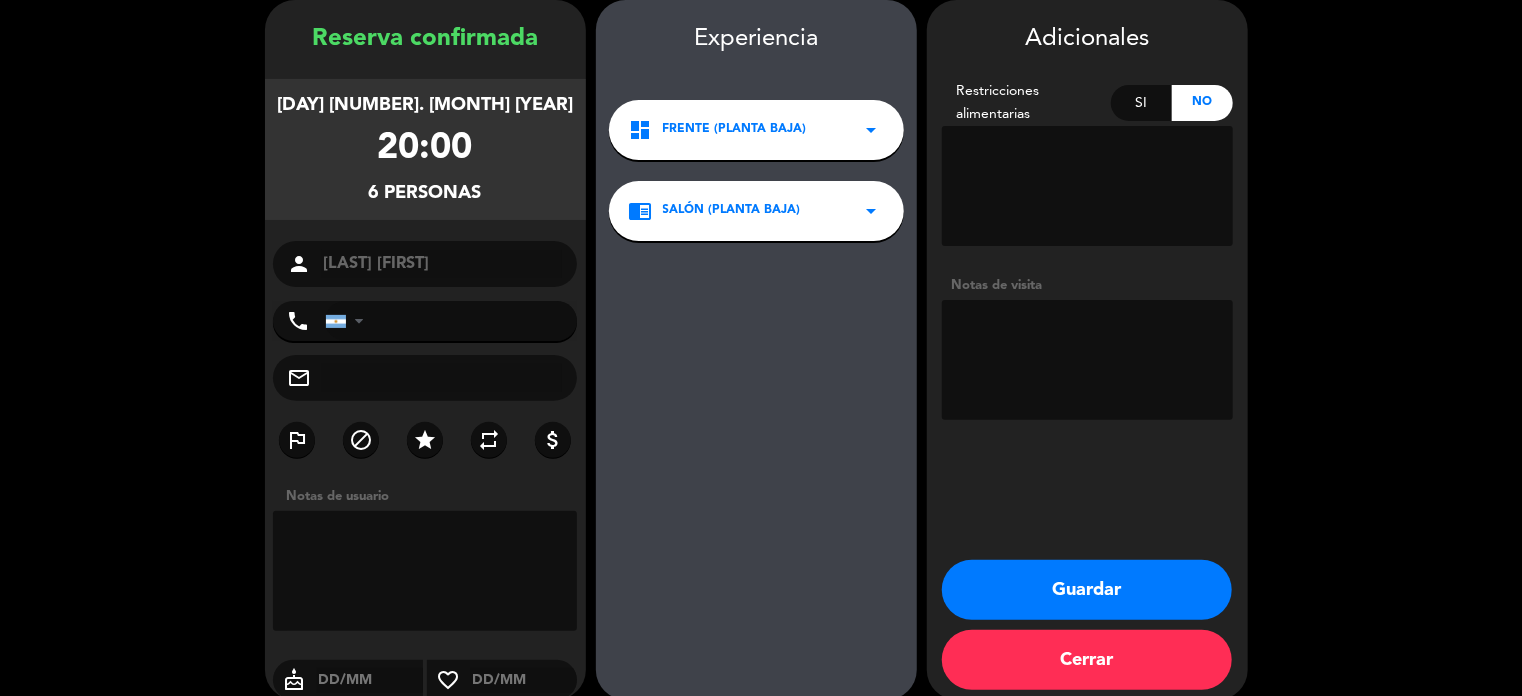 click on "Guardar" at bounding box center (1087, 590) 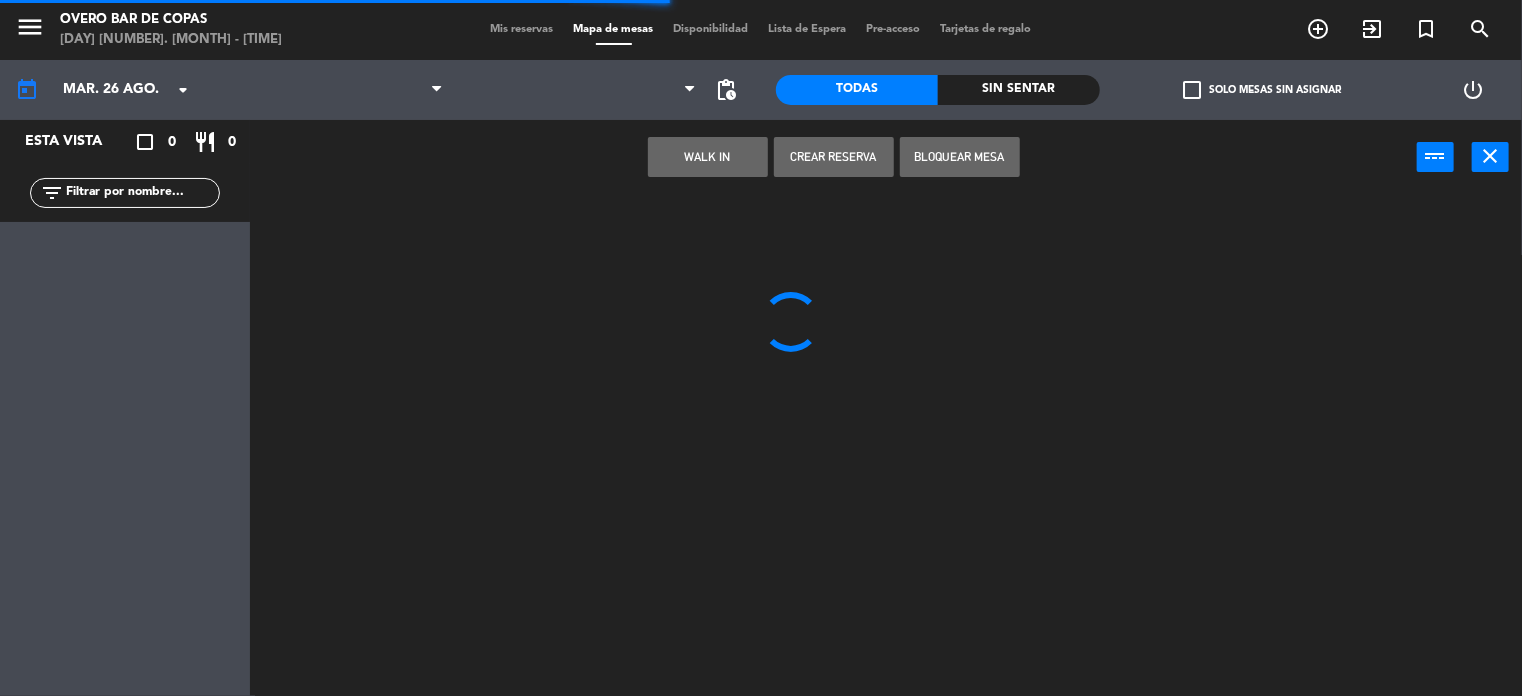 scroll, scrollTop: 0, scrollLeft: 0, axis: both 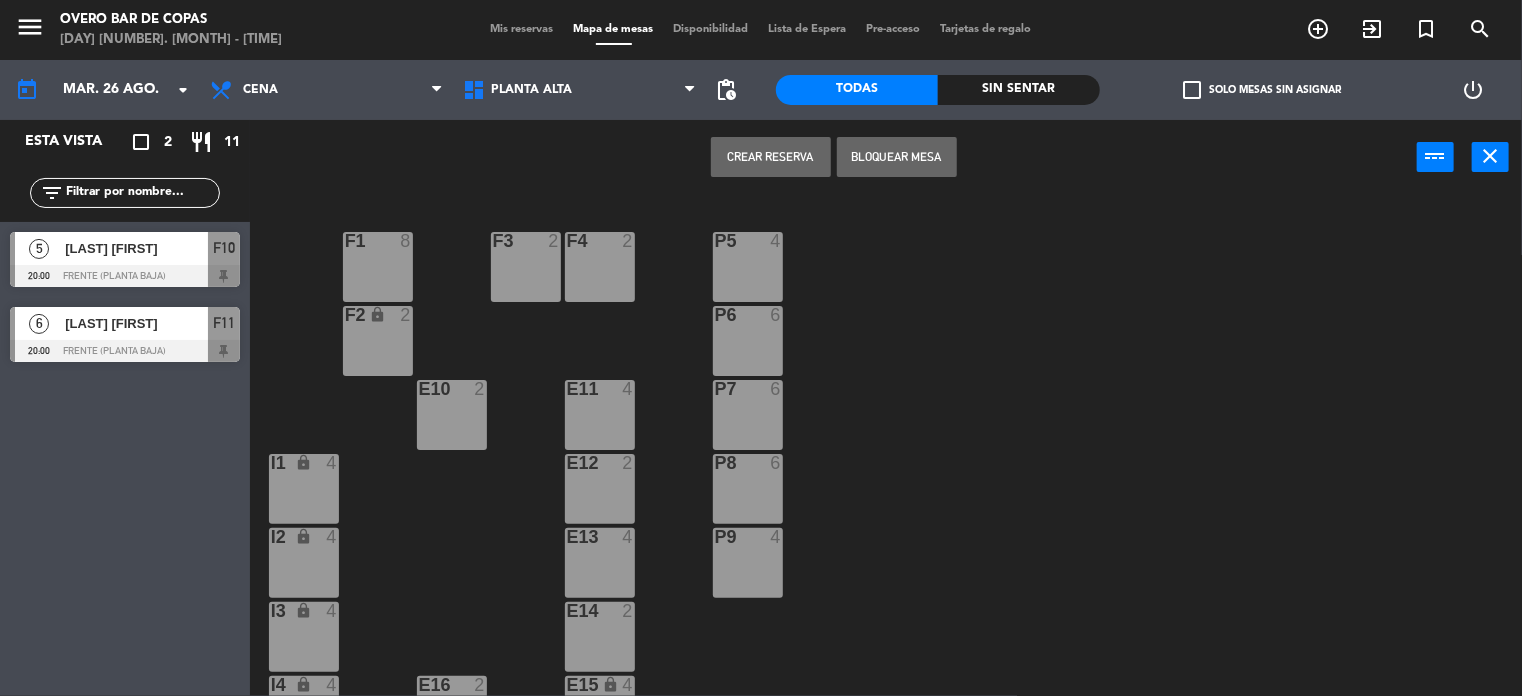click on "Planta Alta   Planta Baja   Salones Privados   Planta Alta   Planta Alta   Planta Baja   Salones Privados" 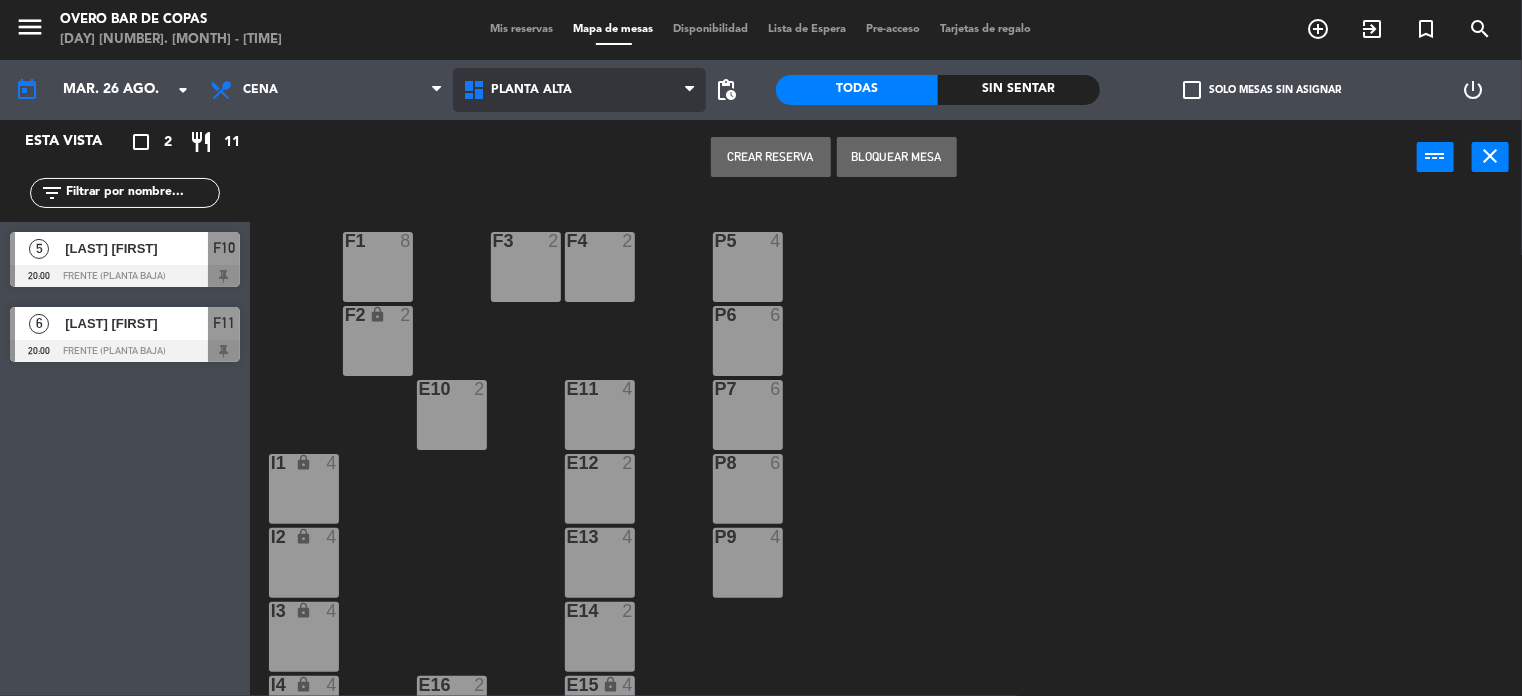 click on "Planta Alta" at bounding box center [531, 90] 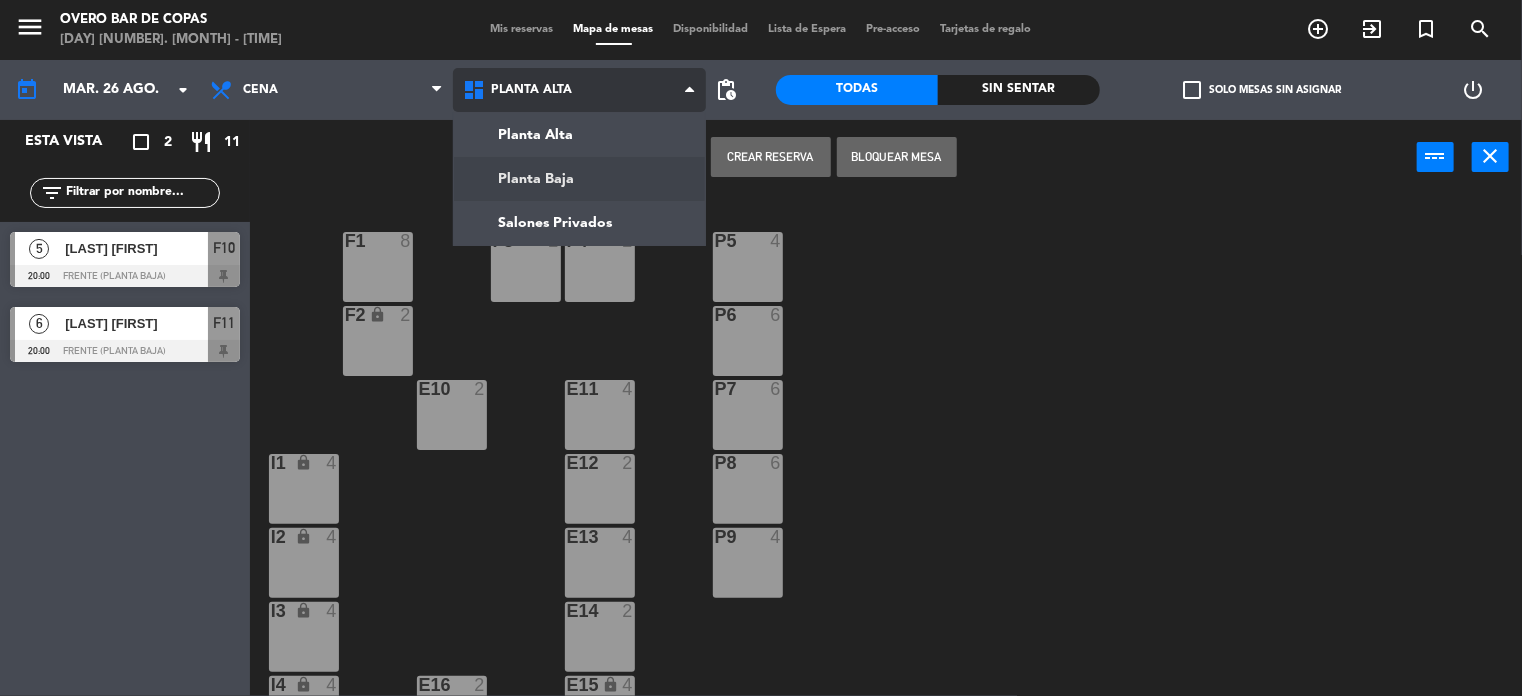 click on "menu  Overo Bar de Copas   [DAY] [NUMBER]. [MONTH] - [TIME]   Mis reservas   Mapa de mesas   Disponibilidad   Lista de Espera   Pre-acceso   Tarjetas de regalo  add_circle_outline exit_to_app turned_in_not search today    [DAY]. [NUMBER] [MONTH]  arrow_drop_down  Almuerzo  Cena  Cena  Almuerzo  Cena  Planta Alta   Planta Baja   Salones Privados   Planta Alta   Planta Alta   Planta Baja   Salones Privados  pending_actions  Todas  Sin sentar  check_box_outline_blank   Solo mesas sin asignar   power_settings_new   Esta vista   crop_square  2  restaurant  11 filter_list  5   [LAST] [FIRST]   20:00   Frente (Planta baja)  F10  6   [LAST] [FIRST]   20:00   Frente (Planta baja)  F11  Crear Reserva   Bloquear Mesa  power_input close P5  4  F1  8  F3  2  F4  2  P6  6  F2 lock  2  P7  6  E10  2  E11  4  P8  6  E12  2  I1 lock  4  P9  4  E13  4  I2 lock  4  E14  2  I3 lock  4  E16  2  E15 lock  4  I4 lock  4  T17  4  T18  4" 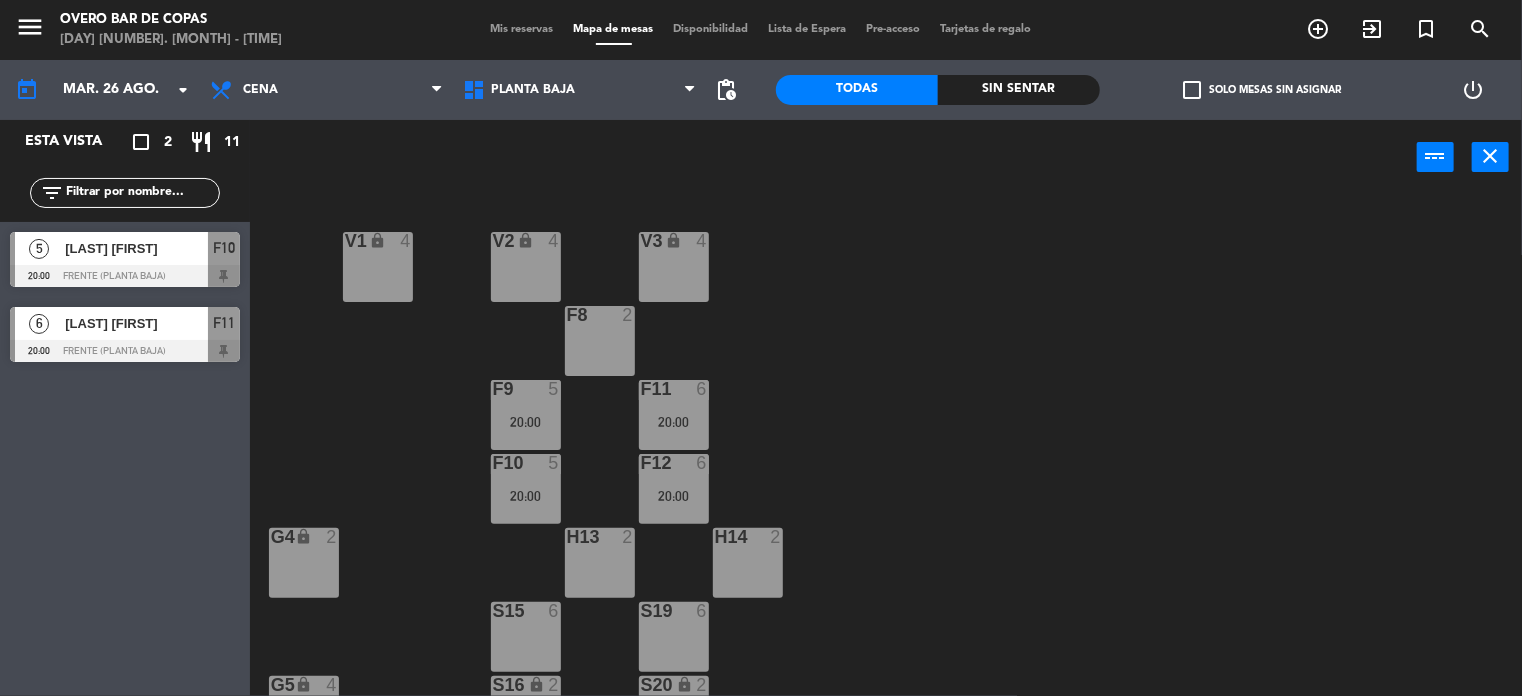 click at bounding box center [599, 315] 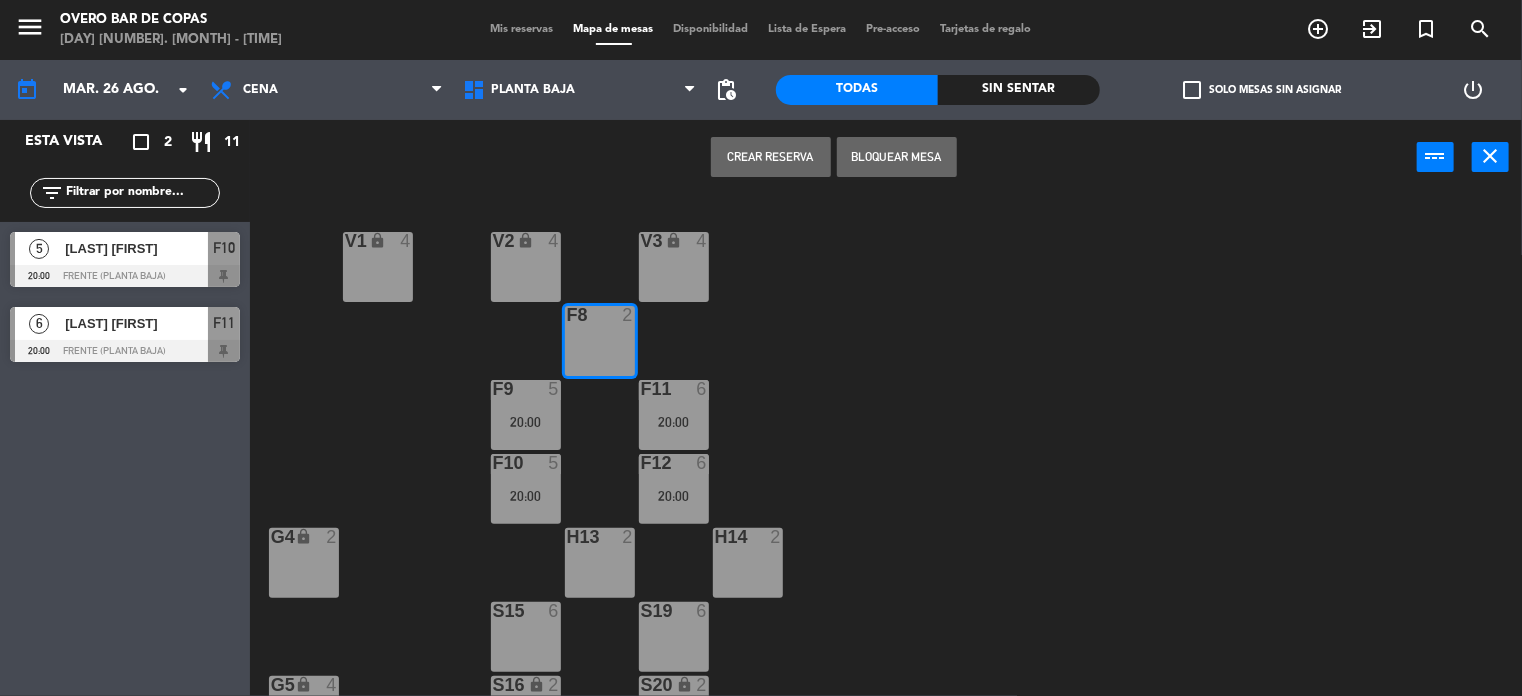 click on "Bloquear Mesa" at bounding box center (897, 157) 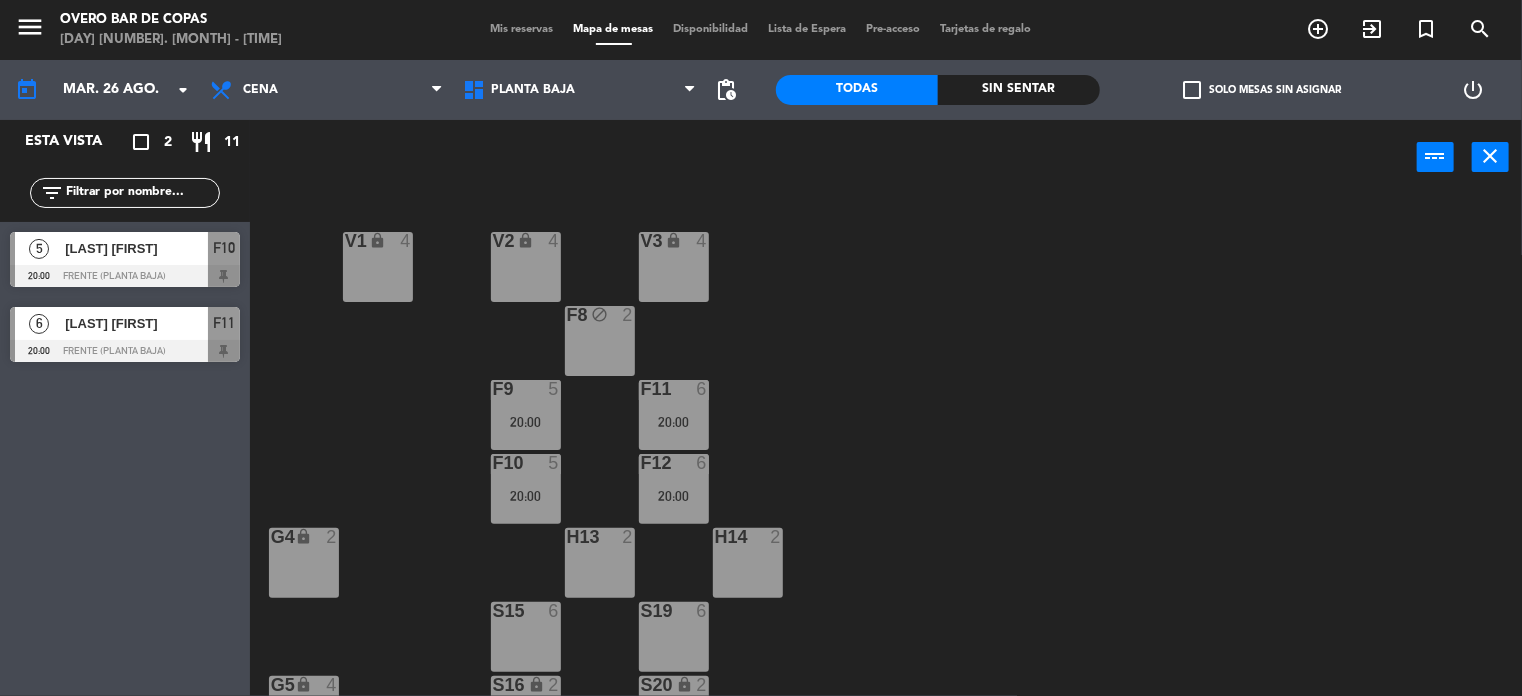 click at bounding box center (599, 537) 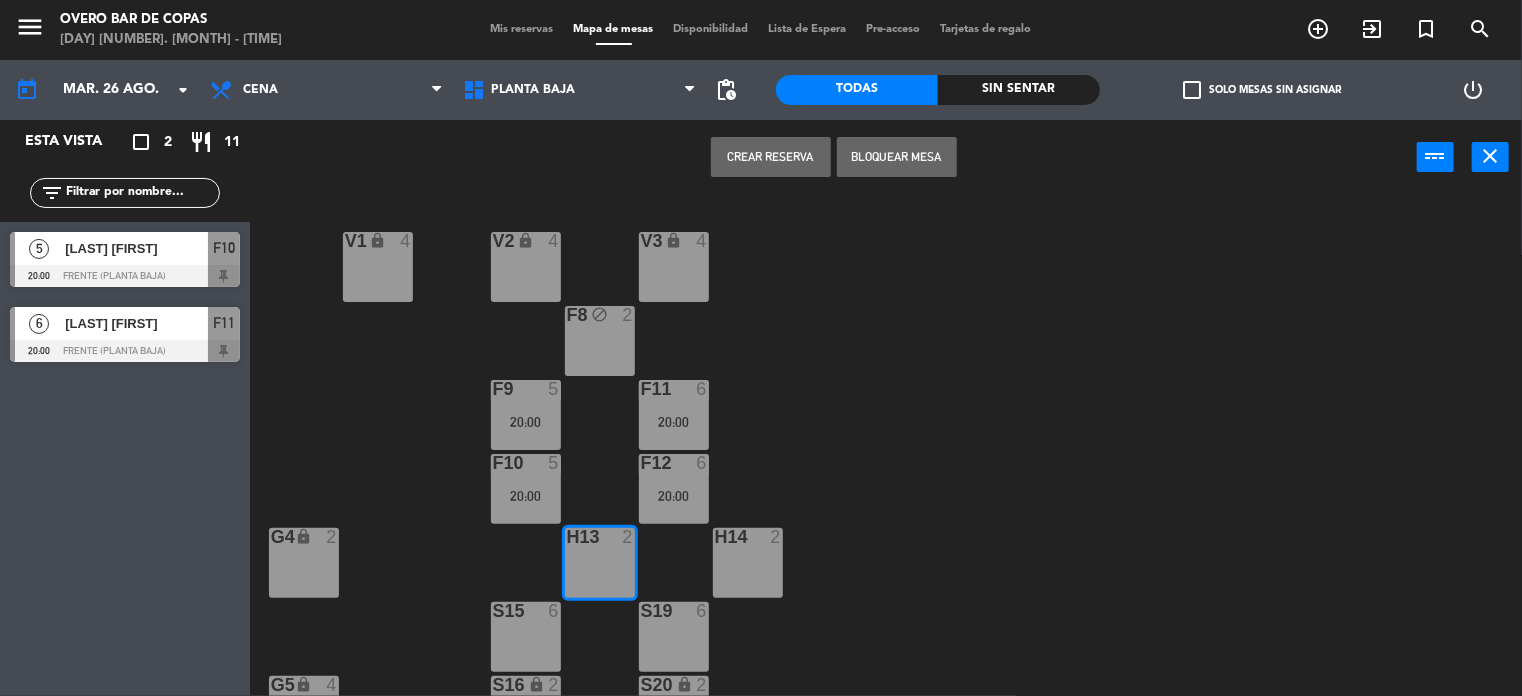 click on "Bloquear Mesa" at bounding box center (897, 157) 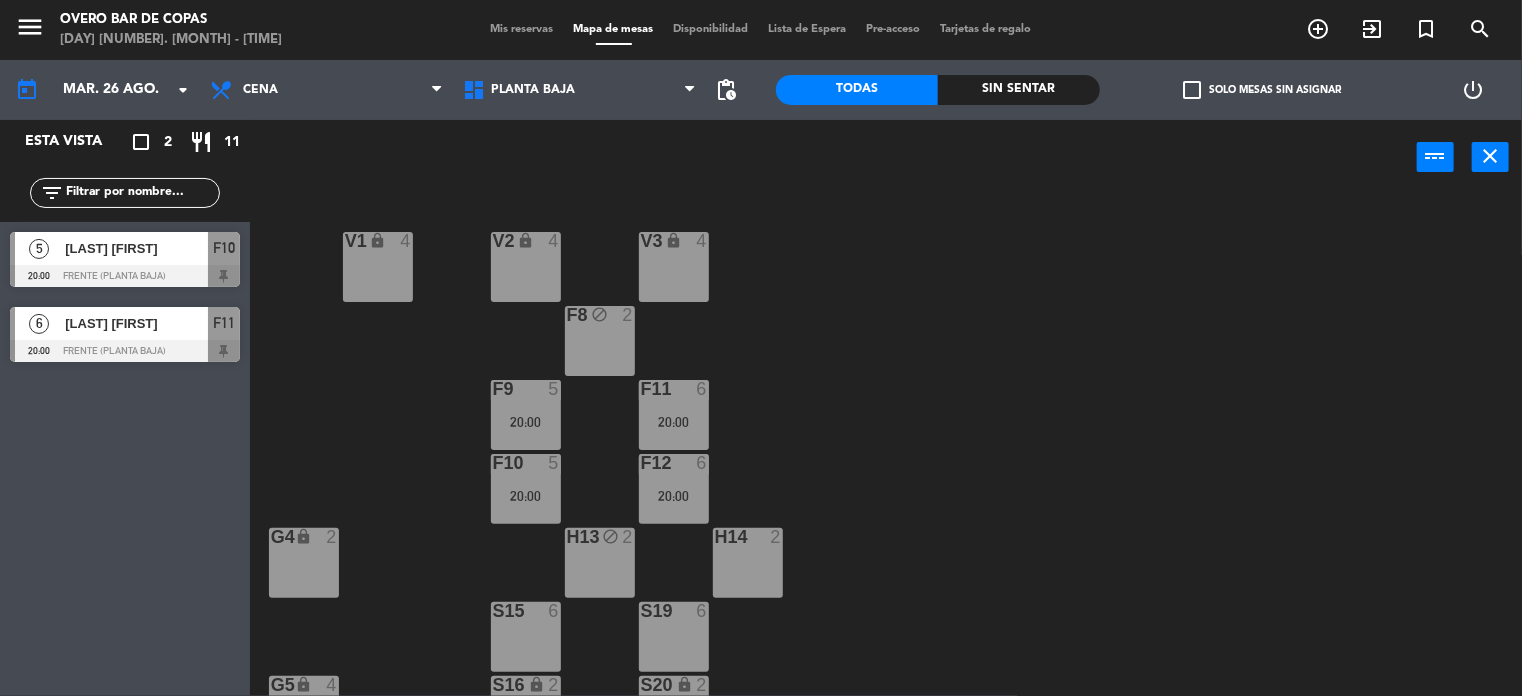 click on "H14  2" at bounding box center (748, 563) 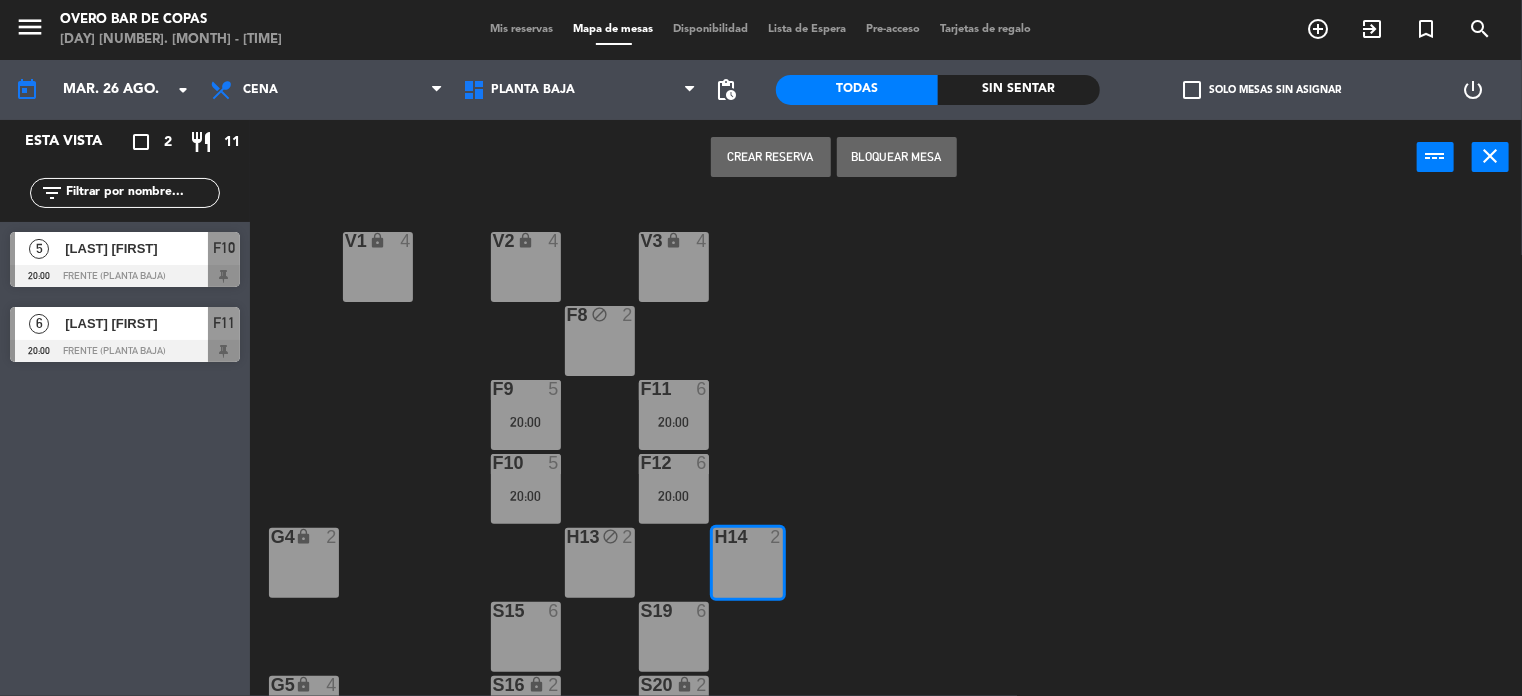 click on "Bloquear Mesa" at bounding box center (897, 157) 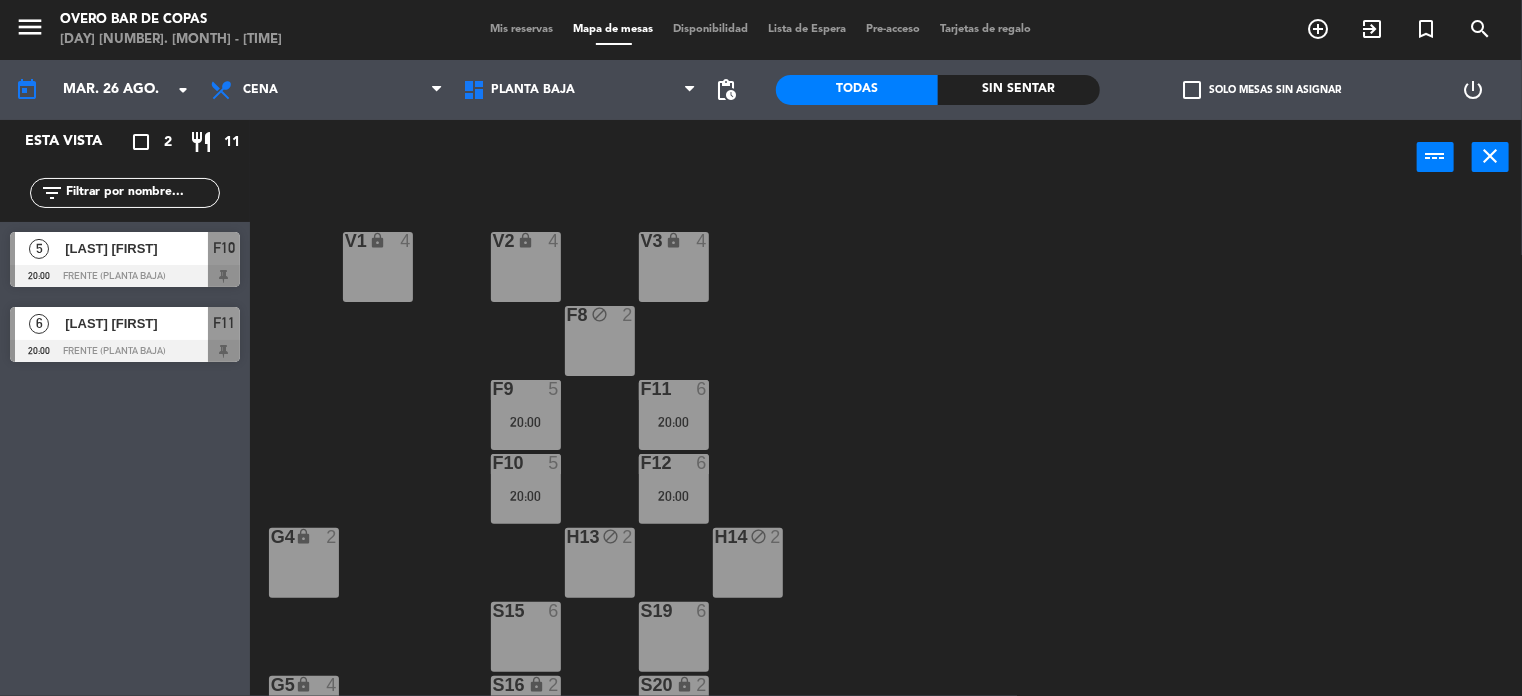 scroll, scrollTop: 270, scrollLeft: 0, axis: vertical 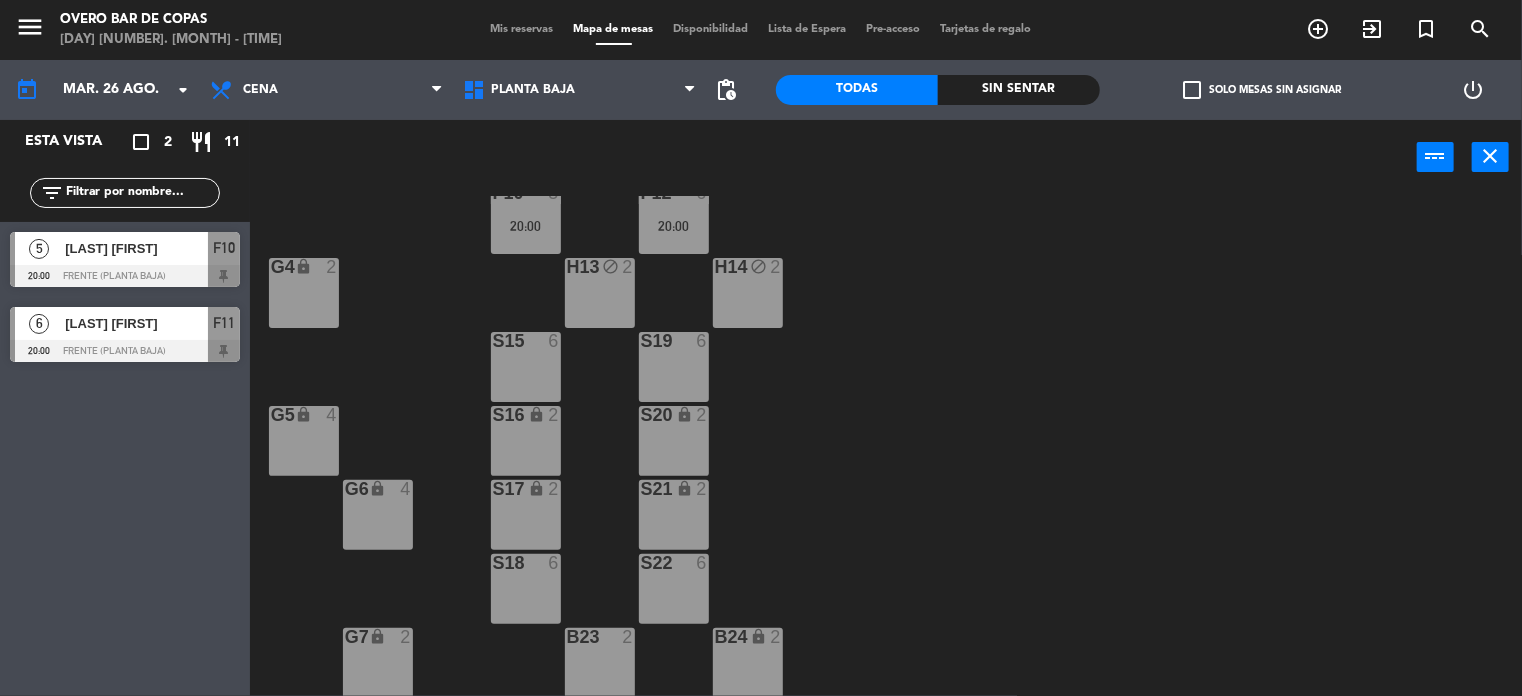 click on "S15" at bounding box center [526, 367] 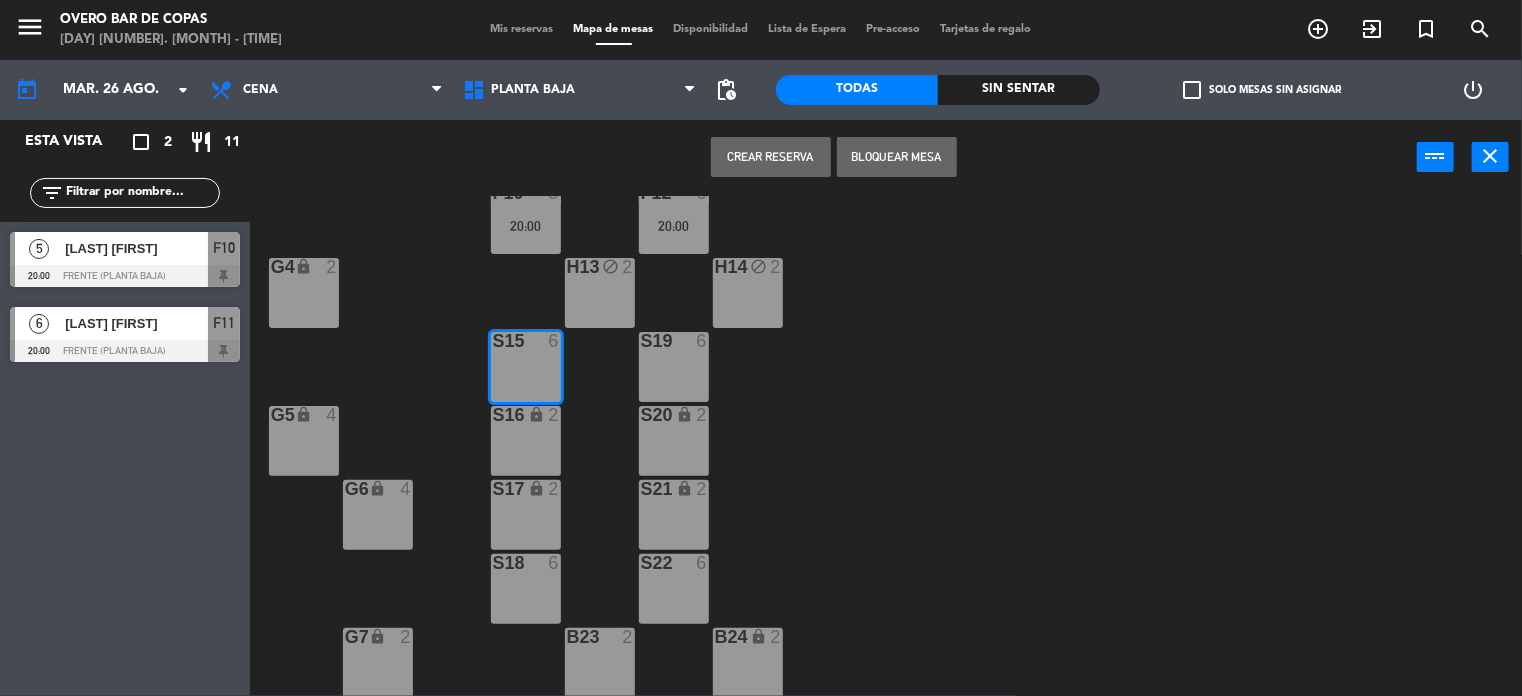 click on "lock" at bounding box center (525, 415) 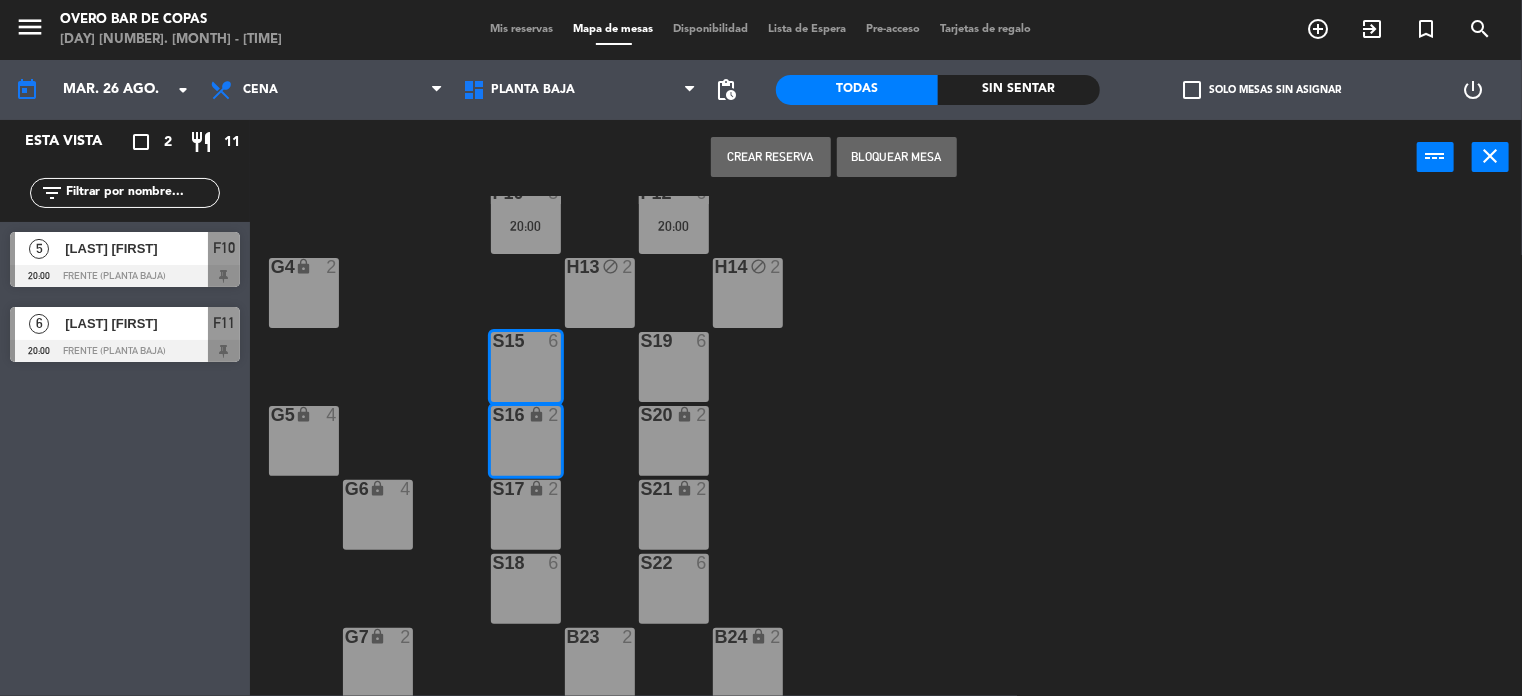 click on "S17 lock  2" at bounding box center (526, 515) 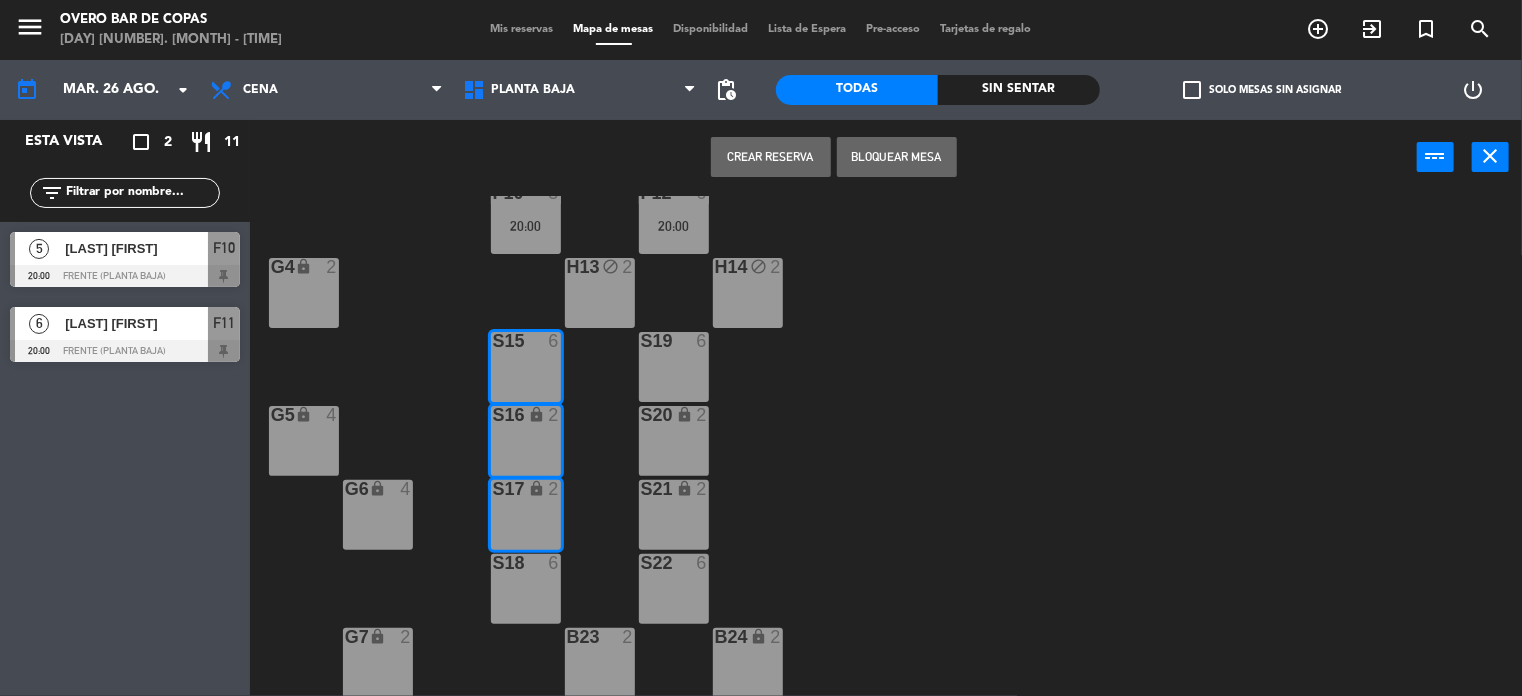 click on "S18" at bounding box center [526, 564] 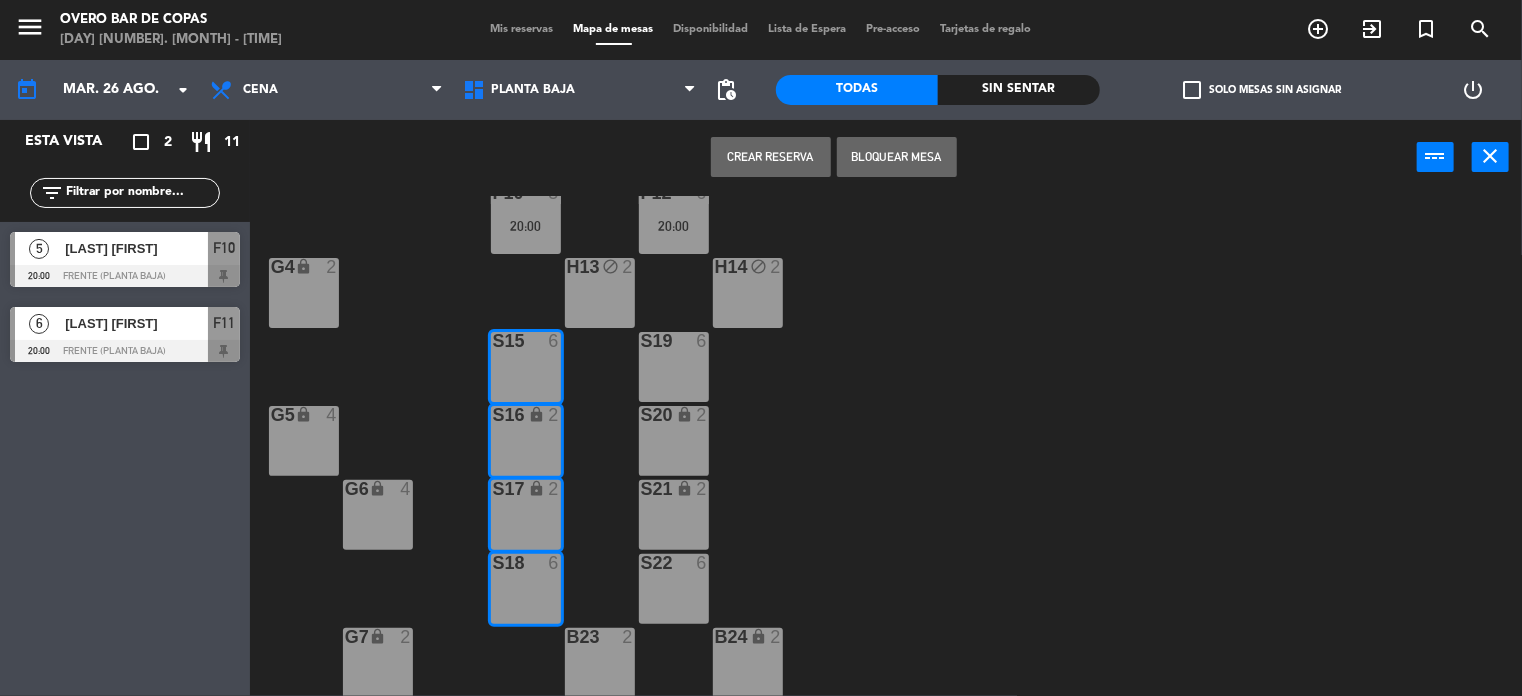 click on "Crear Reserva" at bounding box center [771, 157] 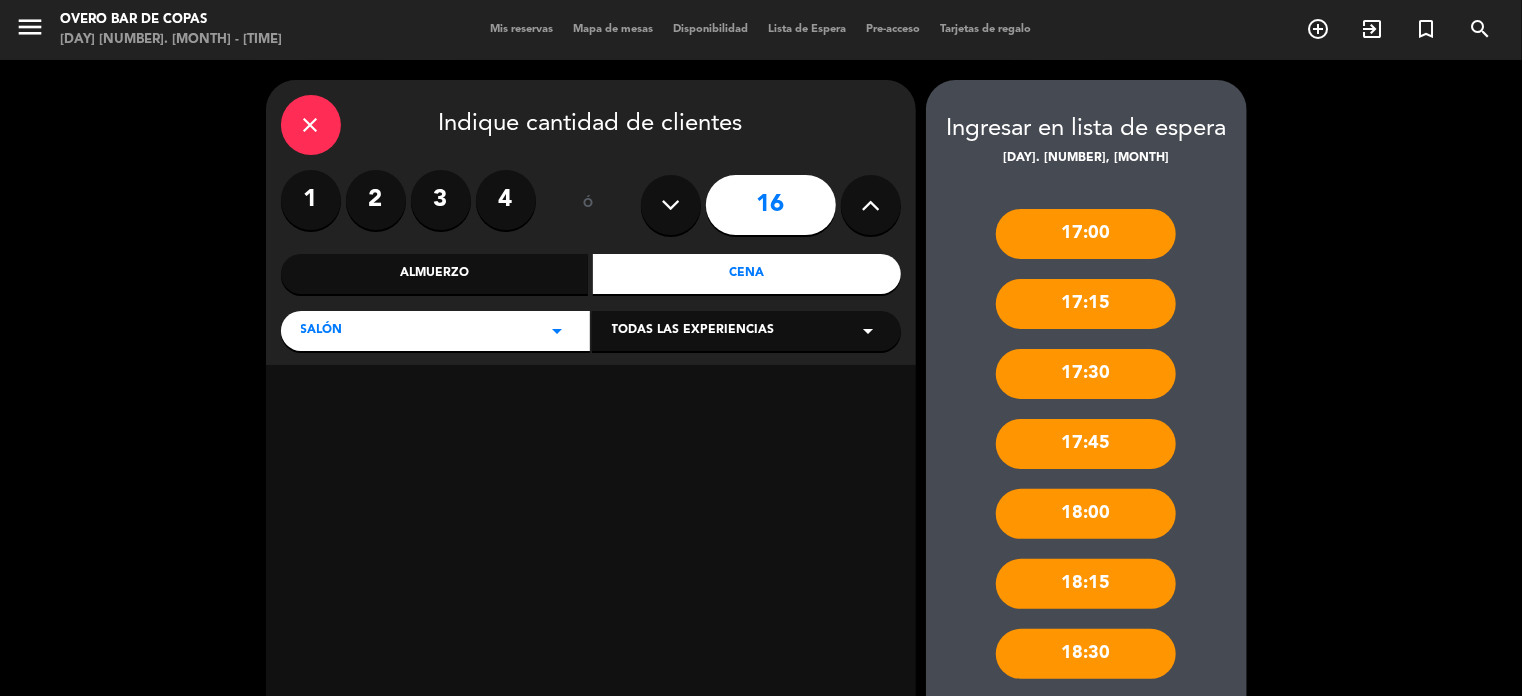 click at bounding box center (671, 205) 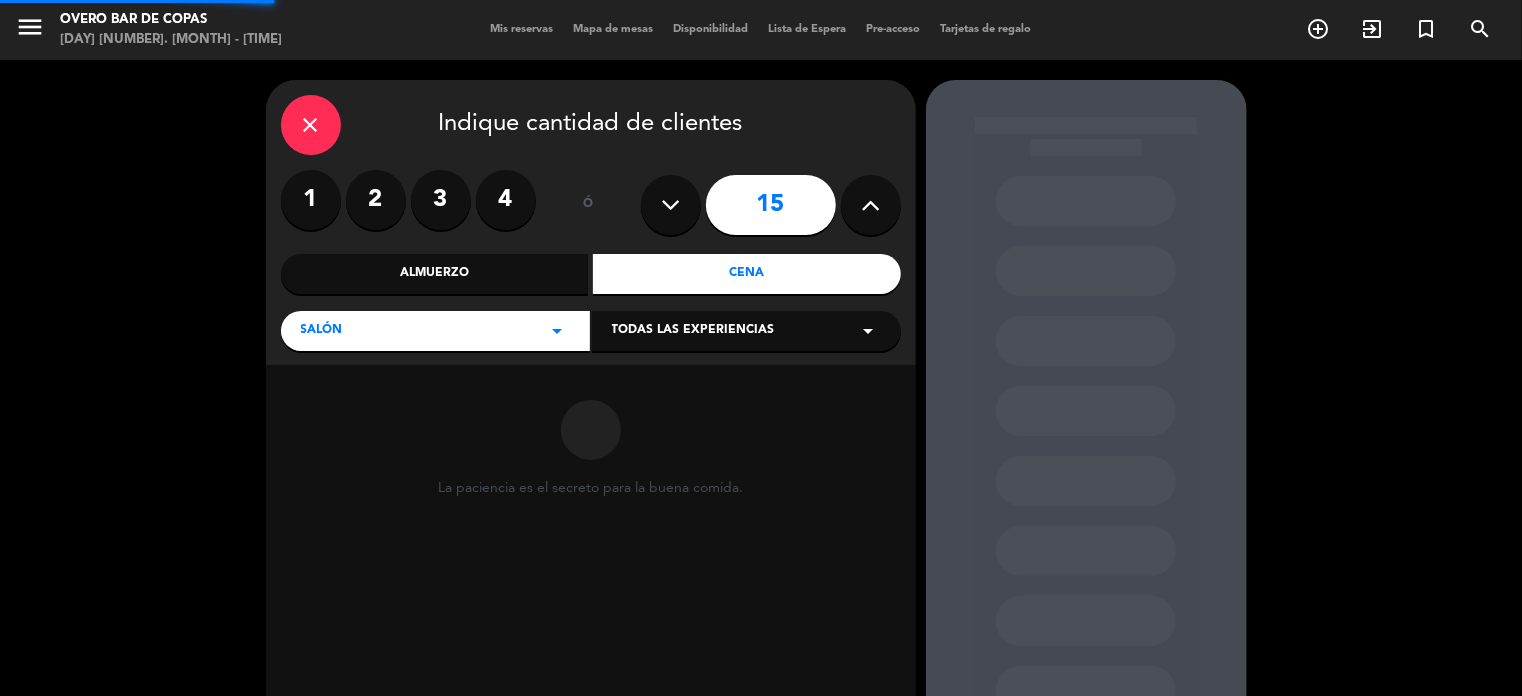 click at bounding box center [671, 205] 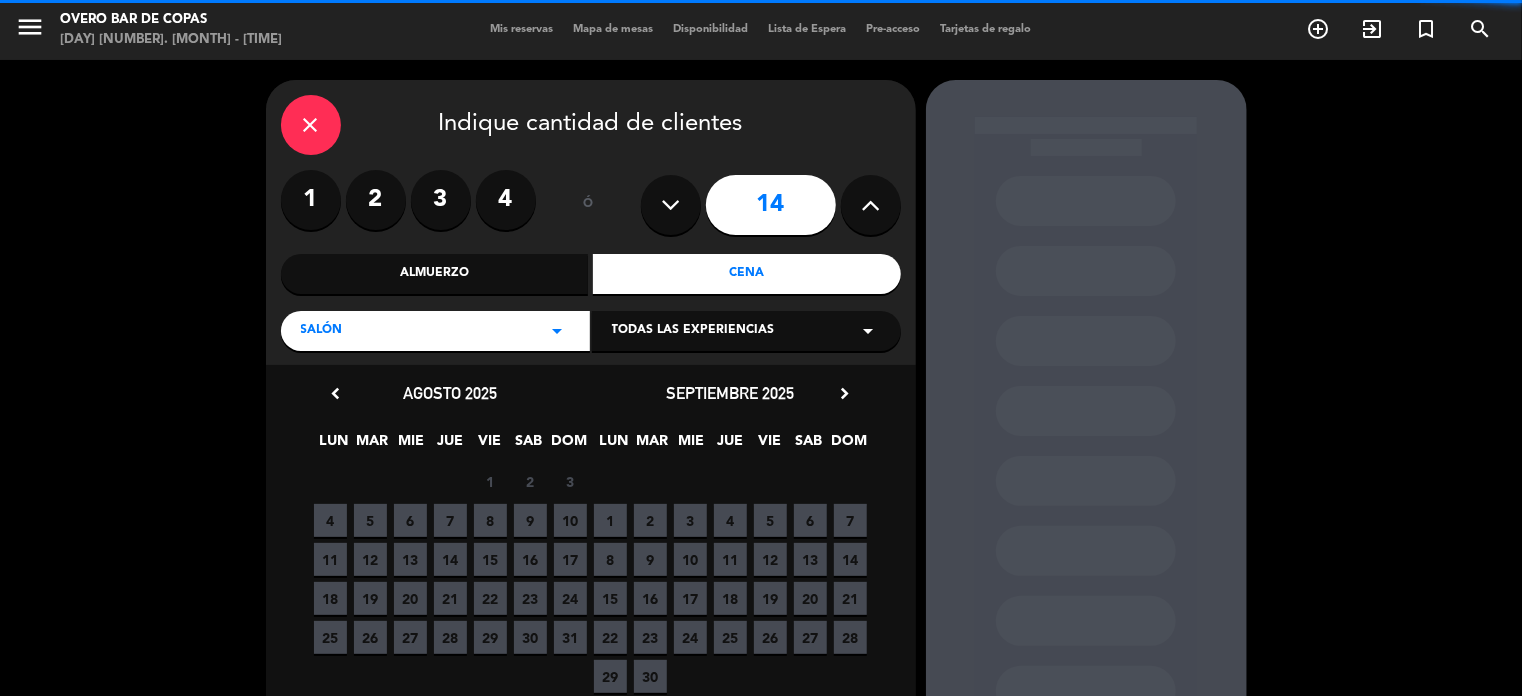 click at bounding box center [671, 205] 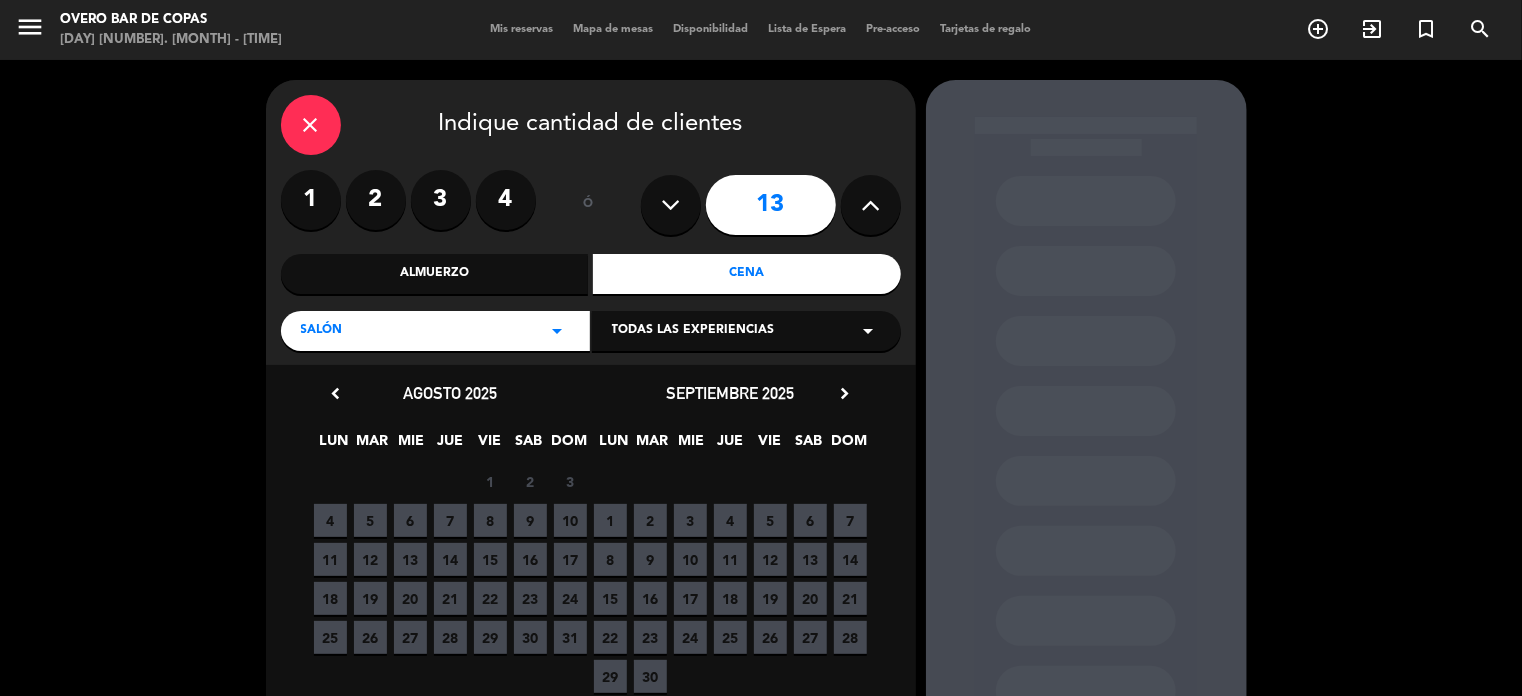 click on "26" at bounding box center (370, 637) 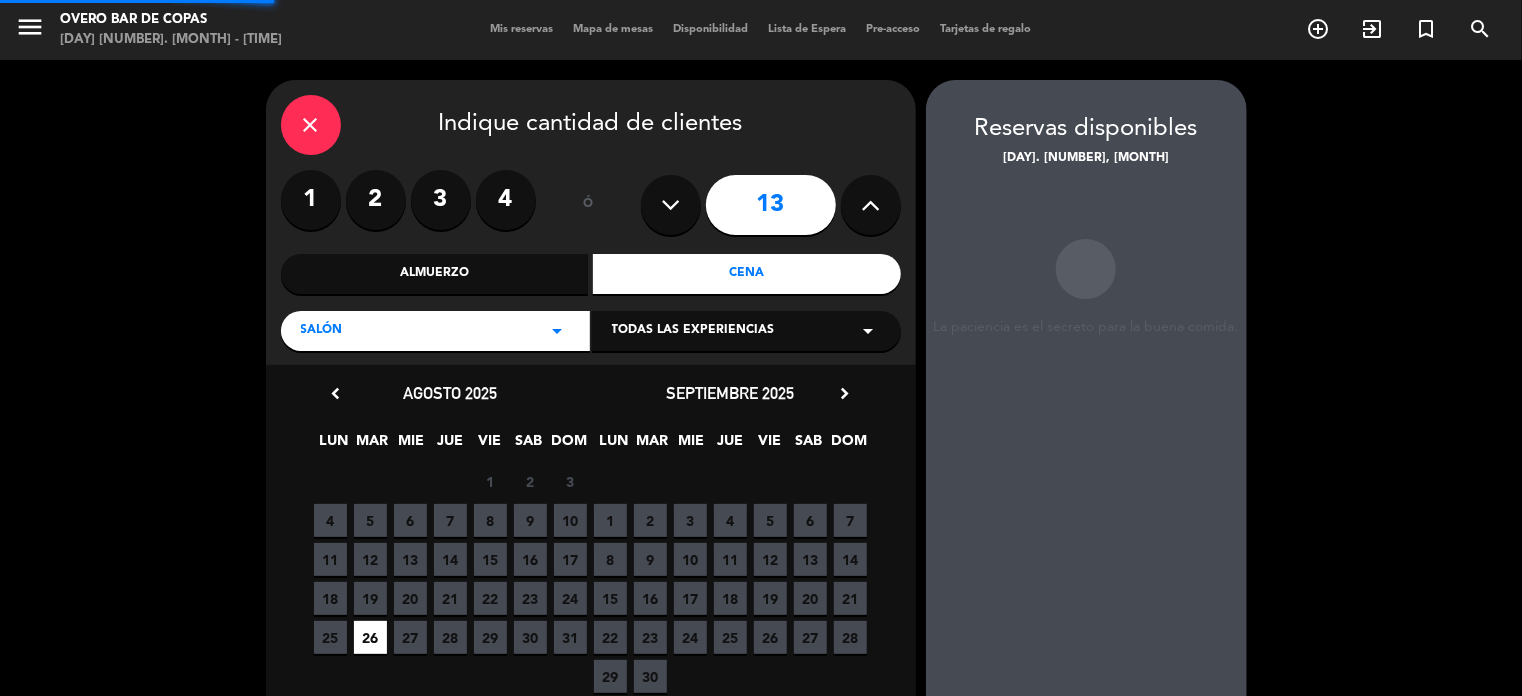 scroll, scrollTop: 80, scrollLeft: 0, axis: vertical 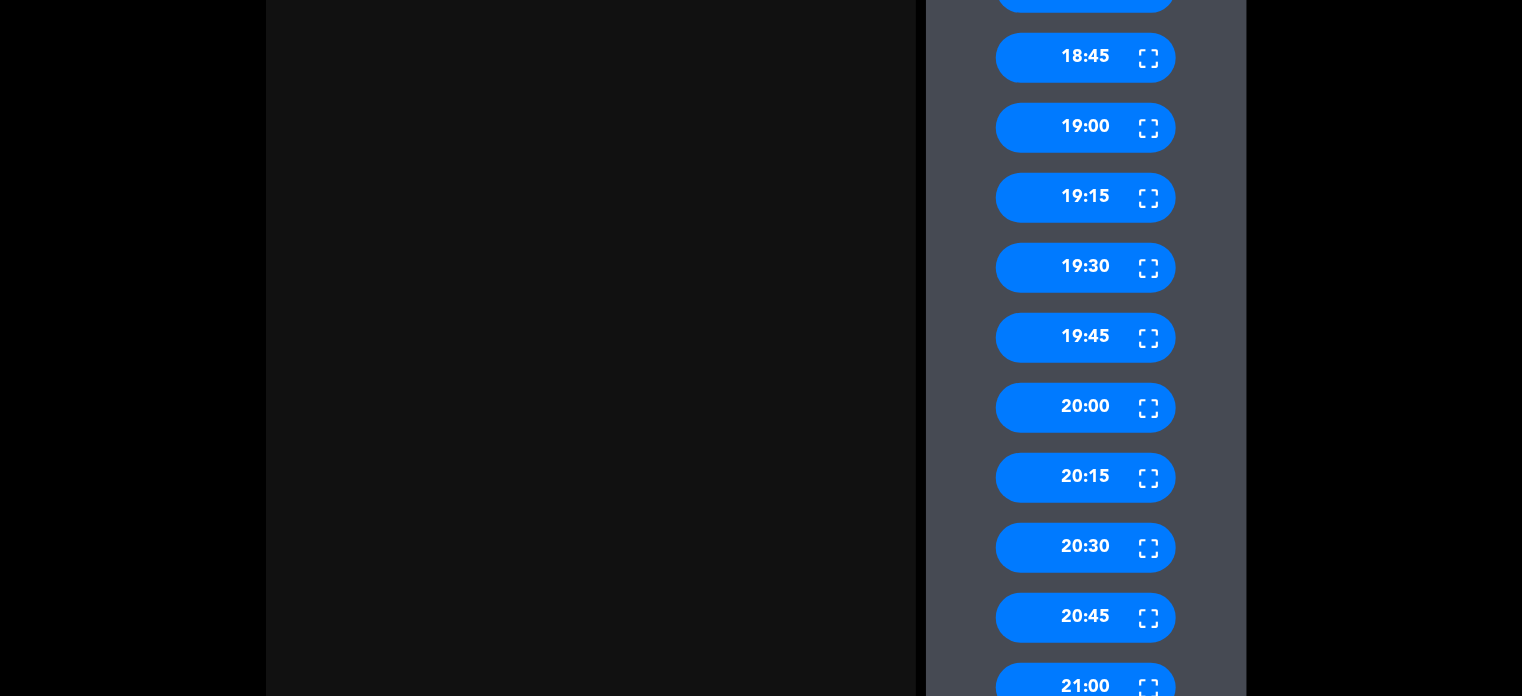 click on "20:00" at bounding box center (1086, 408) 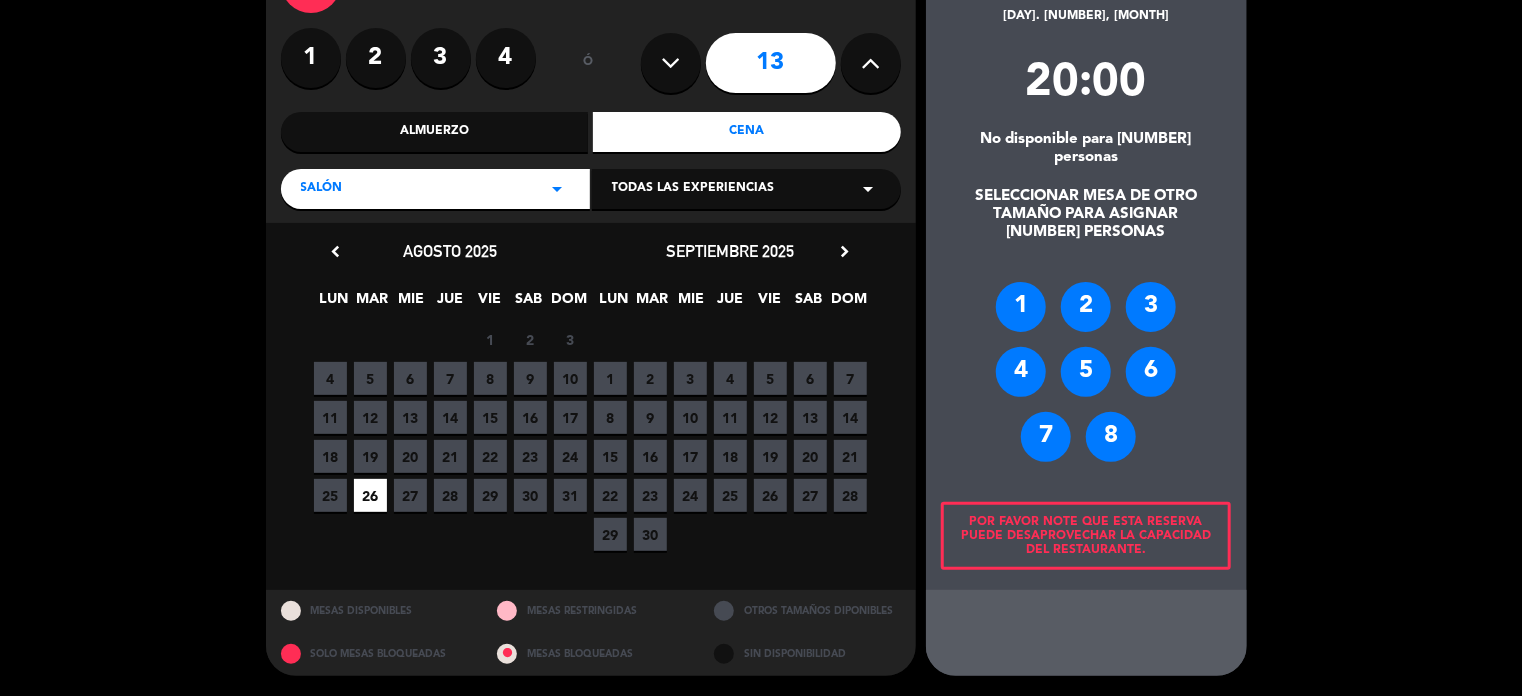 scroll, scrollTop: 125, scrollLeft: 0, axis: vertical 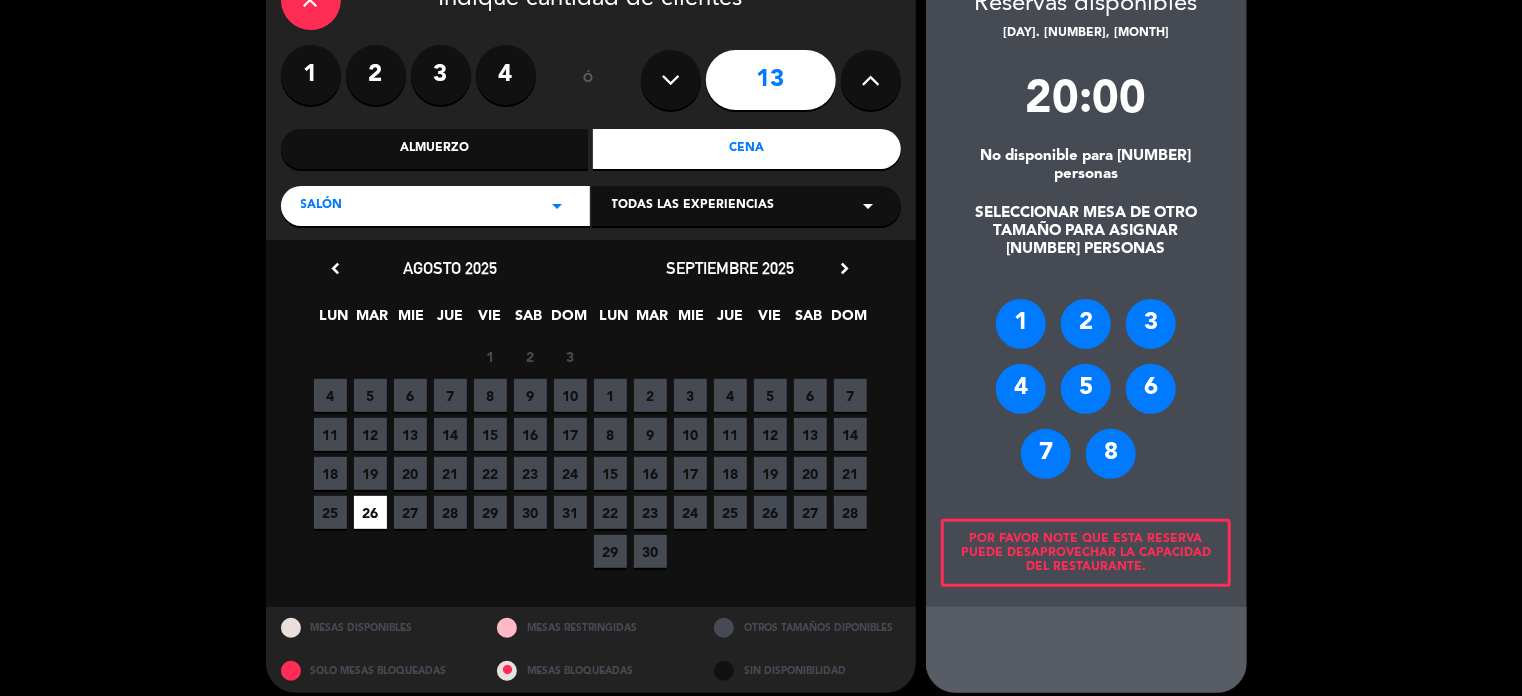click on "2" at bounding box center [1086, 324] 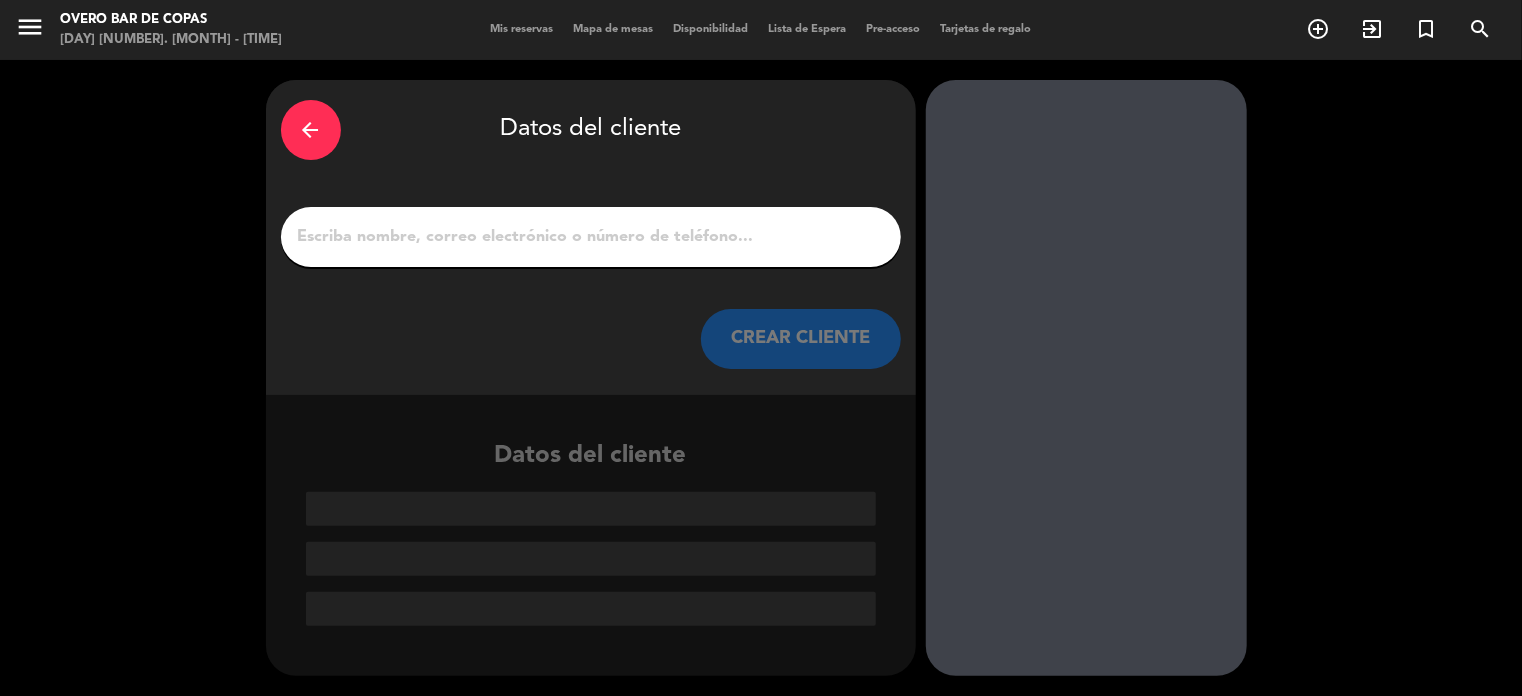 click on "1" at bounding box center [591, 237] 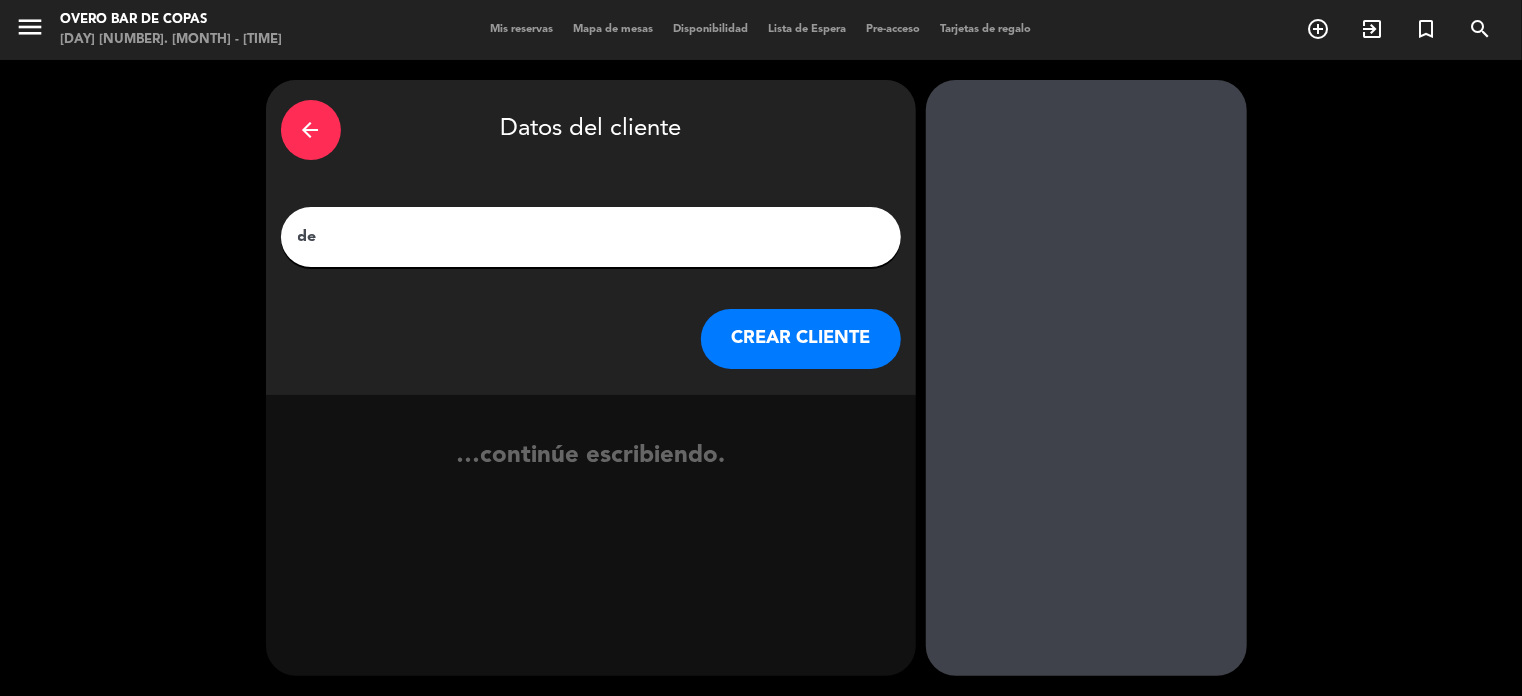 type on "d" 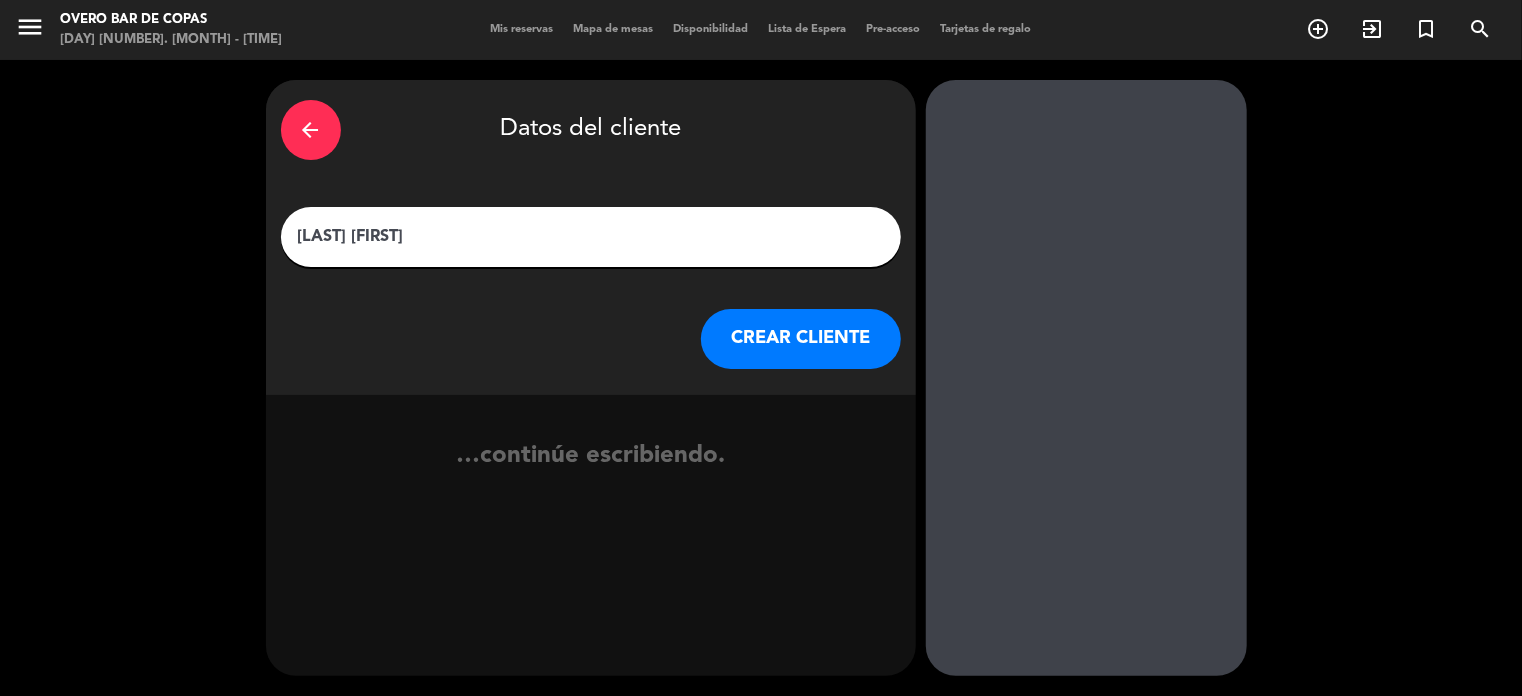 type on "[LAST] [FIRST]" 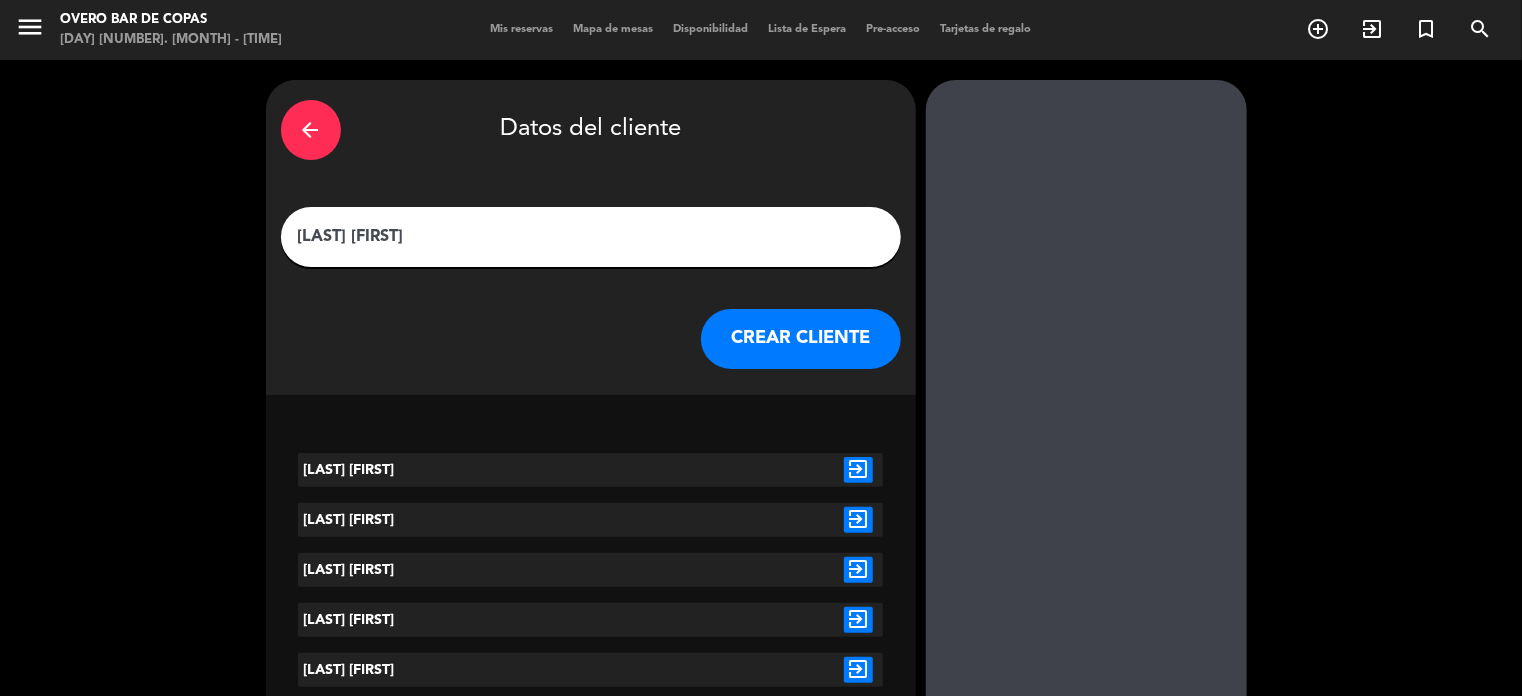 click on "exit_to_app" at bounding box center (858, 470) 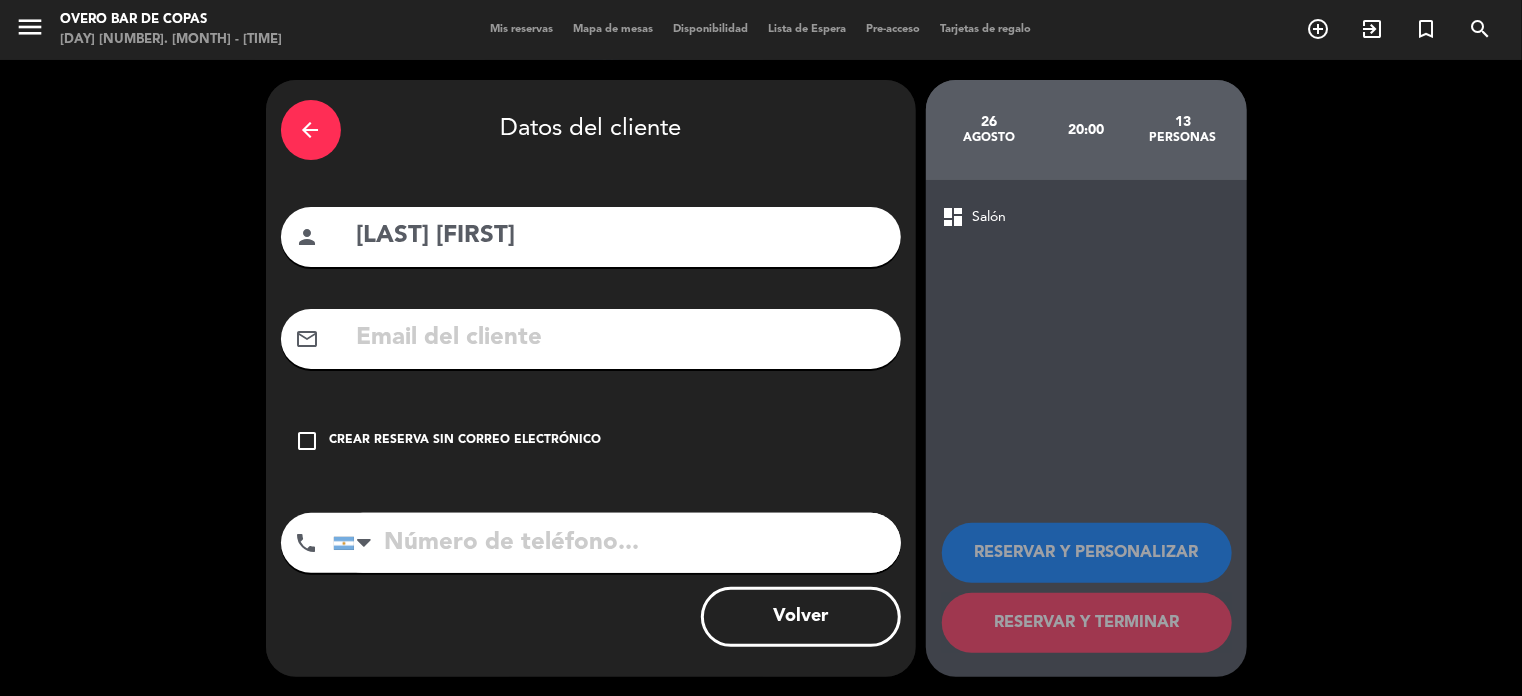 click on "Crear reserva sin correo electrónico" at bounding box center (466, 441) 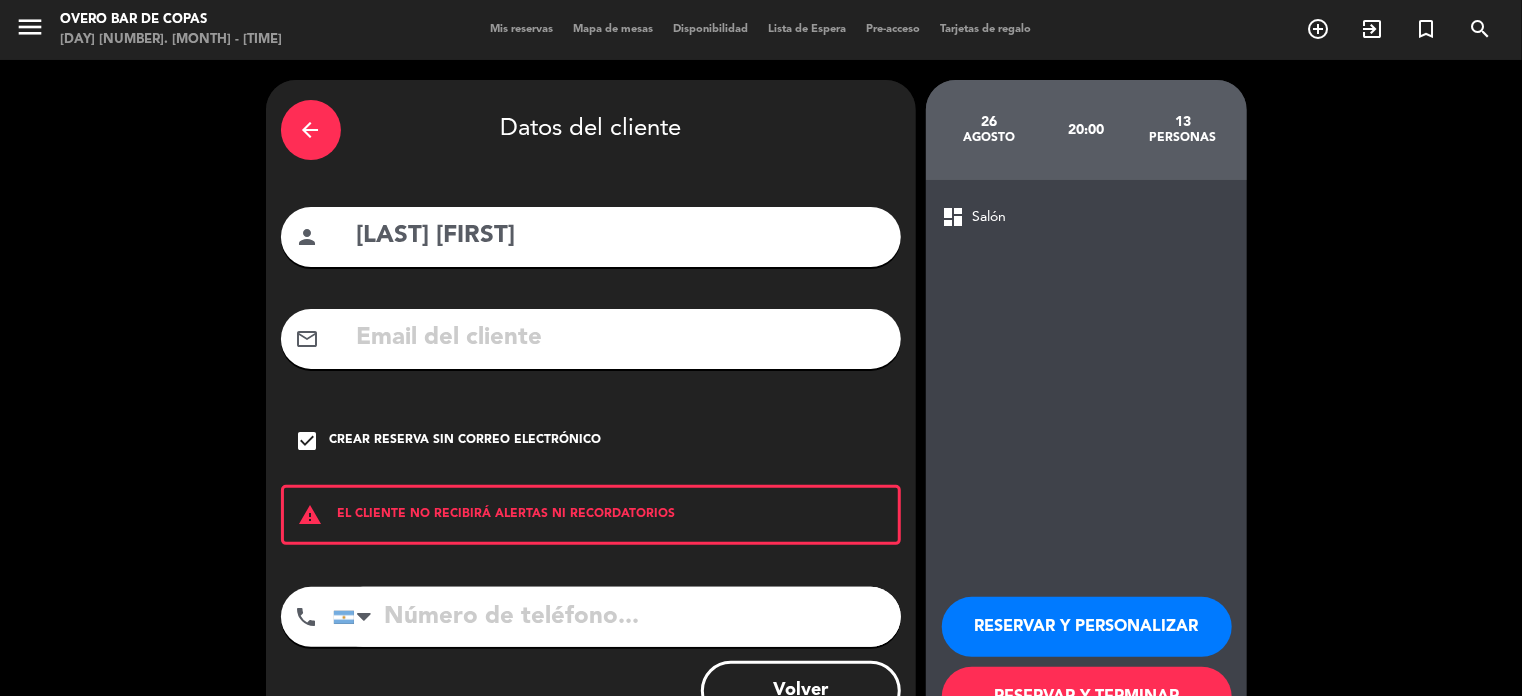 click on "RESERVAR Y PERSONALIZAR" at bounding box center (1087, 627) 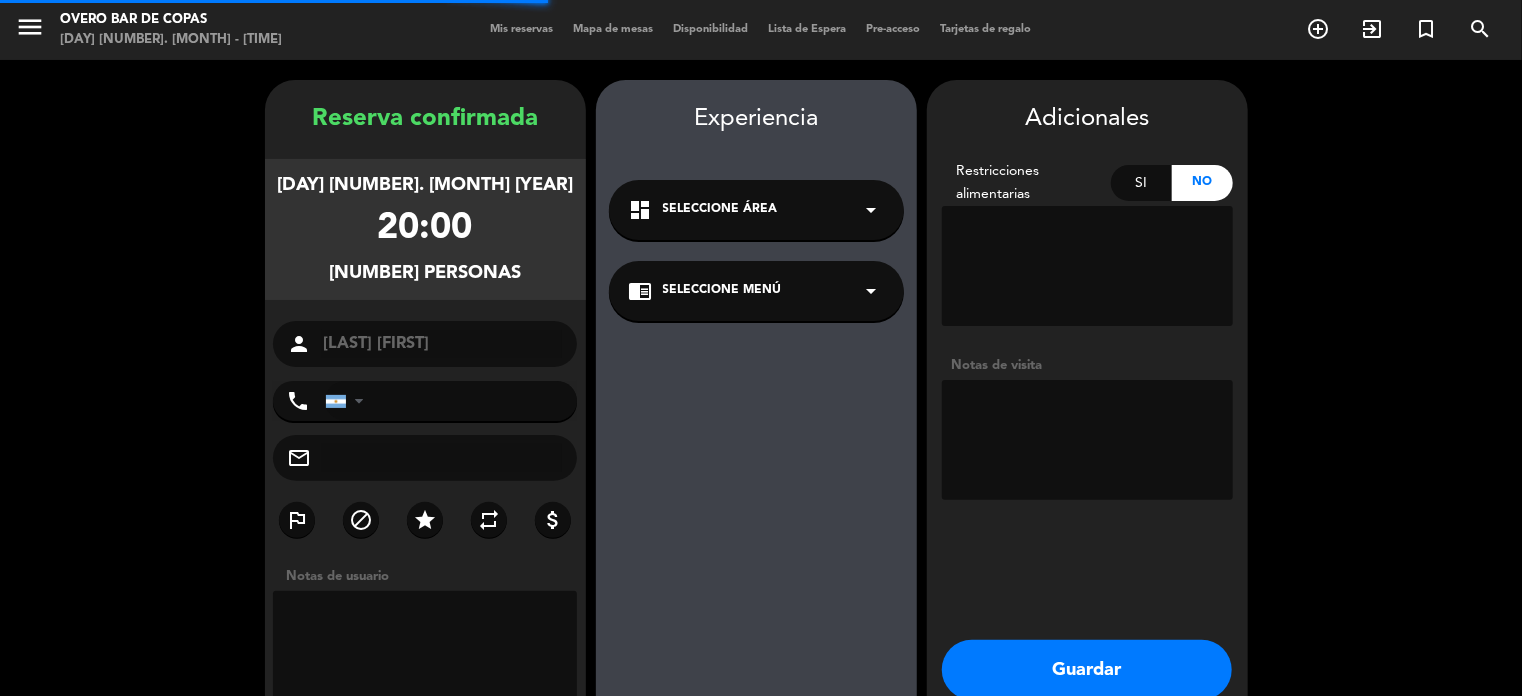 scroll, scrollTop: 80, scrollLeft: 0, axis: vertical 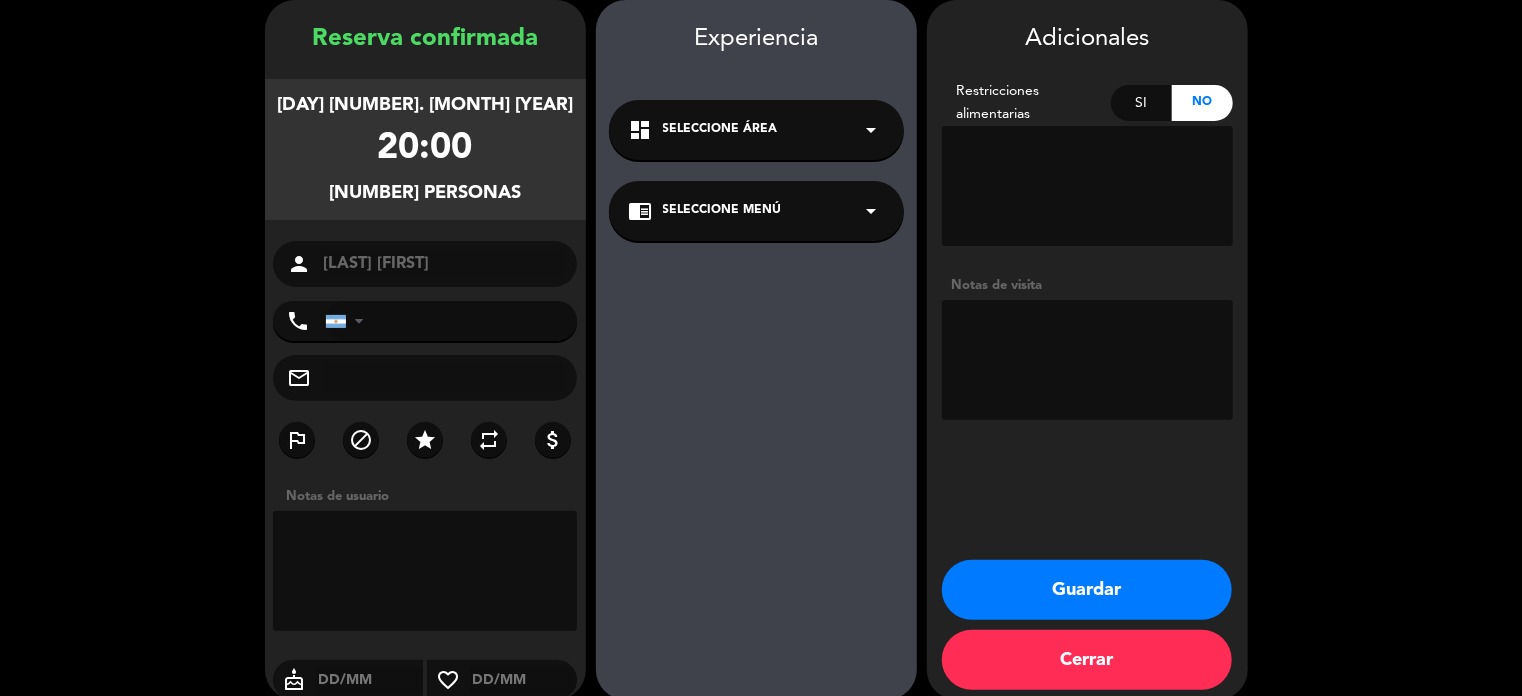 click on "Seleccione Menú" at bounding box center [722, 211] 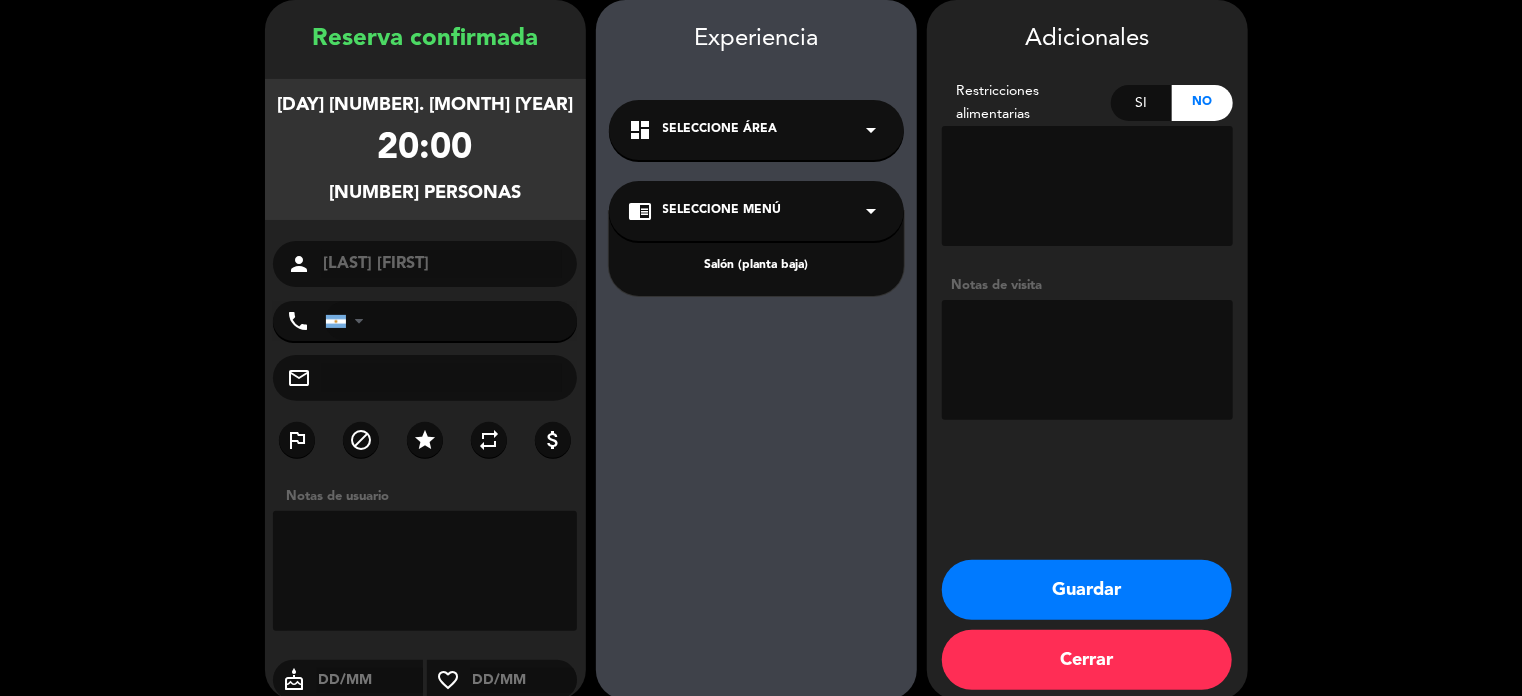 click on "Salón (planta baja)" at bounding box center [756, 253] 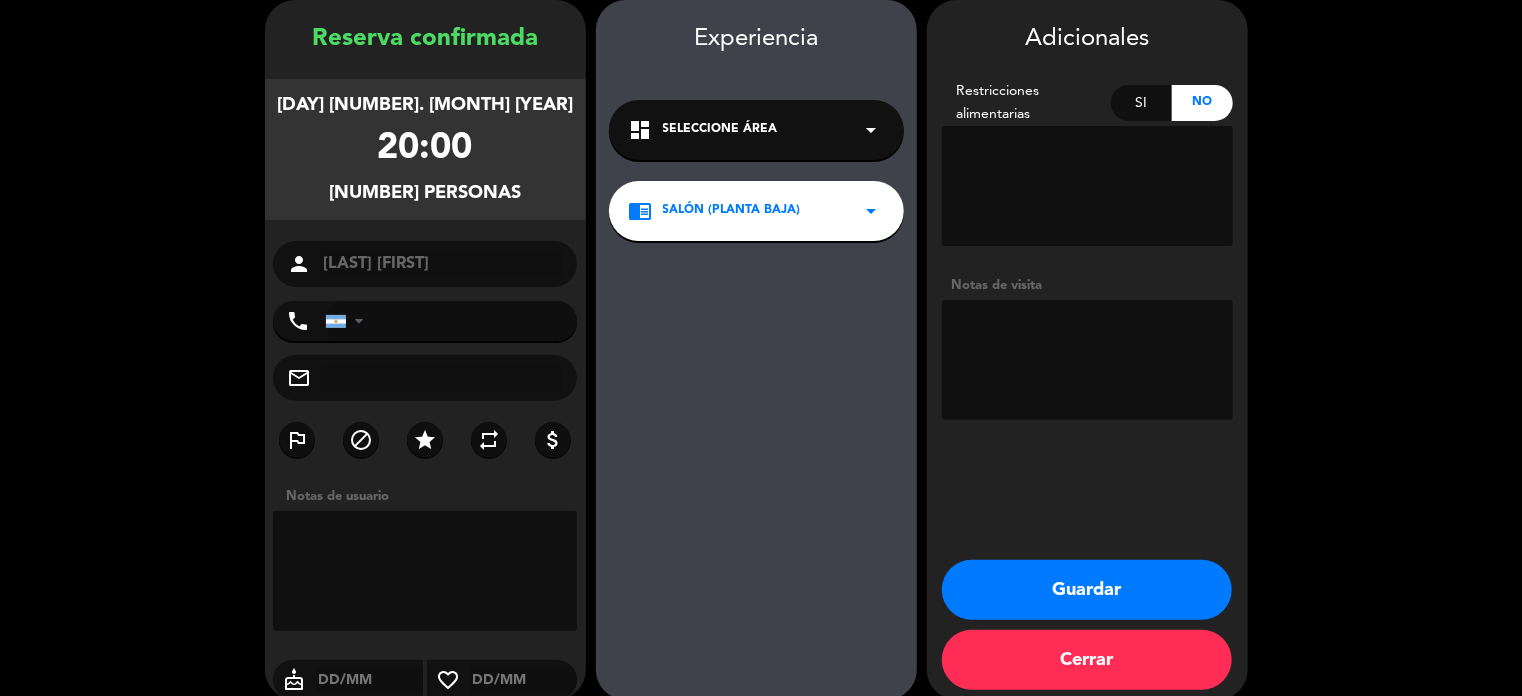 click on "Guardar" at bounding box center (1087, 590) 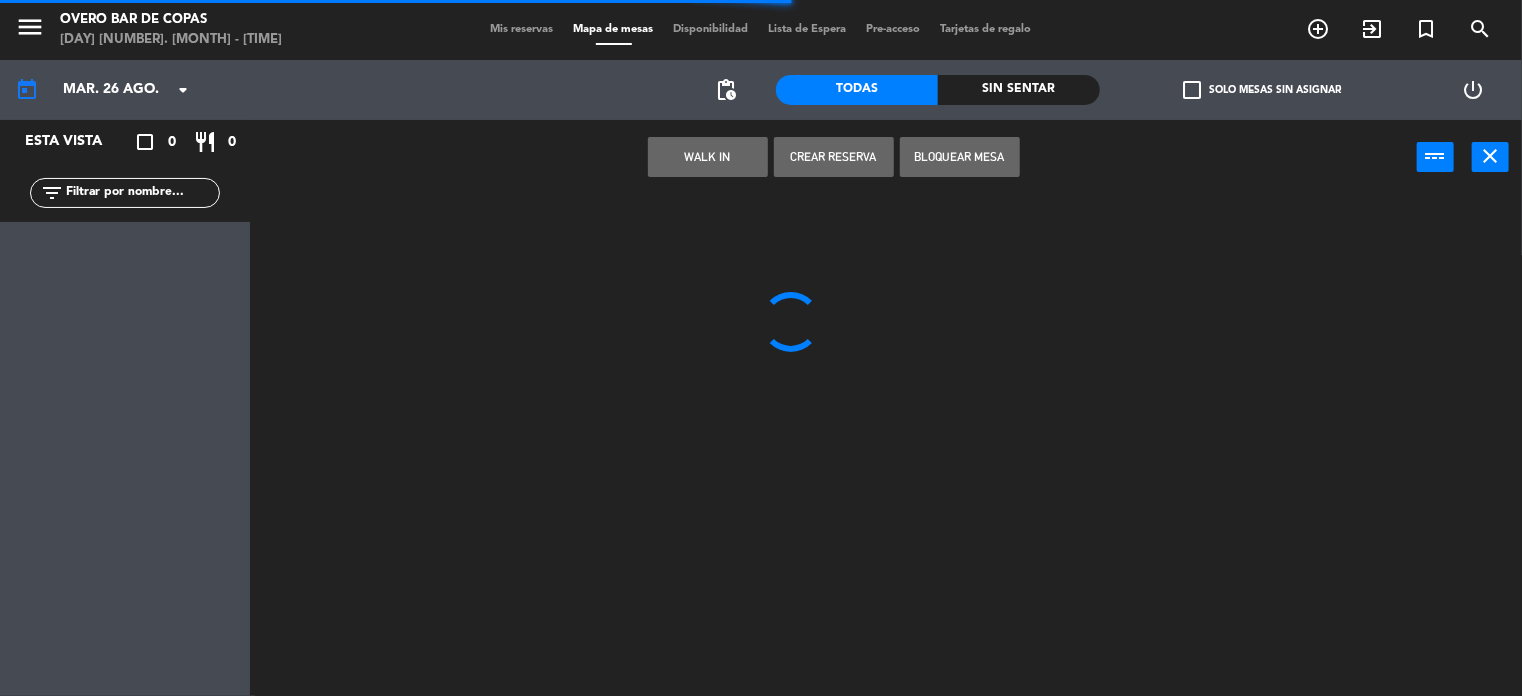 scroll, scrollTop: 0, scrollLeft: 0, axis: both 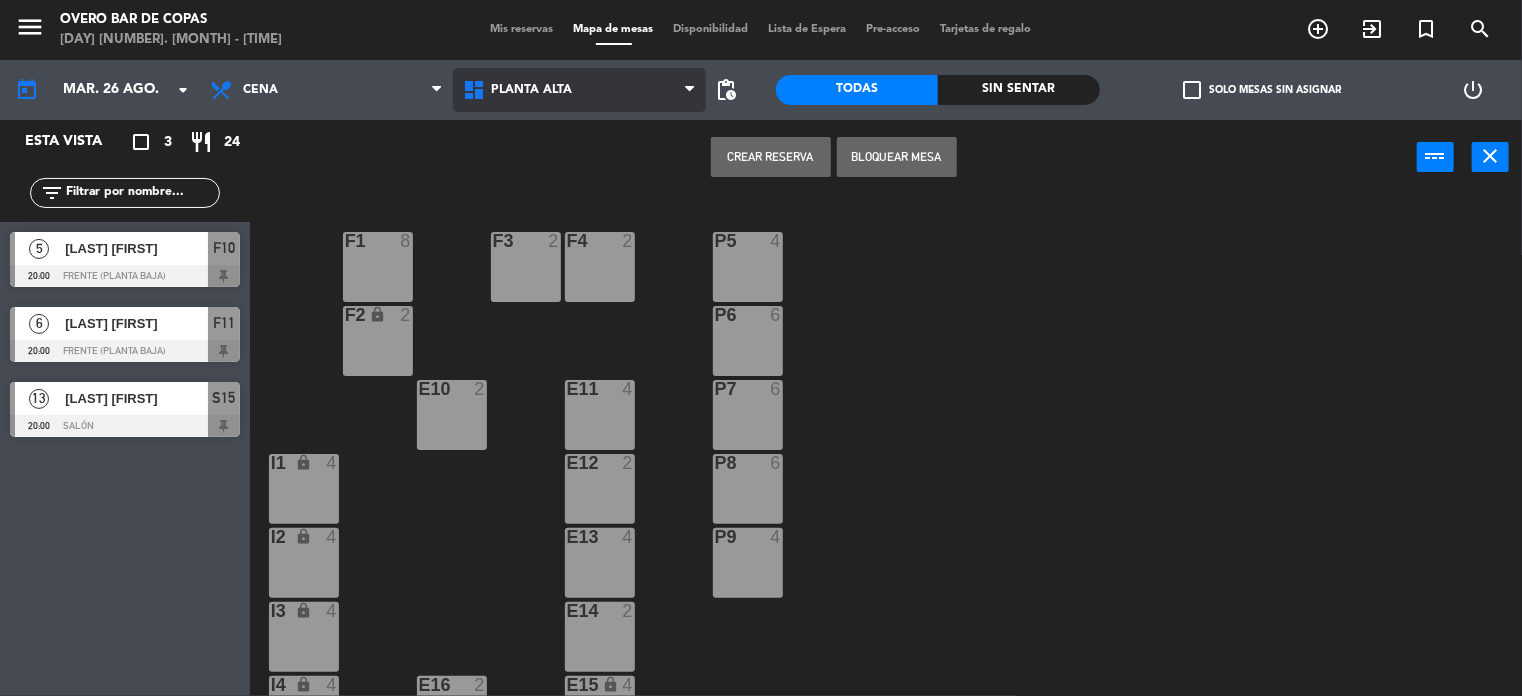 click on "Planta Alta" at bounding box center [579, 90] 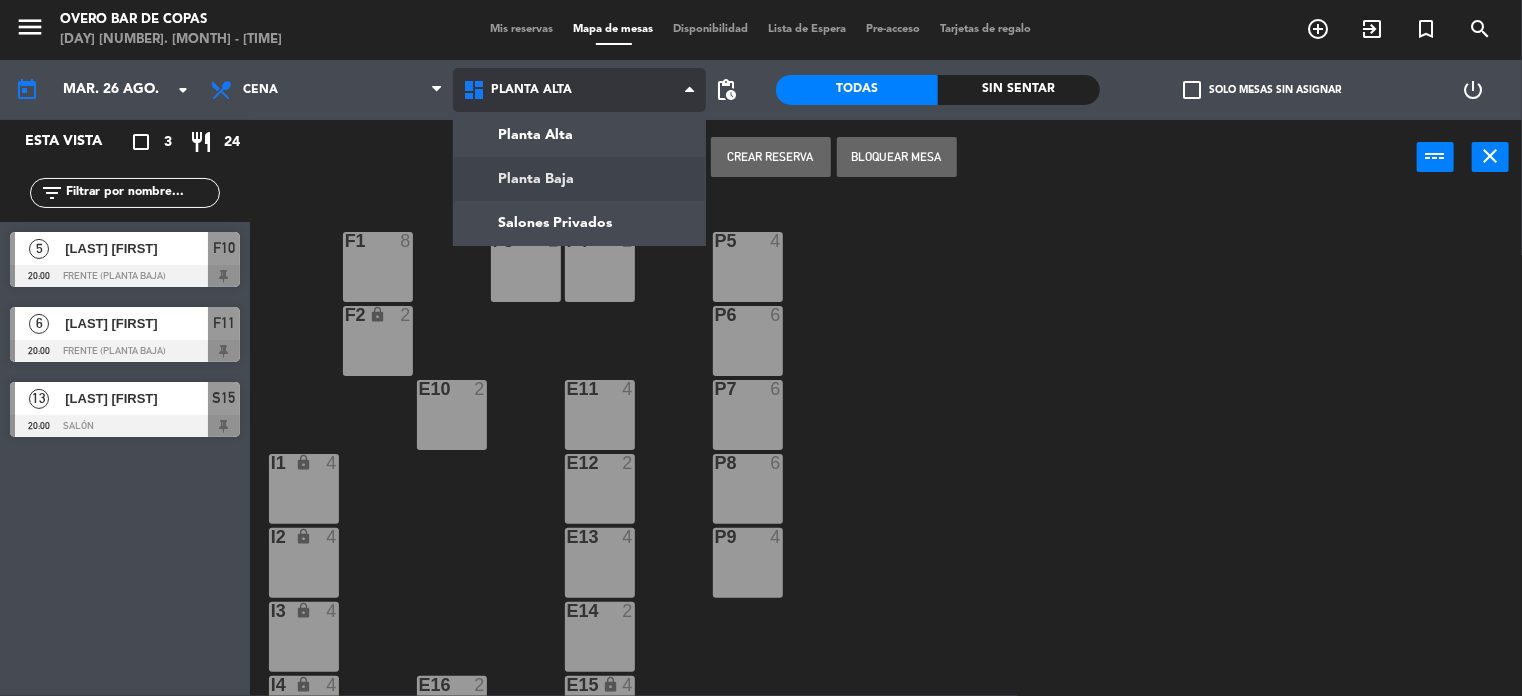 click on "menu  Overo Bar de Copas   [DAY] [NUMBER]. [MONTH] - [TIME]   Mis reservas   Mapa de mesas   Disponibilidad   Lista de Espera   Pre-acceso   Tarjetas de regalo  add_circle_outline exit_to_app turned_in_not search today    [DAY]. [NUMBER] [MONTH]  arrow_drop_down  Almuerzo  Cena  Cena  Almuerzo  Cena  Planta Alta   Planta Baja   Salones Privados   Planta Alta   Planta Alta   Planta Baja   Salones Privados  pending_actions  Todas  Sin sentar  check_box_outline_blank   Solo mesas sin asignar   power_settings_new   Esta vista   crop_square  3  restaurant  24 filter_list  5   [LAST] [FIRST]   20:00   Frente (Planta baja)  F10  6   [LAST] [FIRST]   20:00   Frente (Planta baja)  F11  13   [LAST] [FIRST]   20:00   Salón  S15  Crear Reserva   Bloquear Mesa  power_input close P5  4  F1  8  F3  2  F4  2  P6  6  F2 lock  2  P7  6  E10  2  E11  4  P8  6  E12  2  I1 lock  4  P9  4  E13  4  I2 lock  4  E14  2  I3 lock  4  E16  2  E15 lock  4  I4 lock  4  T17  4  T18  4" 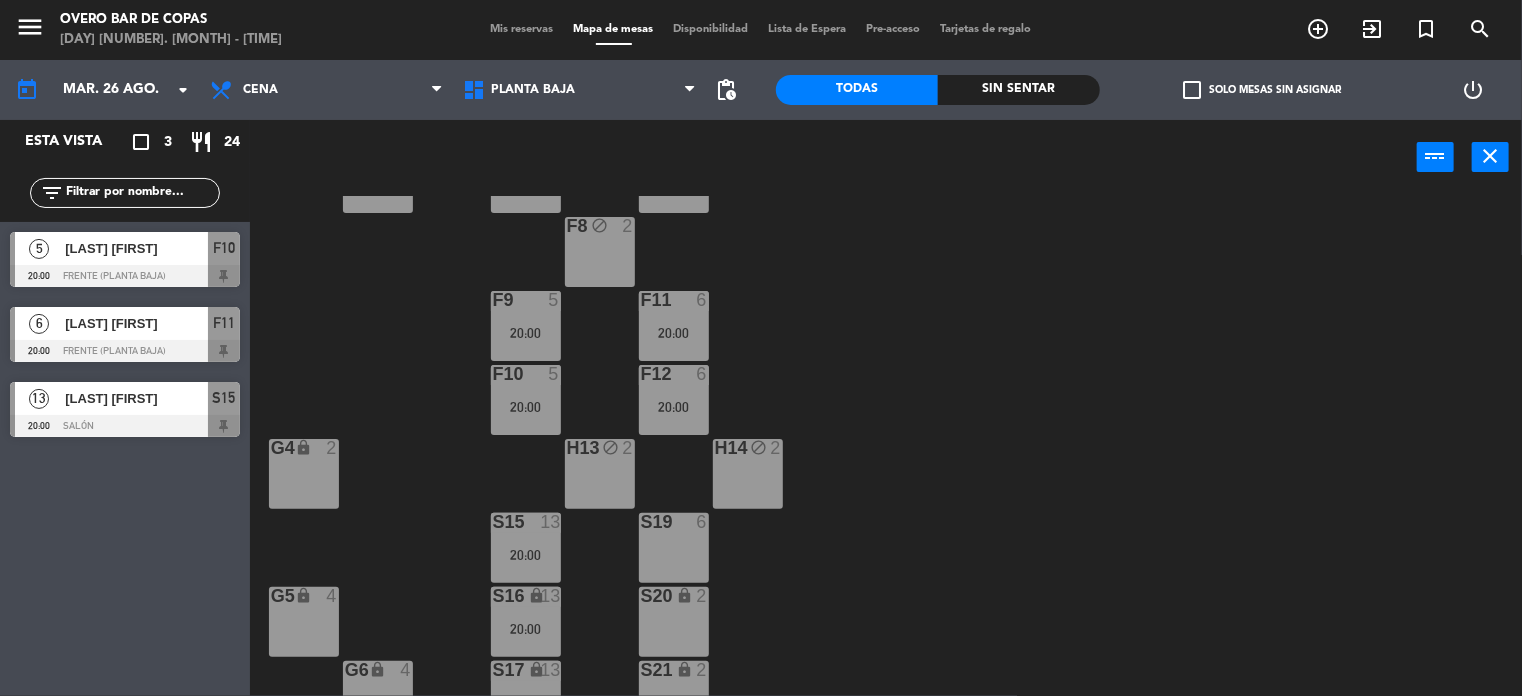 scroll, scrollTop: 270, scrollLeft: 0, axis: vertical 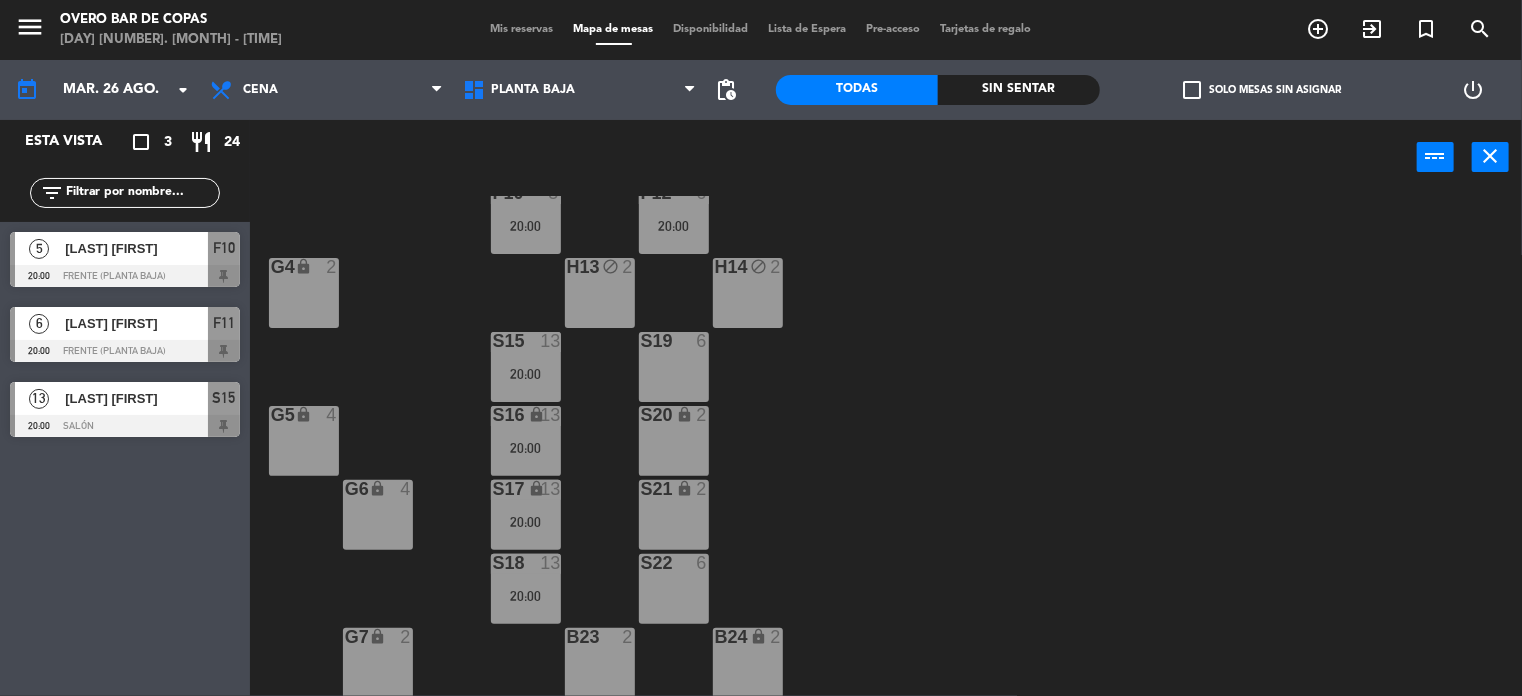 click on "S19" at bounding box center [674, 367] 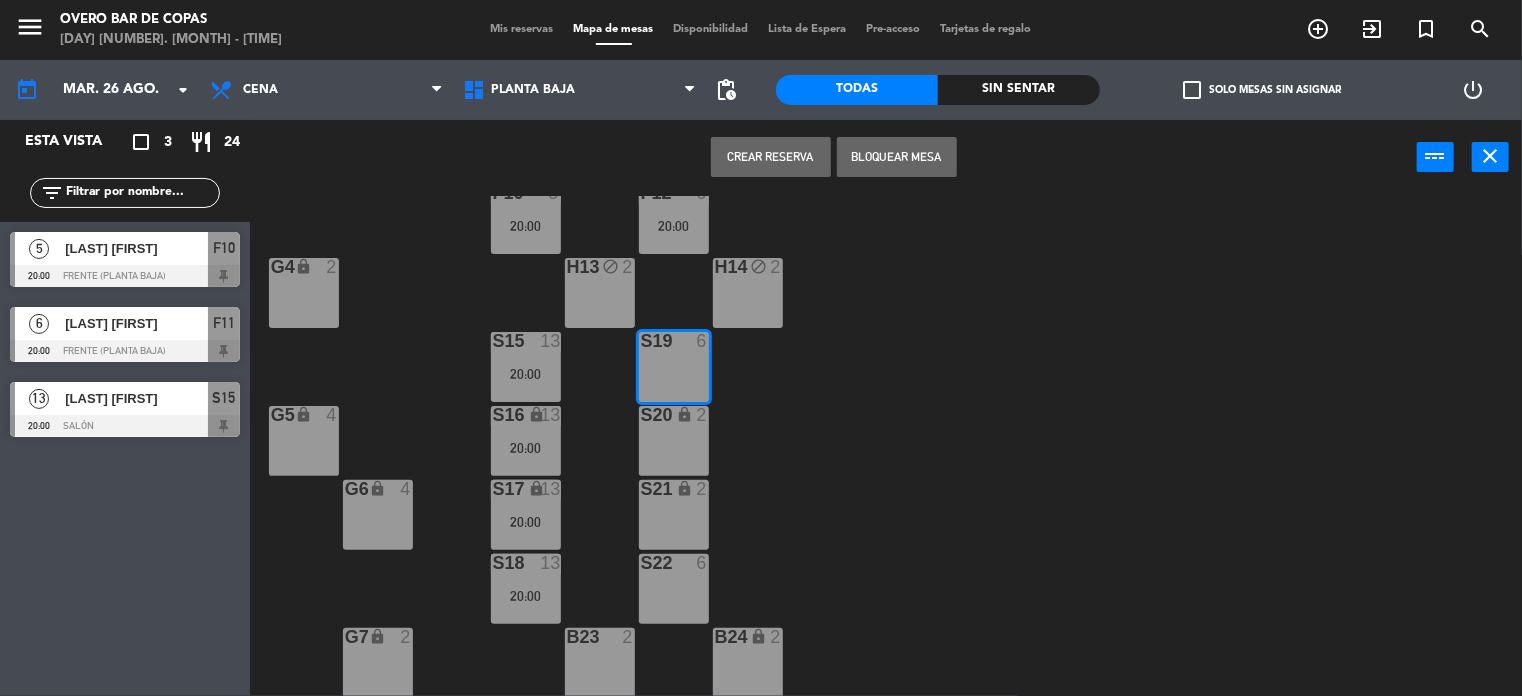 click on "S20 lock  2" at bounding box center (674, 441) 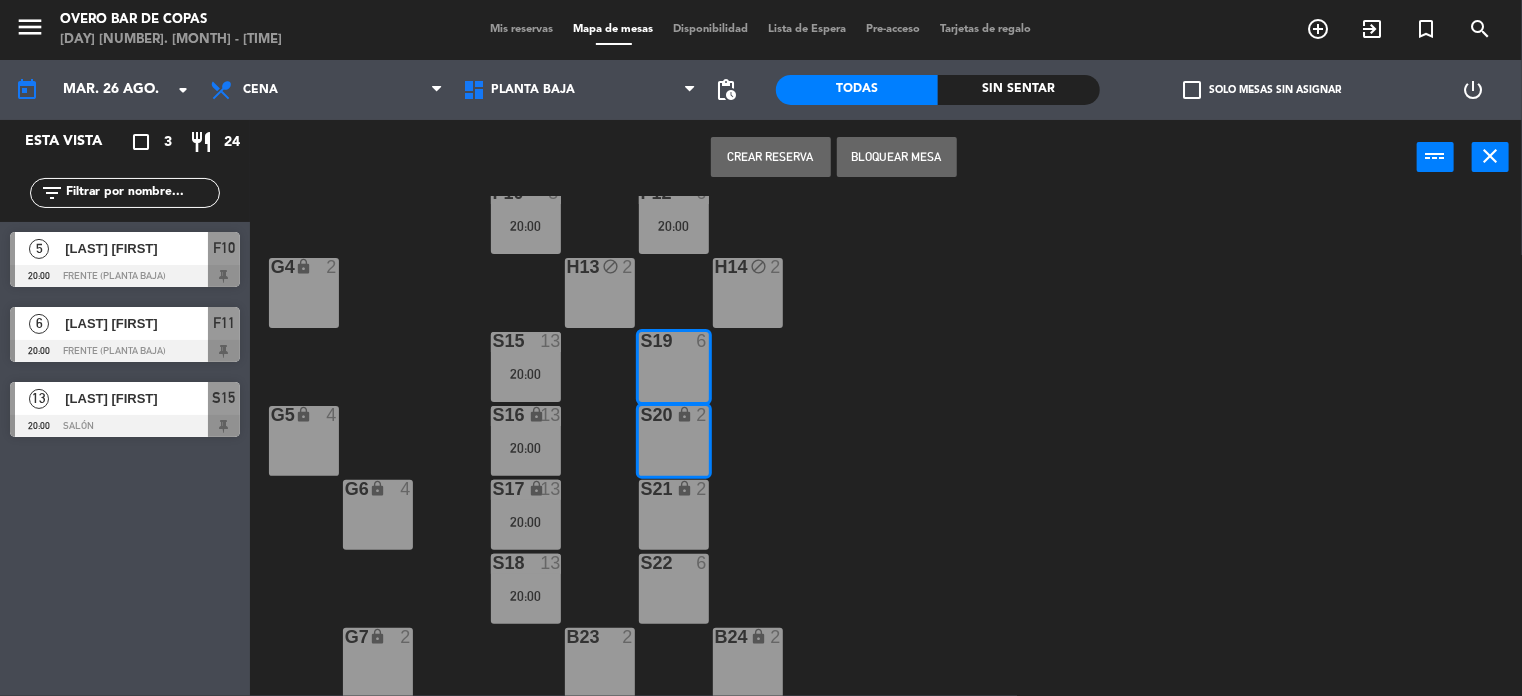 click on "S21 lock  2" at bounding box center (674, 515) 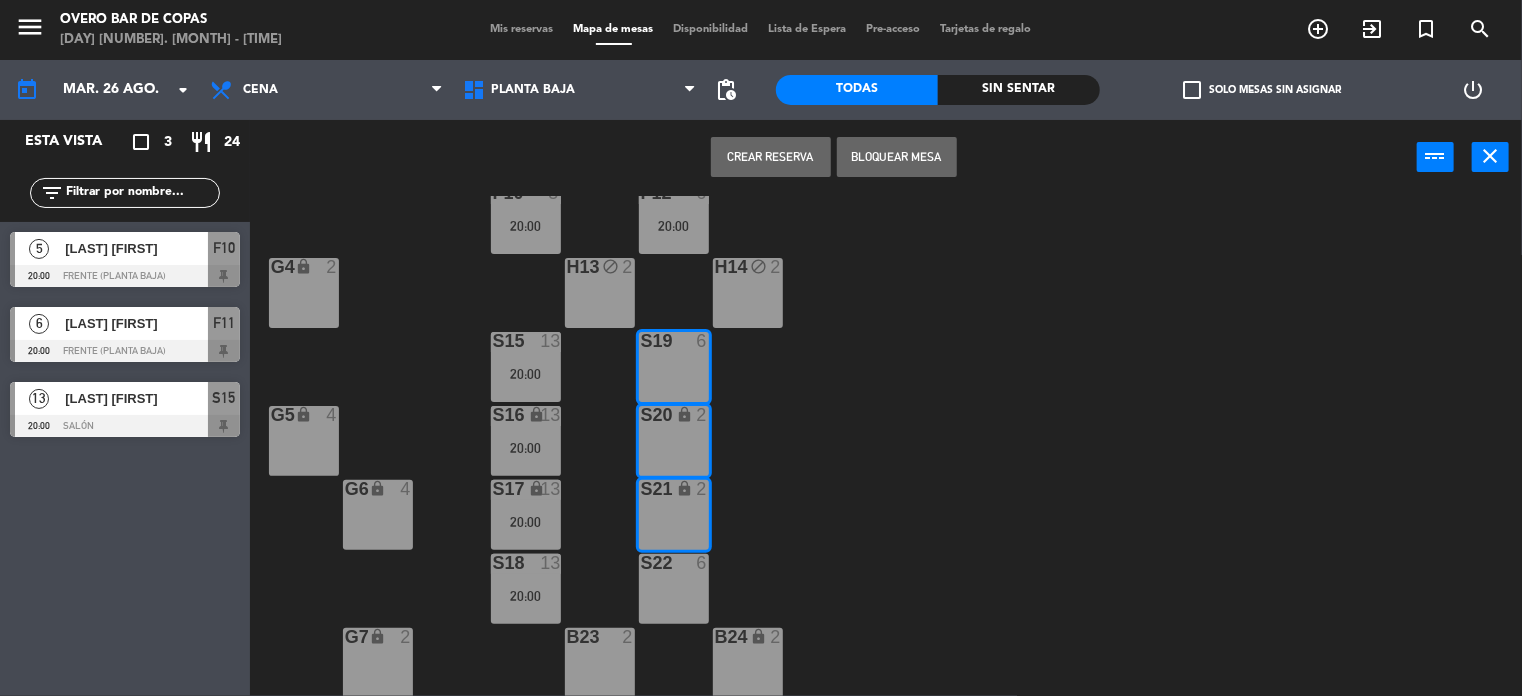 click on "S22" at bounding box center (674, 589) 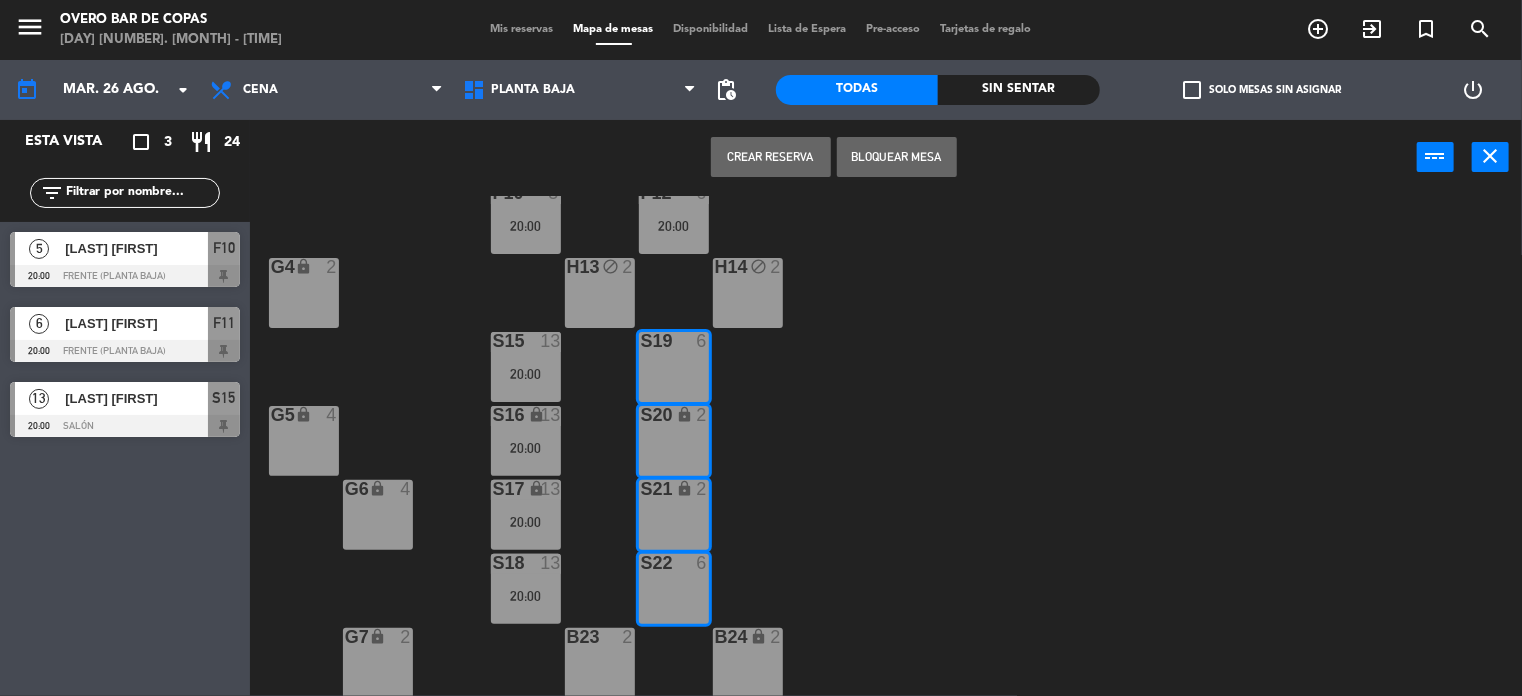 click on "Crear Reserva" at bounding box center (771, 157) 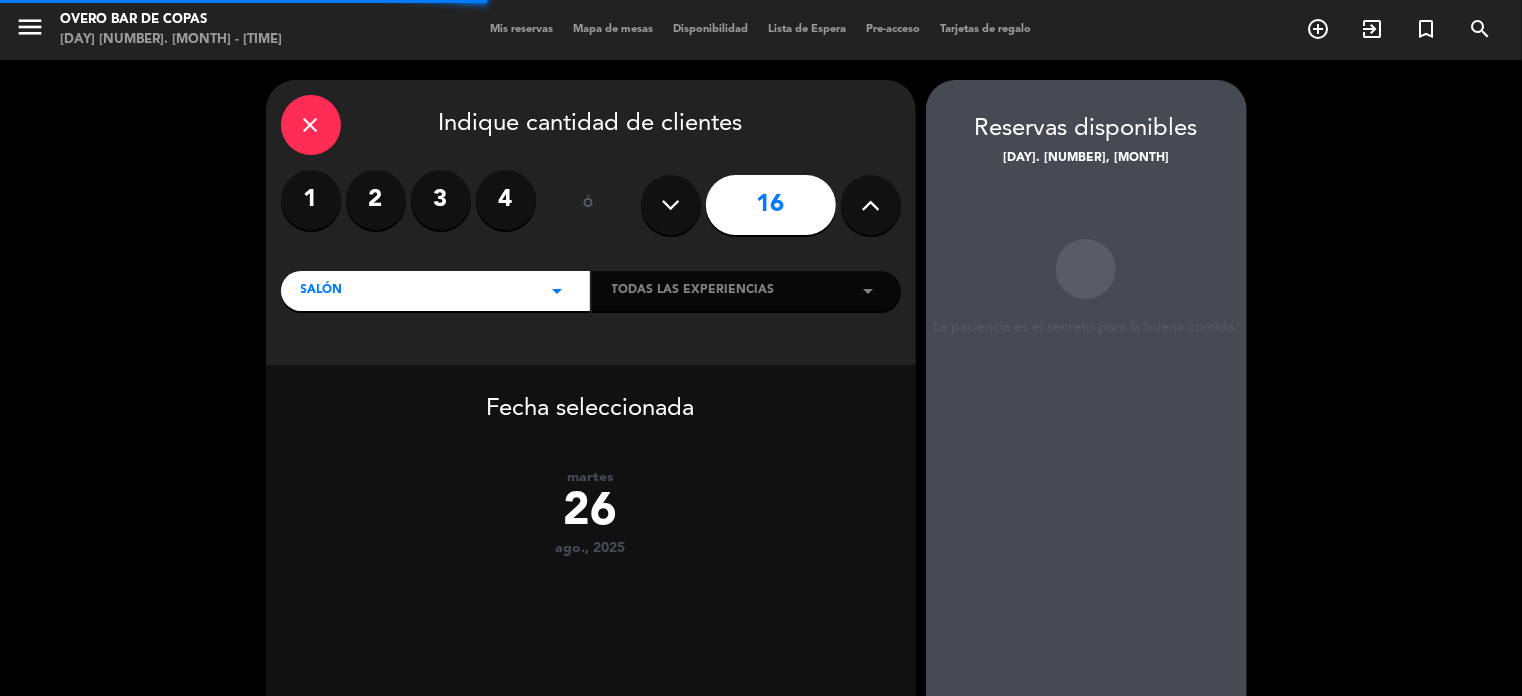 click at bounding box center (670, 205) 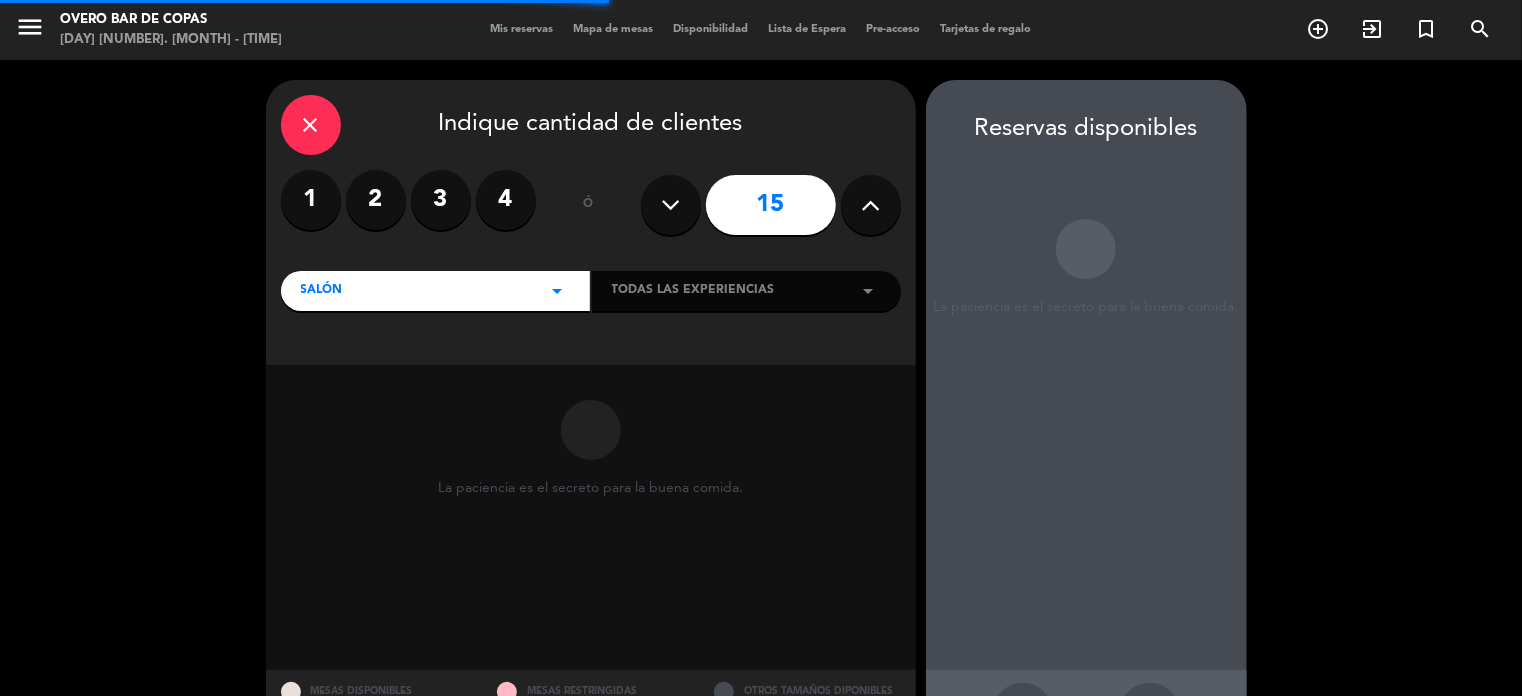 click at bounding box center (670, 205) 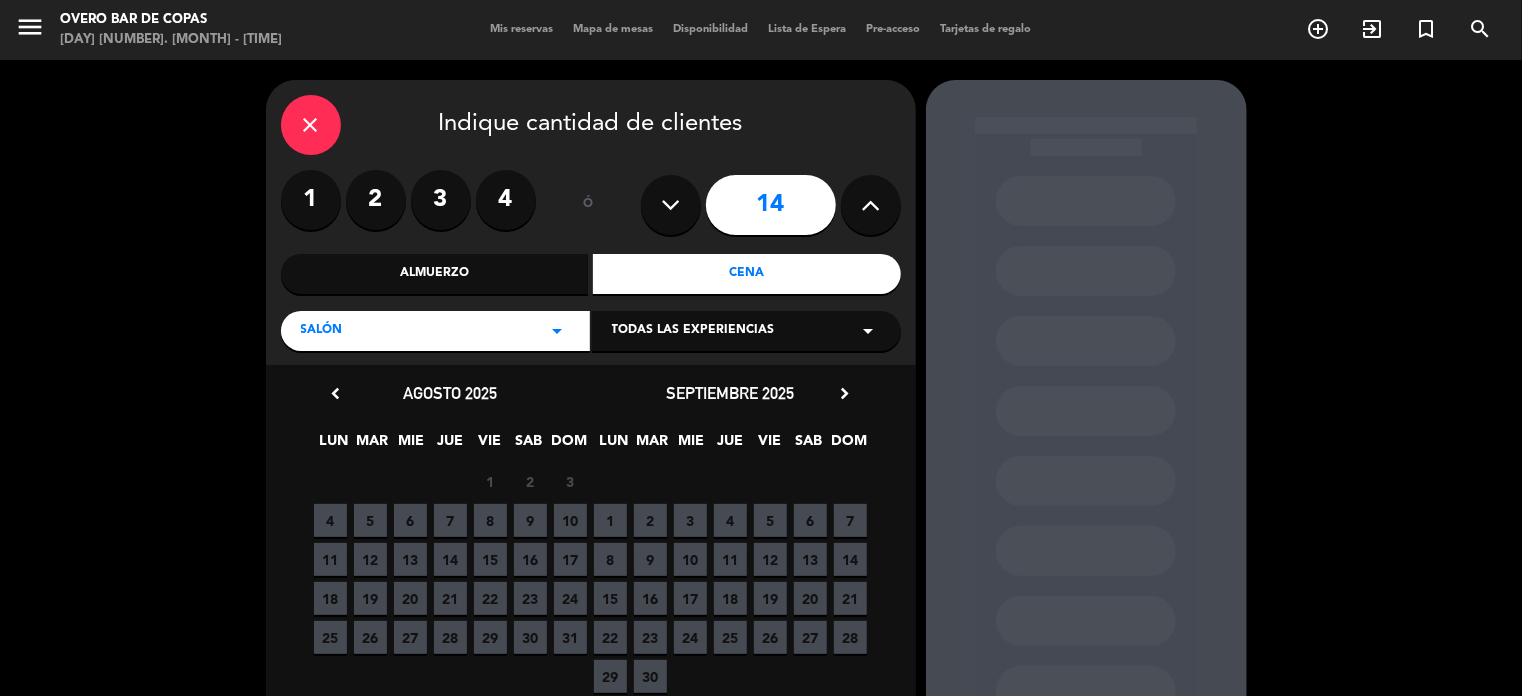click on "26" at bounding box center [370, 637] 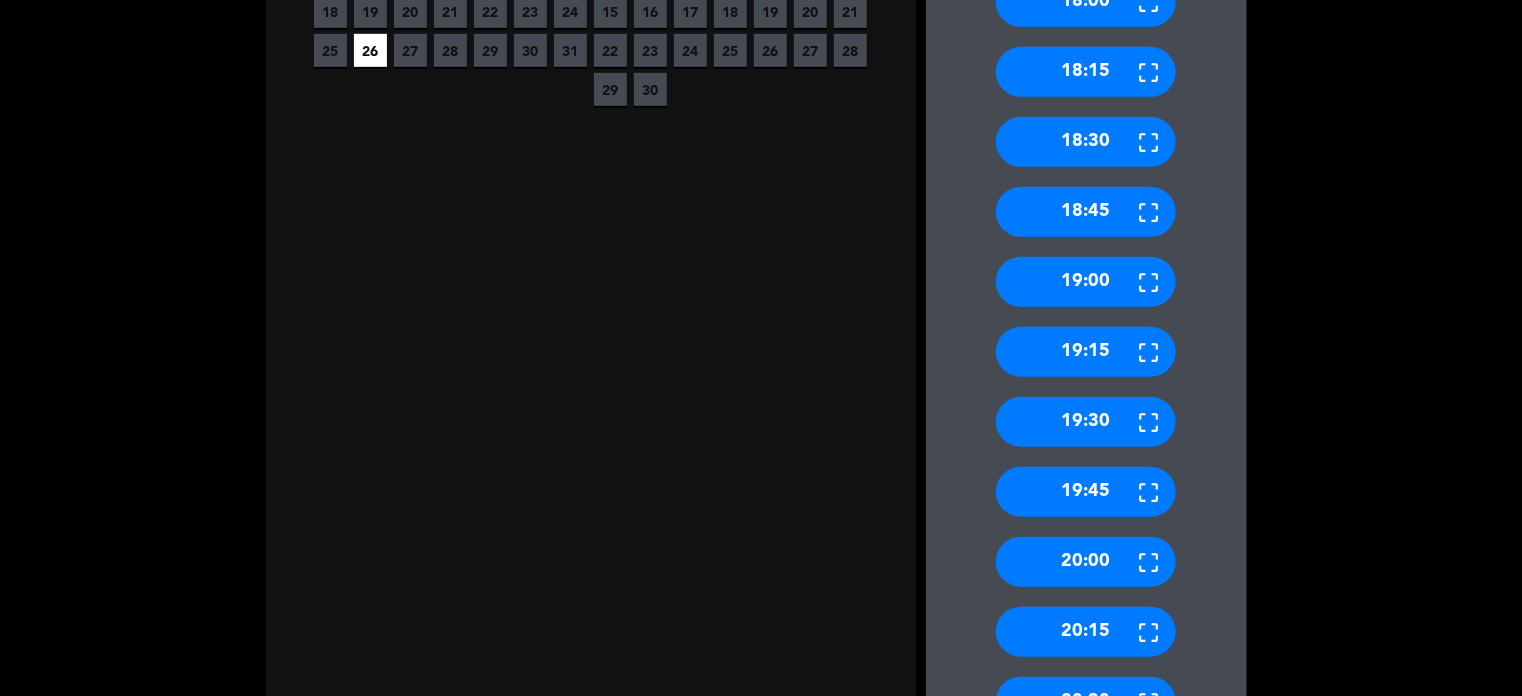 scroll, scrollTop: 602, scrollLeft: 0, axis: vertical 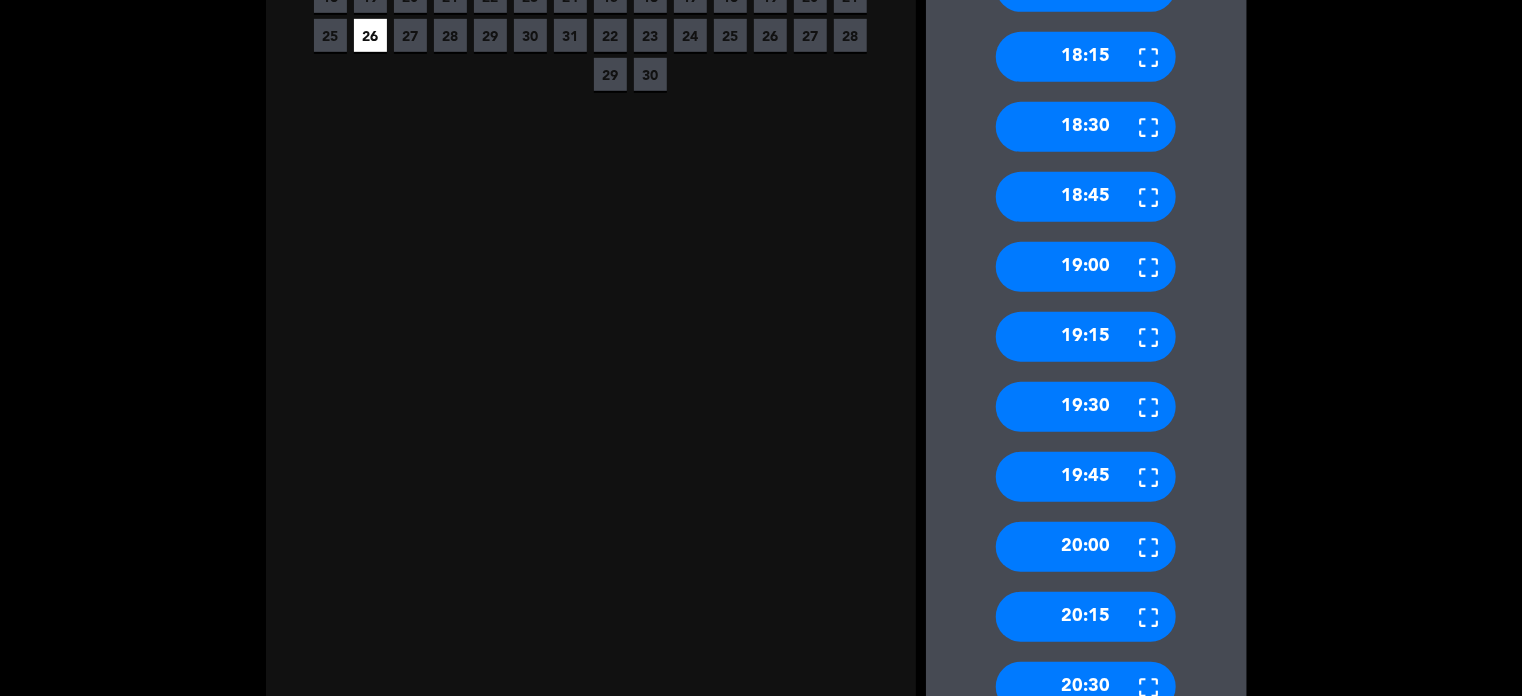 click on "20:00" at bounding box center [1086, 547] 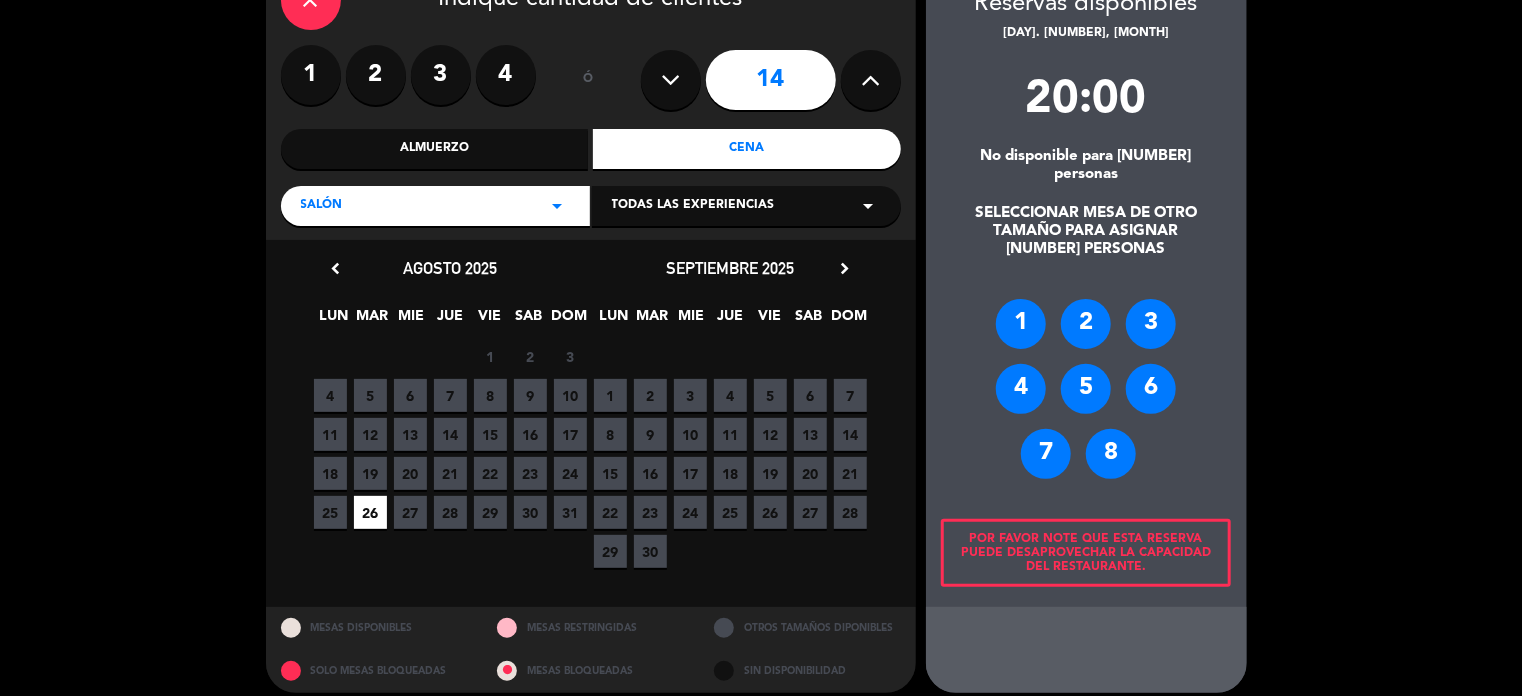 click on "2" at bounding box center (1086, 324) 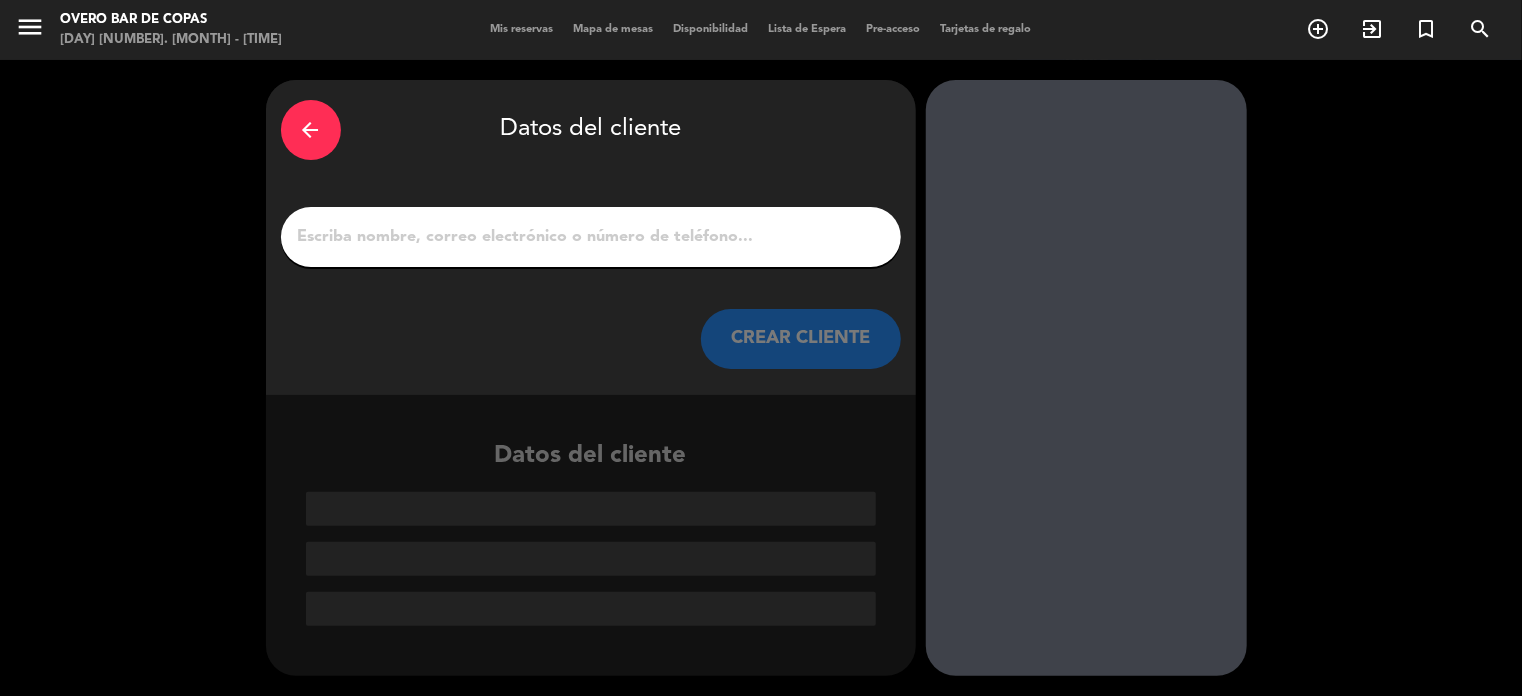click on "1" at bounding box center (591, 237) 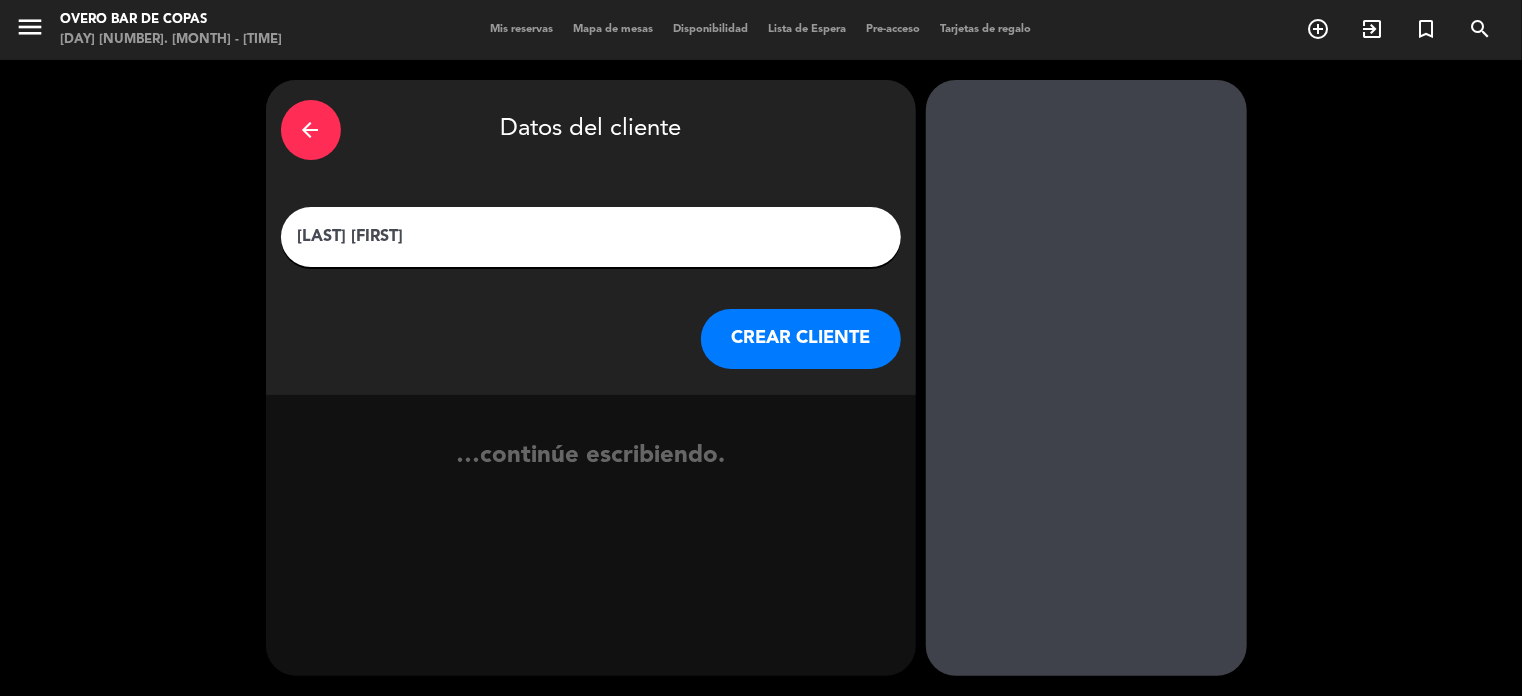 type on "[LAST] [FIRST]" 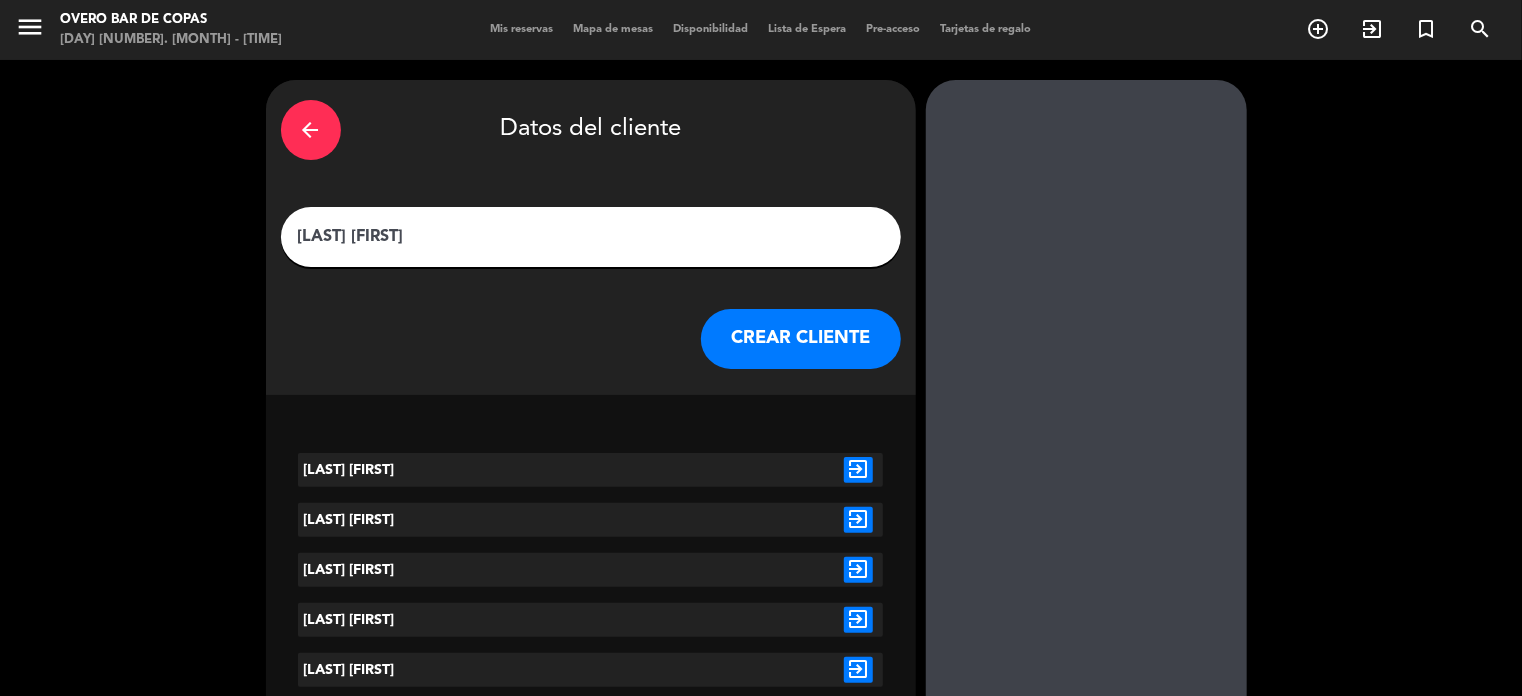 click on "exit_to_app" at bounding box center (858, 470) 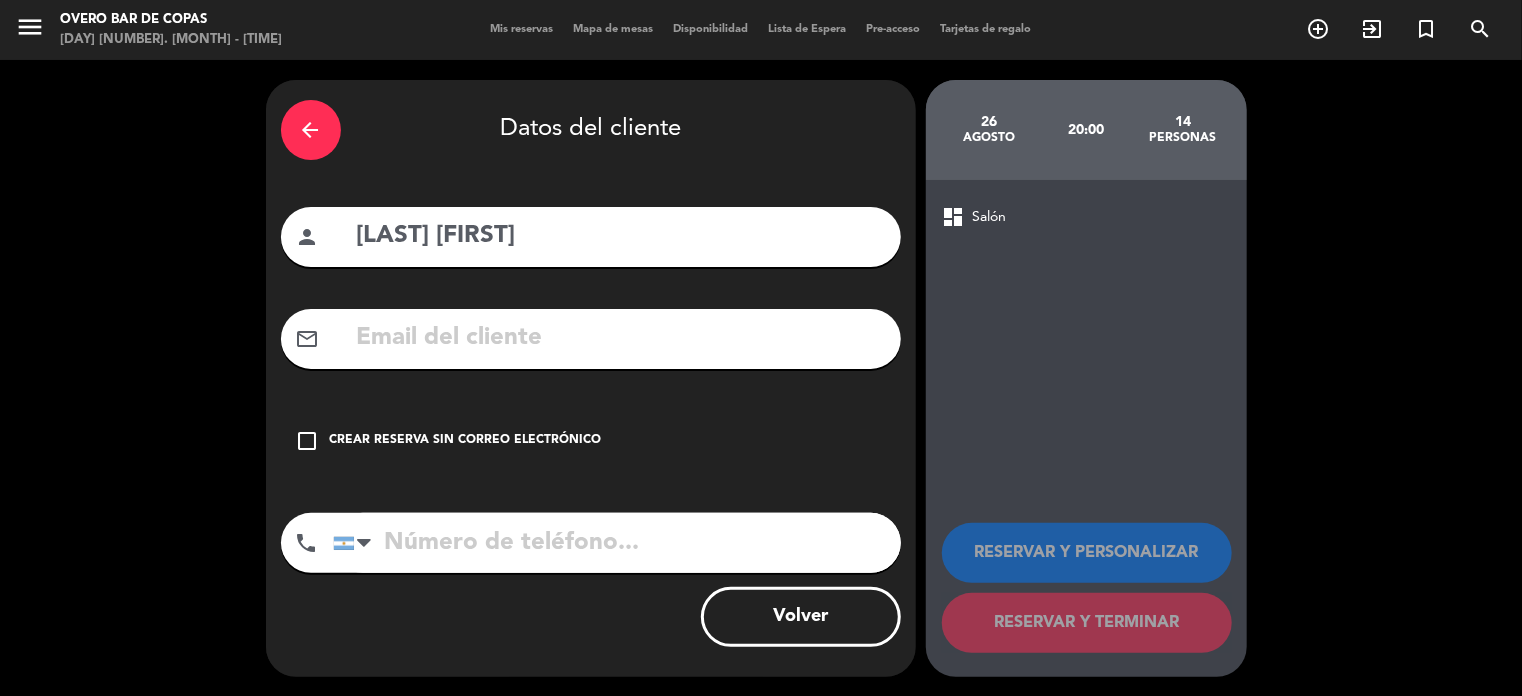 click on "Crear reserva sin correo electrónico" at bounding box center [466, 441] 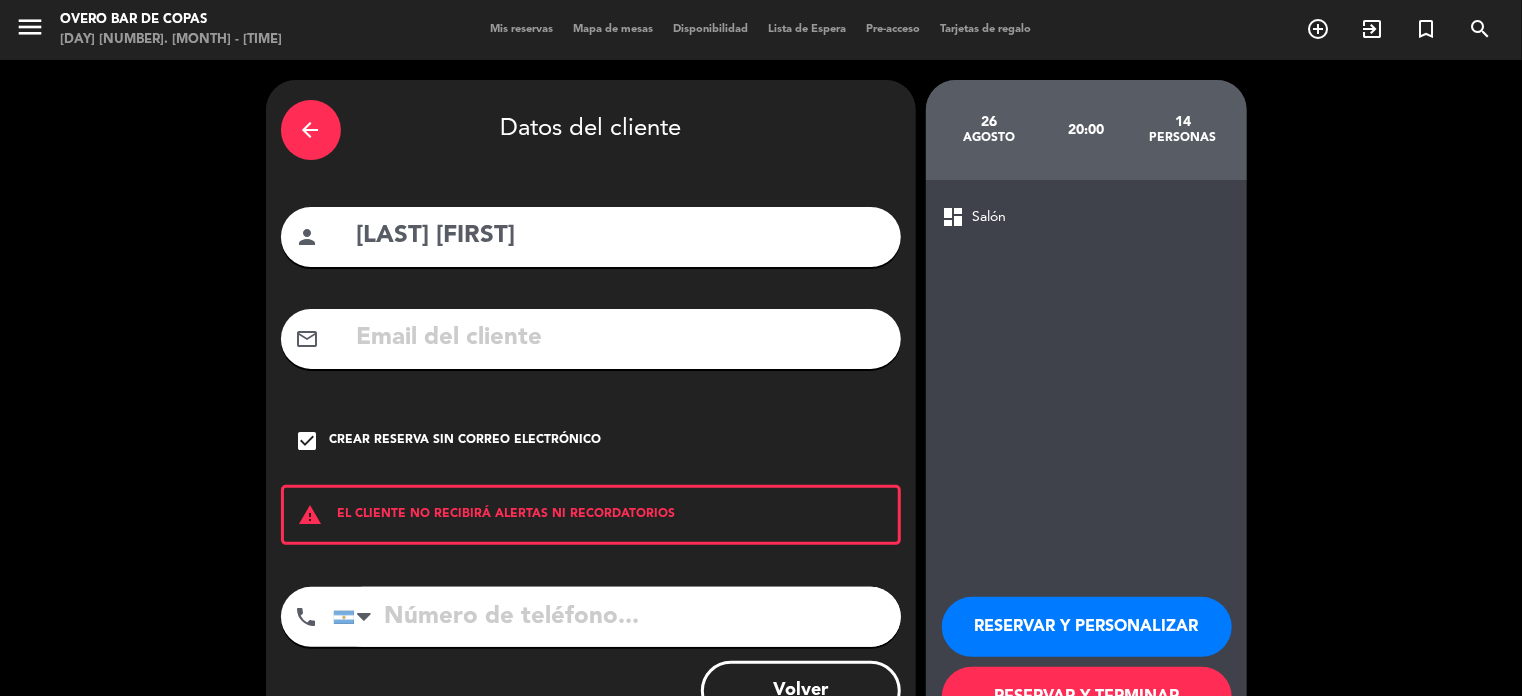 click on "RESERVAR Y PERSONALIZAR" at bounding box center [1087, 627] 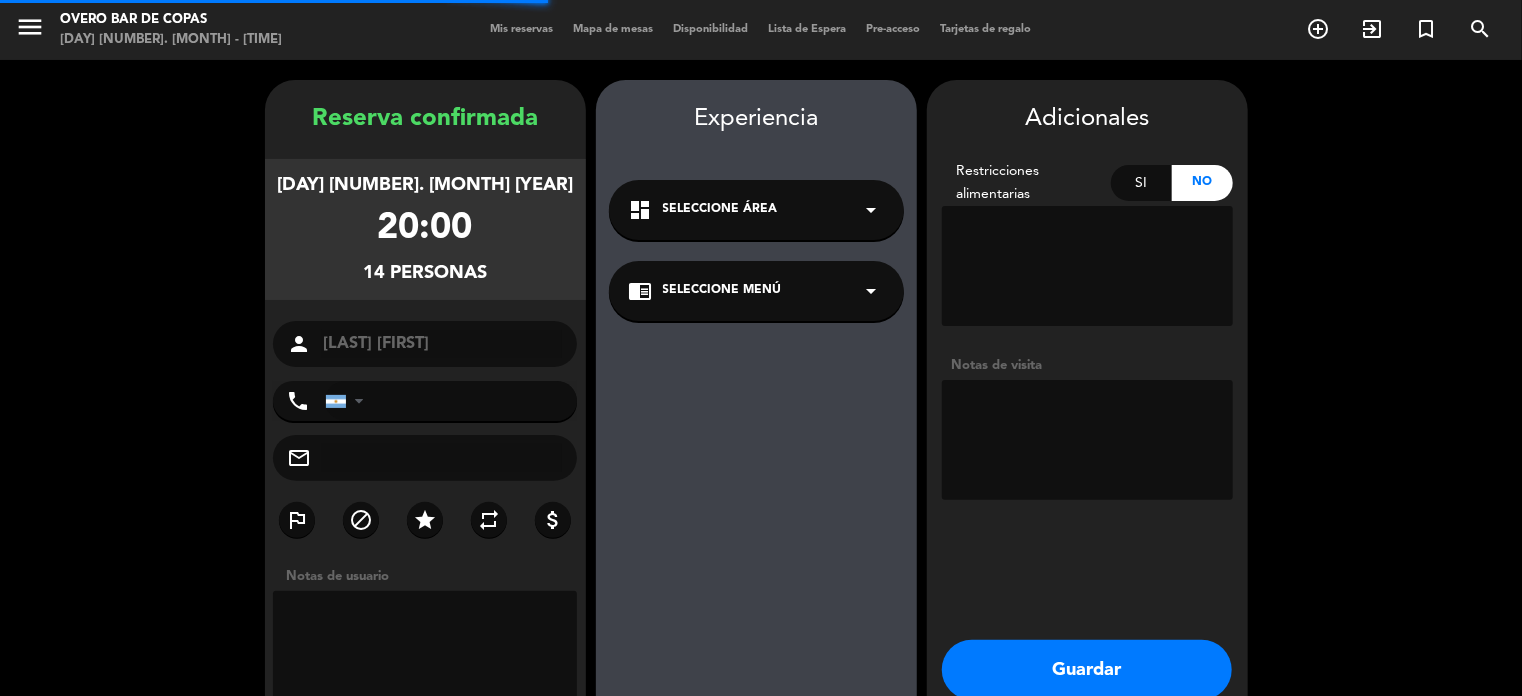 scroll, scrollTop: 80, scrollLeft: 0, axis: vertical 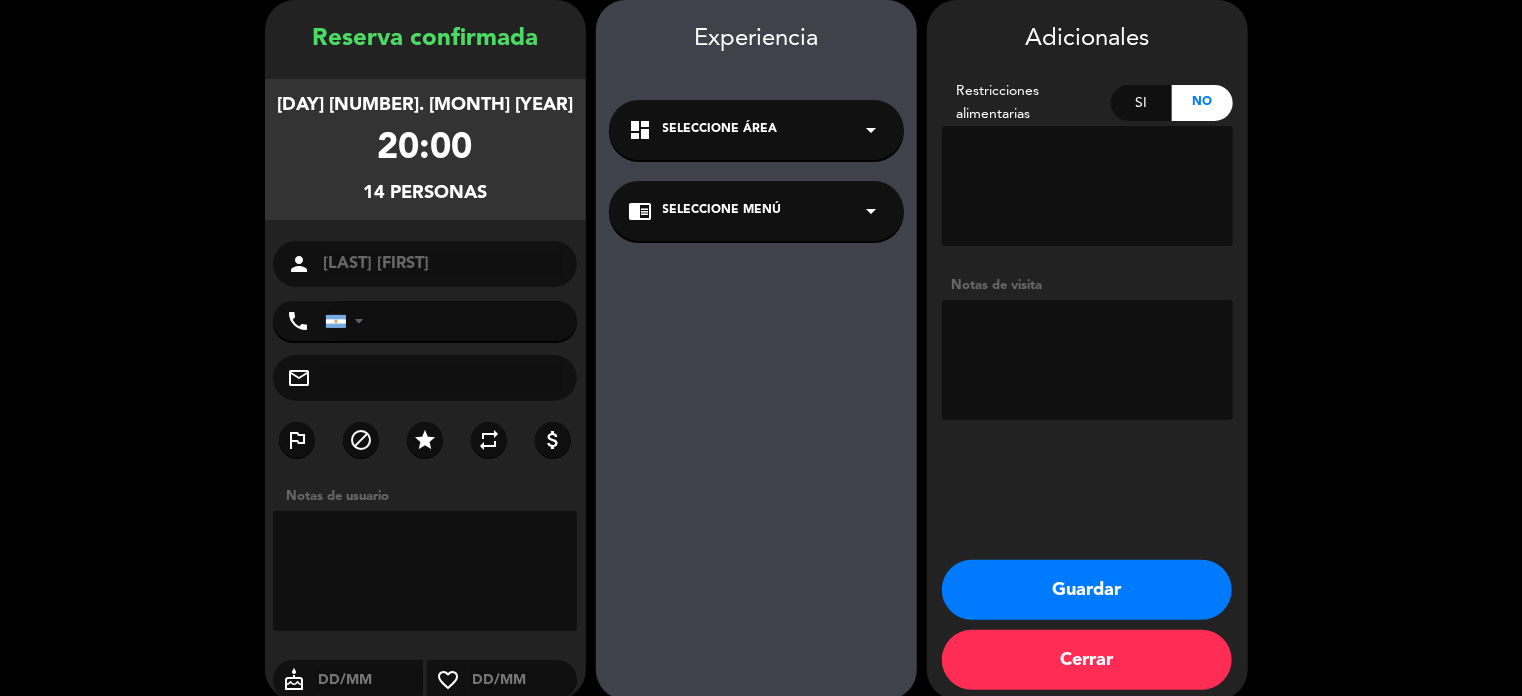 click on "Seleccione Menú" at bounding box center (722, 211) 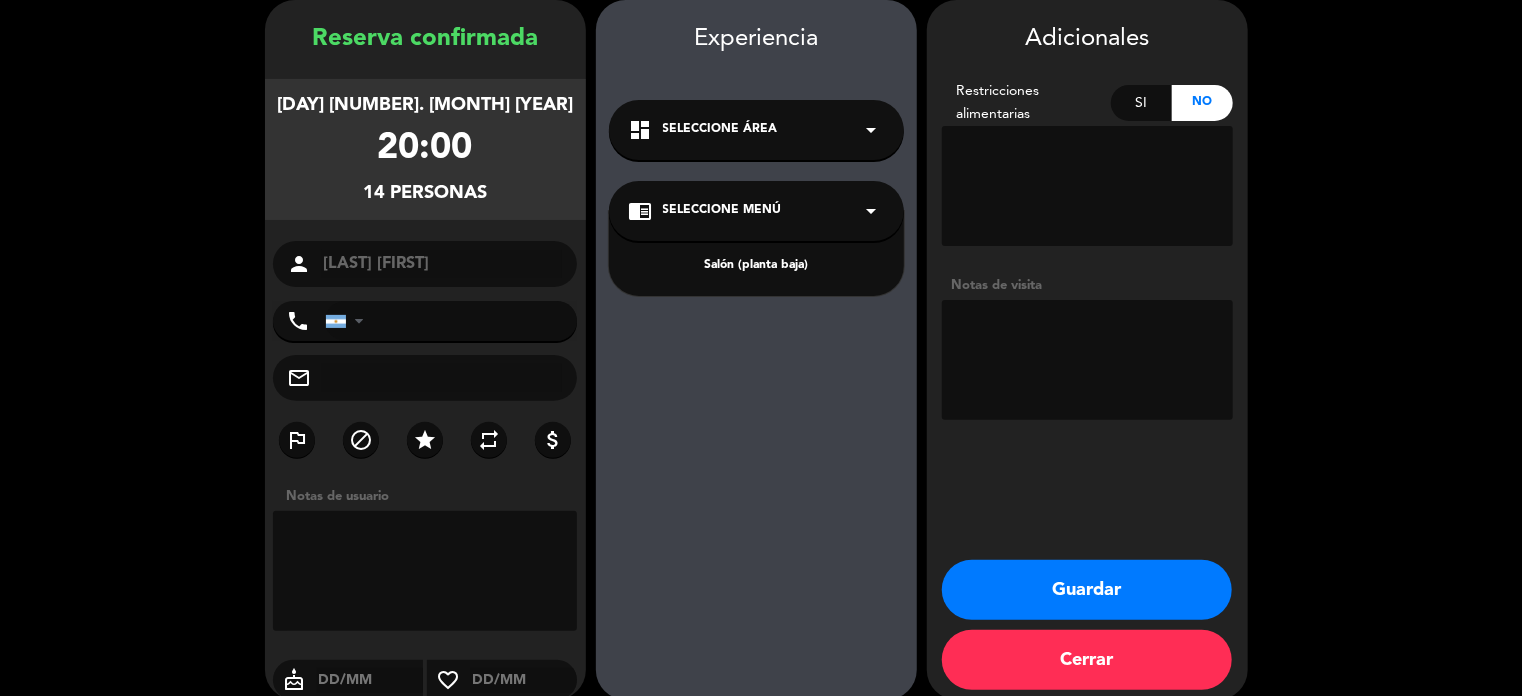 click on "Salón (planta baja)" at bounding box center (756, 266) 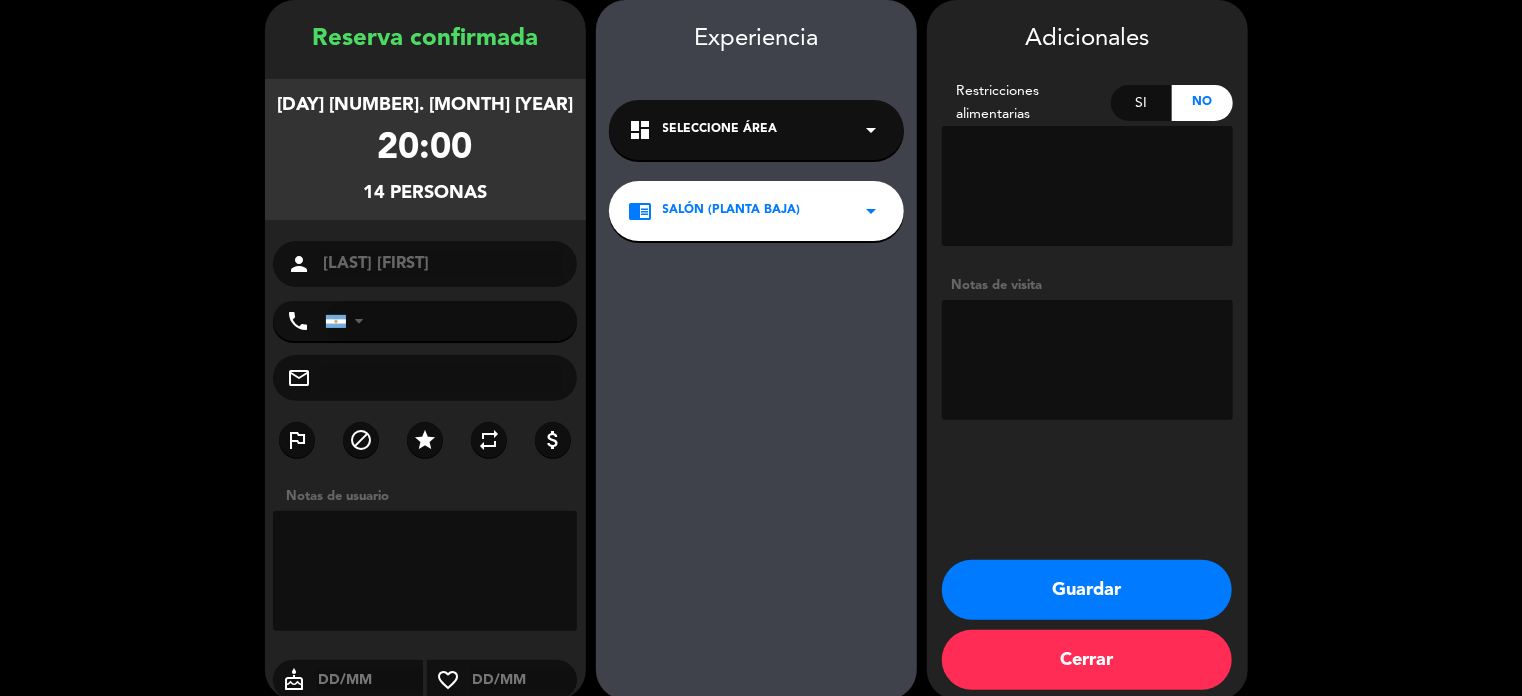 click on "Guardar" at bounding box center (1087, 590) 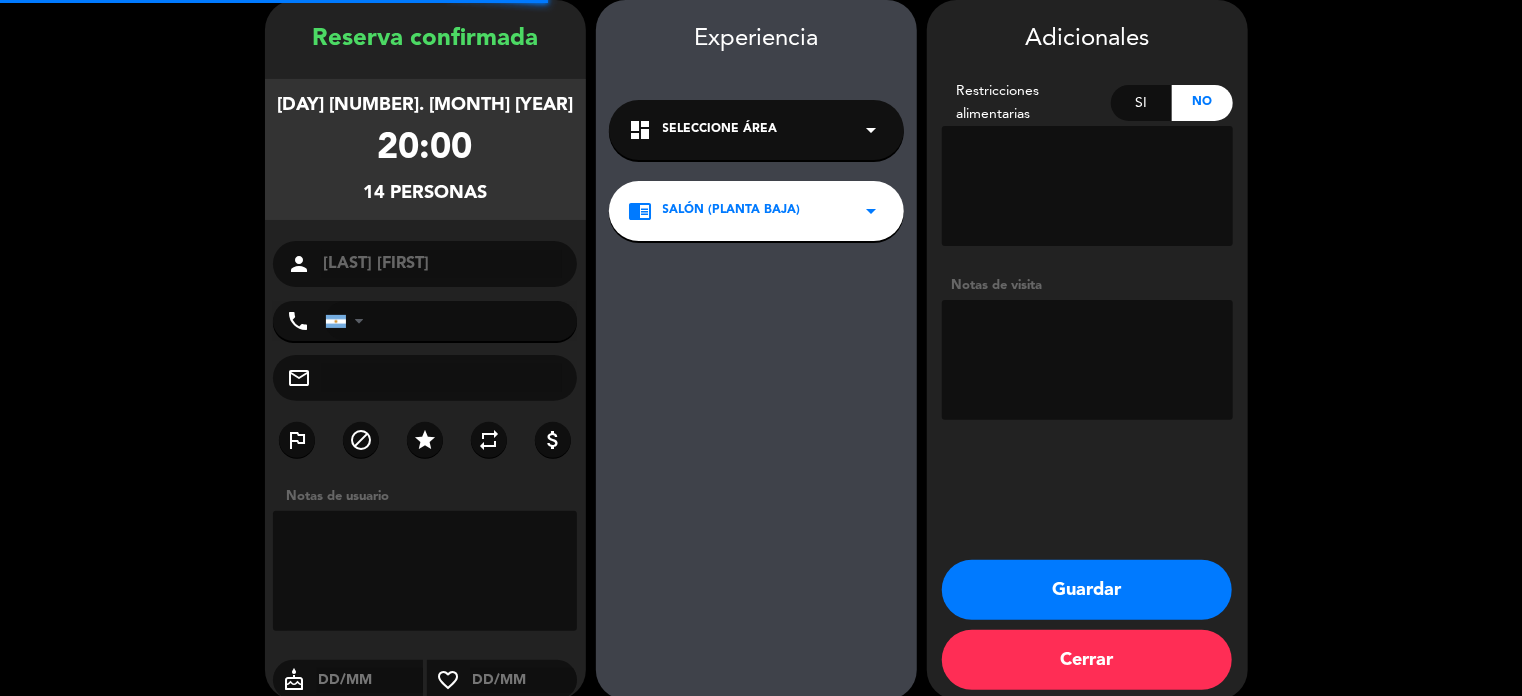 scroll, scrollTop: 0, scrollLeft: 0, axis: both 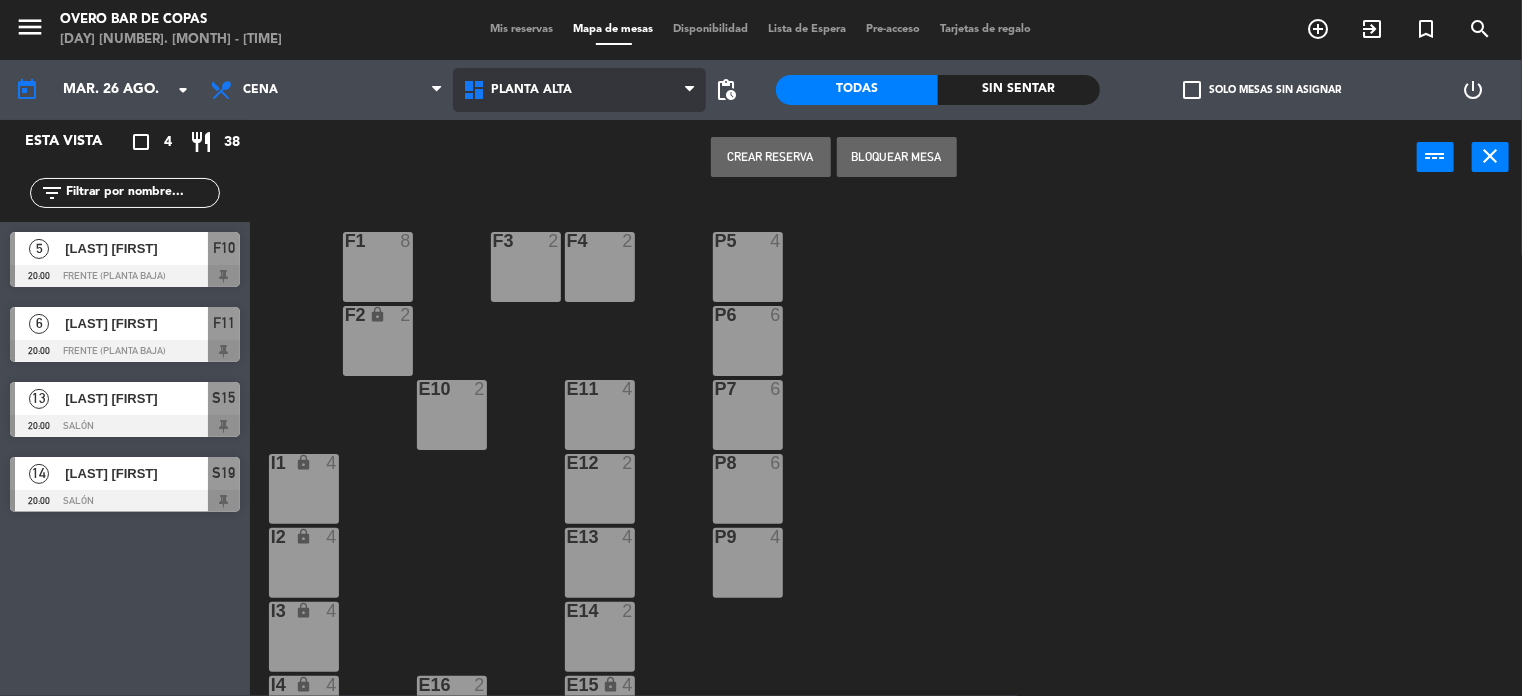 click on "Planta Alta" at bounding box center (531, 90) 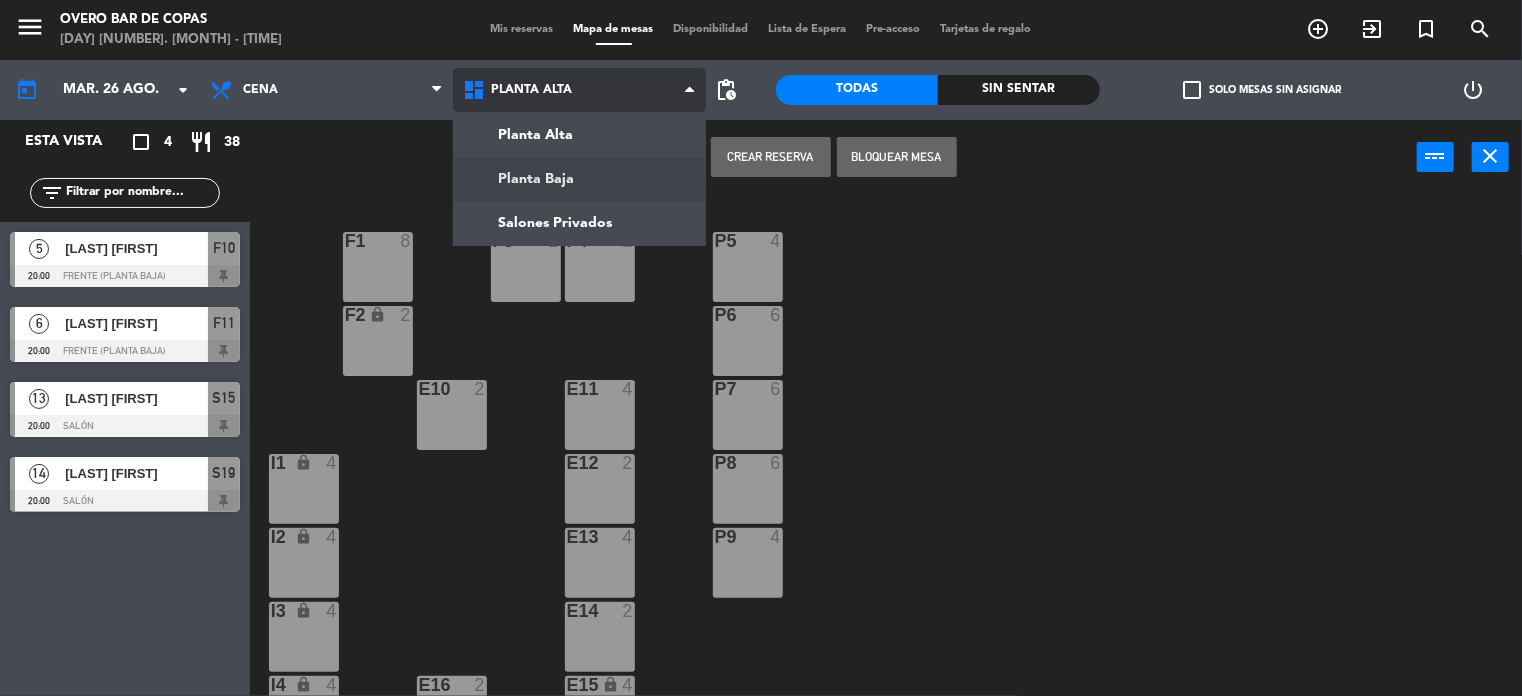click on "menu  Overo Bar de Copas   [DAY] [NUMBER]. [MONTH] - [TIME]   Mis reservas   Mapa de mesas   Disponibilidad   Lista de Espera   Pre-acceso   Tarjetas de regalo  add_circle_outline exit_to_app turned_in_not search today    [DAY]. [NUMBER] [MONTH]  arrow_drop_down  Almuerzo  Cena  Cena  Almuerzo  Cena  Planta Alta   Planta Baja   Salones Privados   Planta Alta   Planta Alta   Planta Baja   Salones Privados  pending_actions  Todas  Sin sentar  check_box_outline_blank   Solo mesas sin asignar   power_settings_new   Esta vista   crop_square  4  restaurant  38 filter_list  5   [LAST] [FIRST]   20:00   Frente (Planta baja)  F10  6   [LAST] [FIRST]   20:00   Frente (Planta baja)  F11  13   [LAST] [FIRST]   20:00   Salón  S15  14   [LAST] [FIRST]   20:00   Salón  S19  Crear Reserva   Bloquear Mesa  power_input close P5  4  F1  8  F3  2  F4  2  P6  6  F2 lock  2  P7  6  E10  2  E11  4  P8  6  E12  2  I1 lock  4  P9  4  E13  4  I2 lock  4  E14  2  I3 lock  4  E16  2  E15 lock  4  I4 lock  4  T17  4  T18  4" 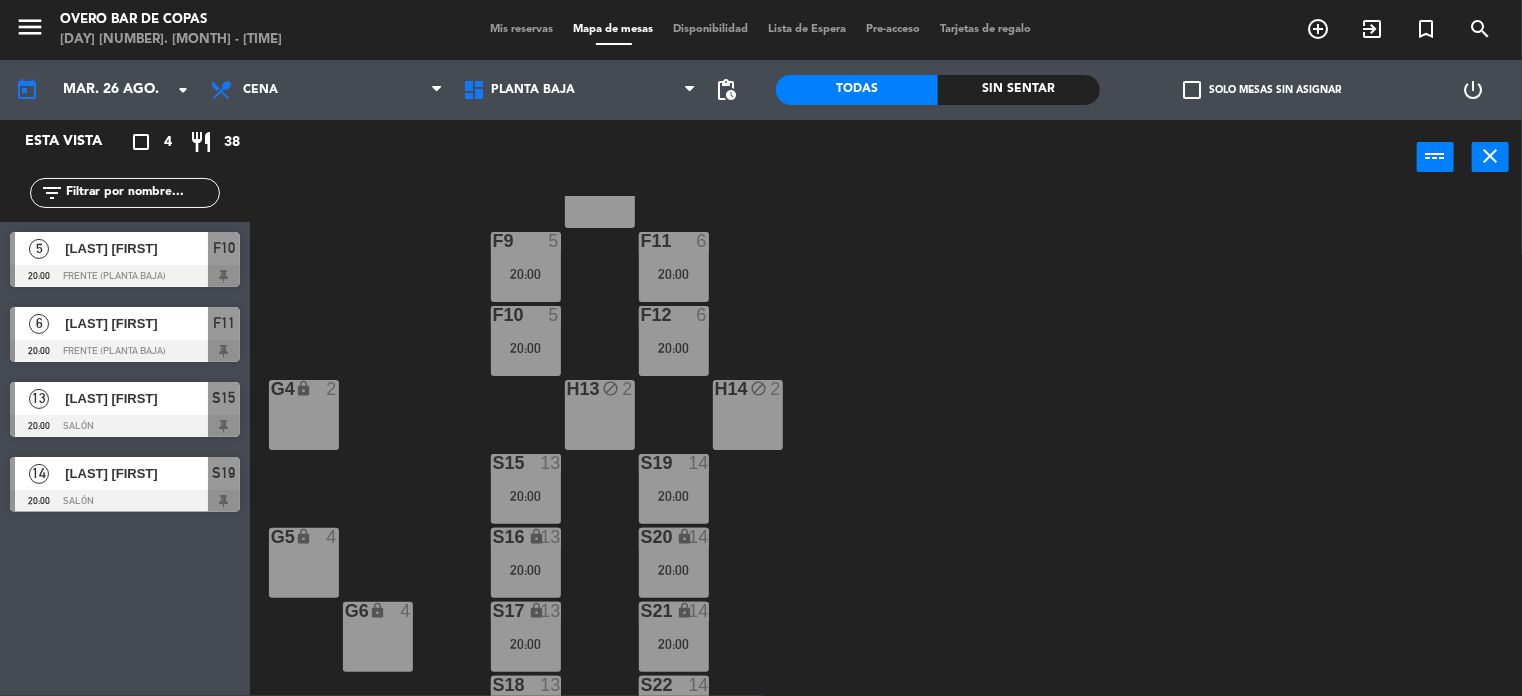 scroll, scrollTop: 270, scrollLeft: 0, axis: vertical 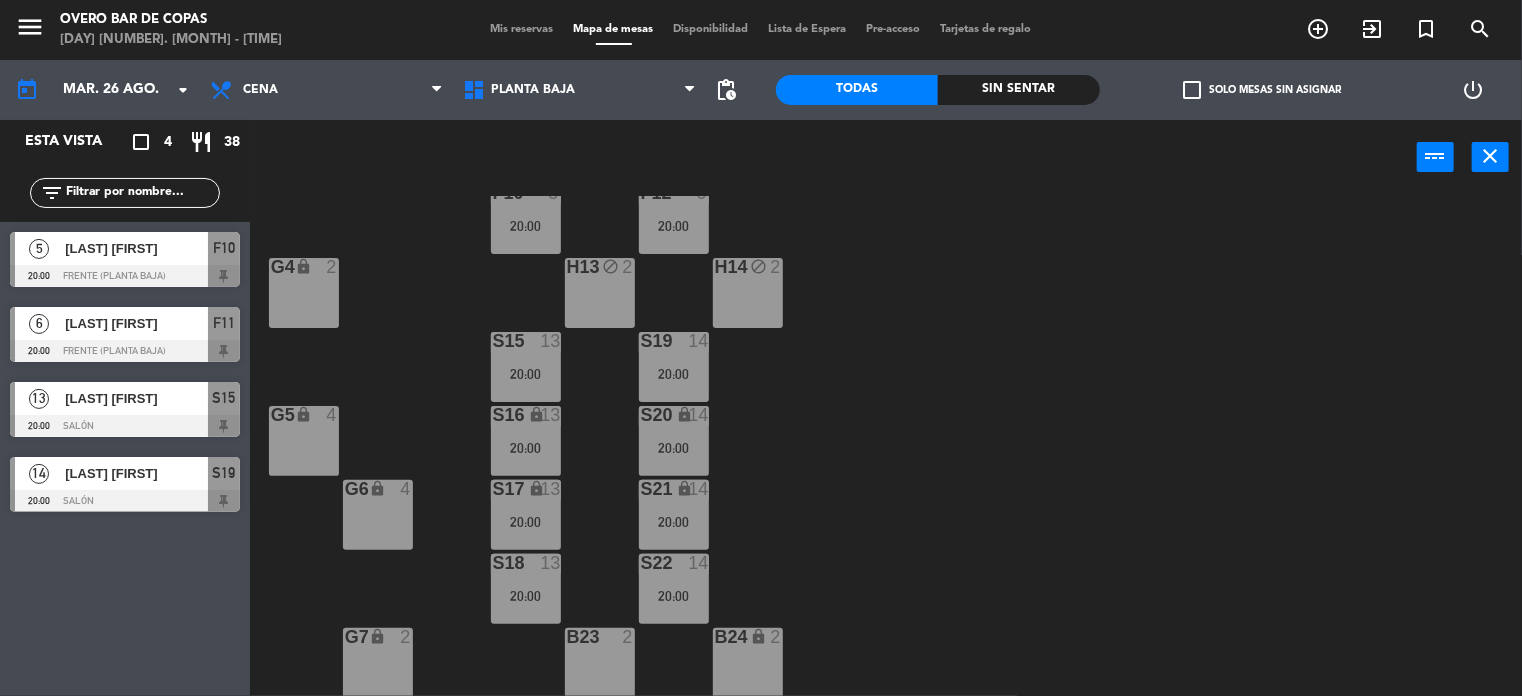 click on "B23" at bounding box center (600, 663) 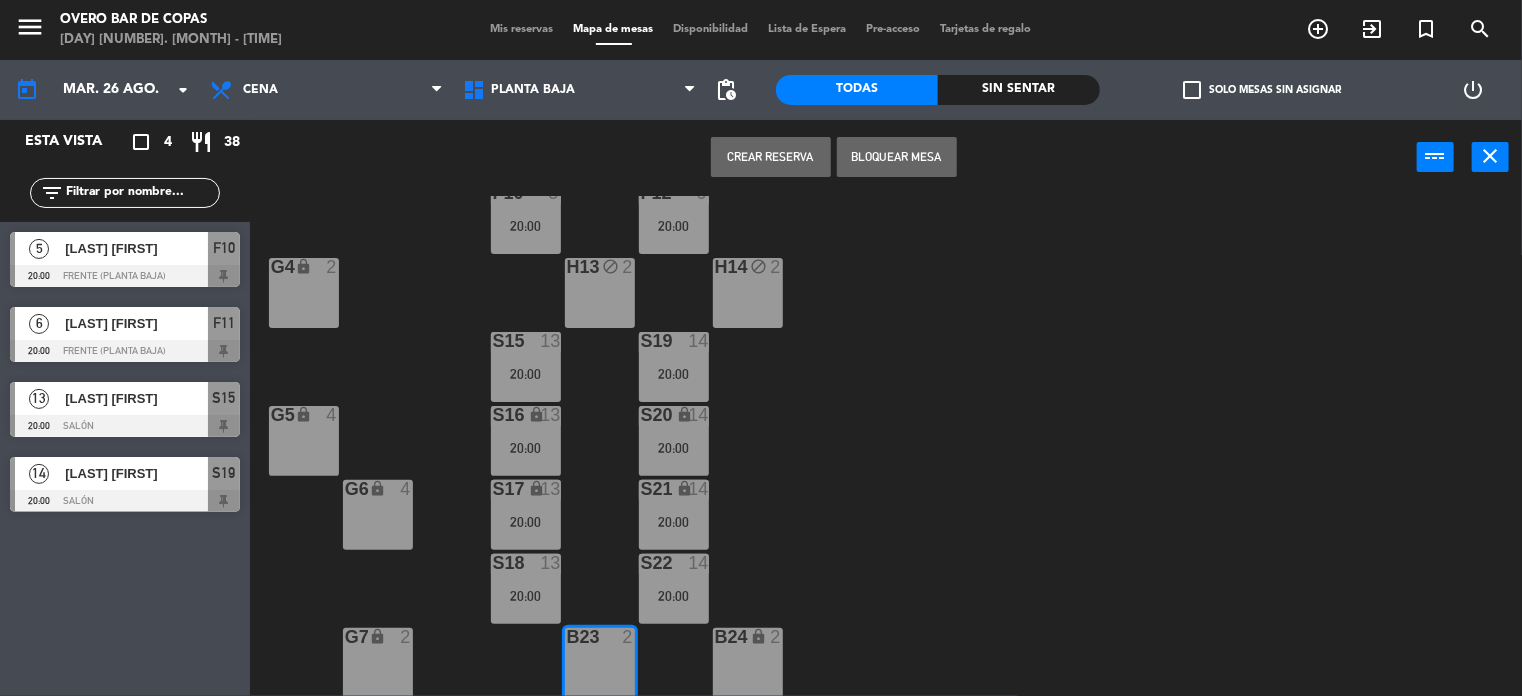 click on "Bloquear Mesa" at bounding box center (897, 157) 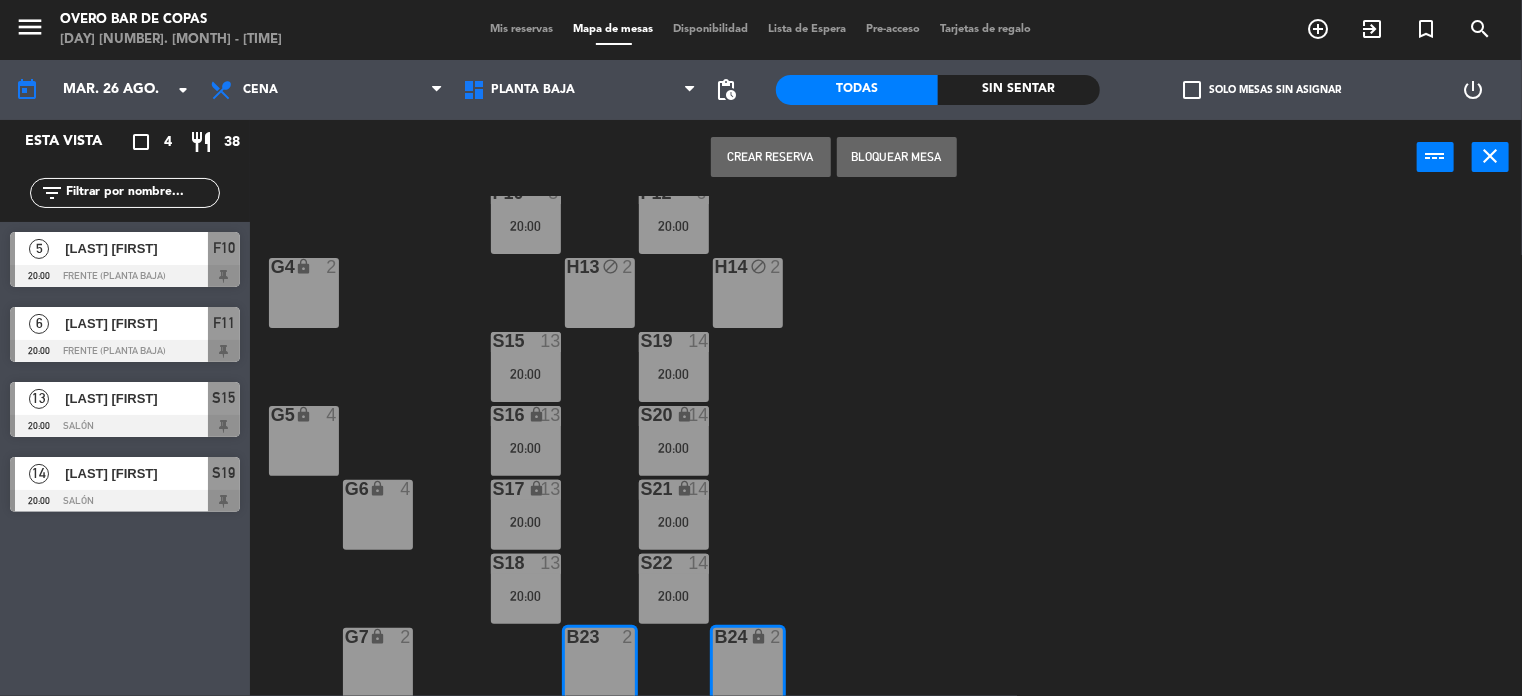 click on "Bloquear Mesa" at bounding box center [897, 157] 